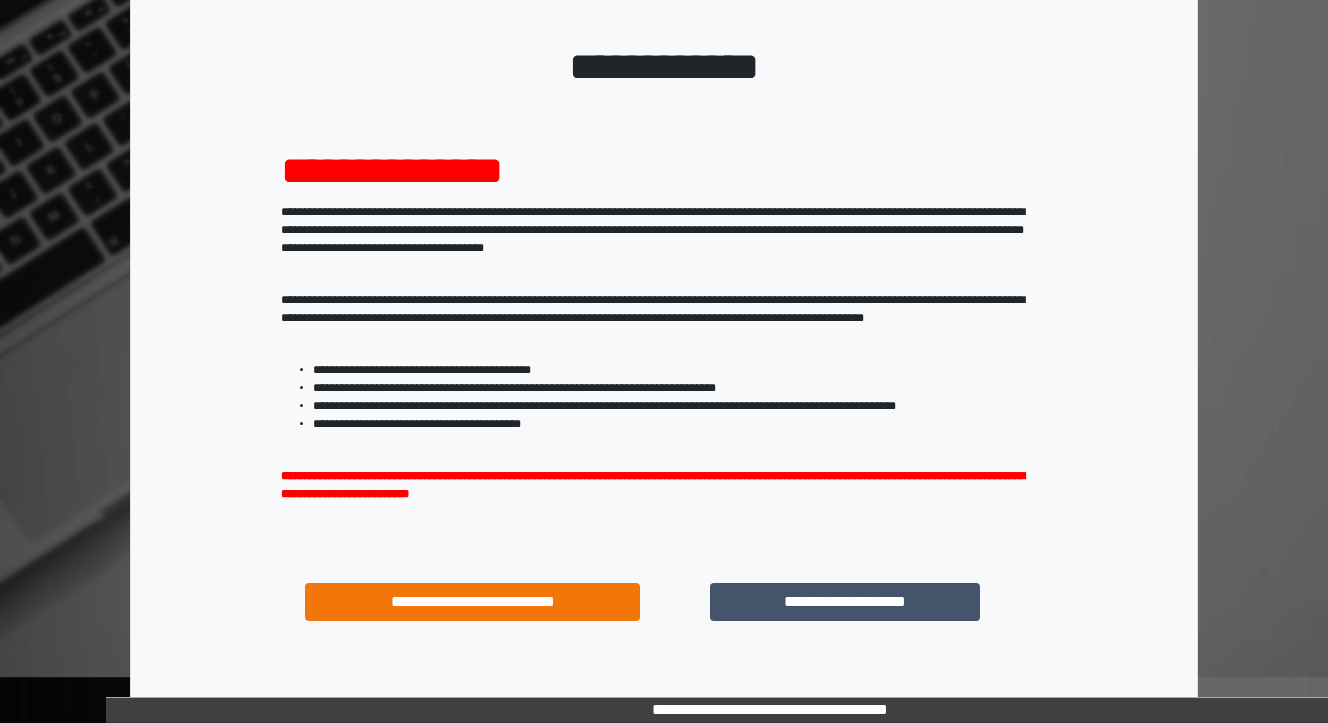 scroll, scrollTop: 204, scrollLeft: 0, axis: vertical 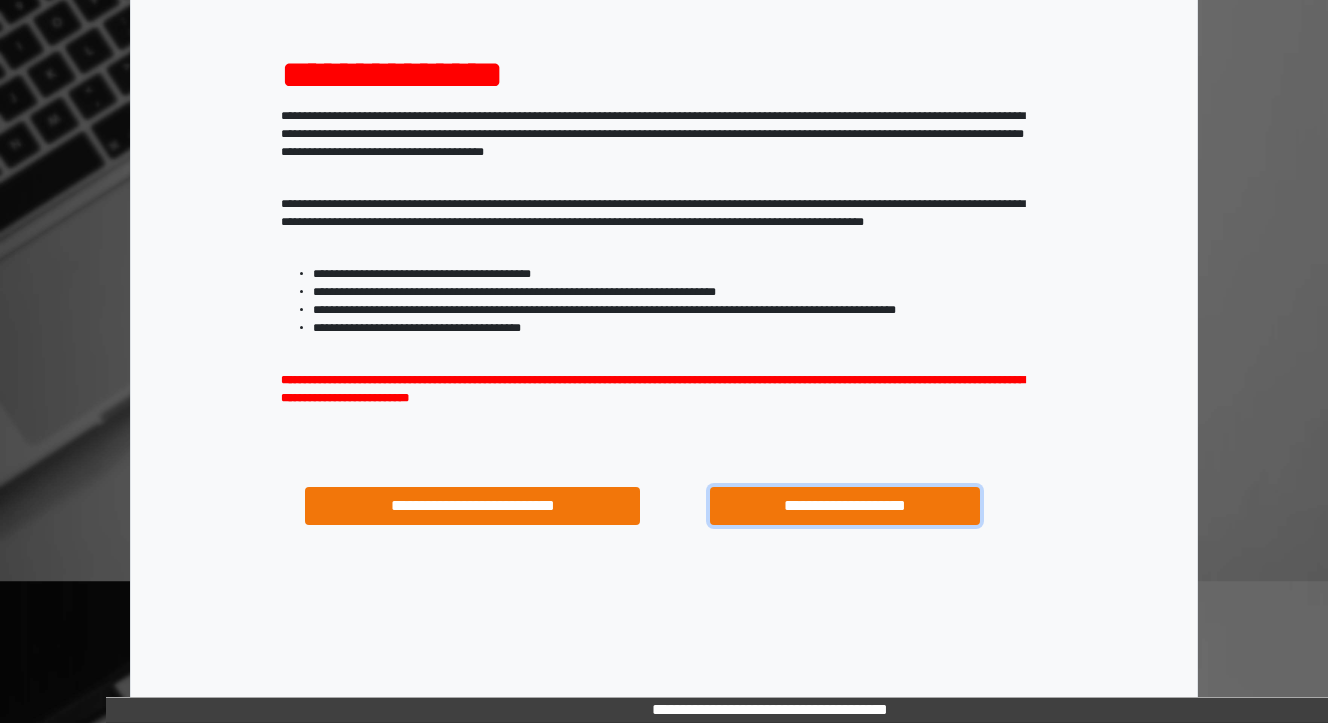 click on "**********" at bounding box center [844, 506] 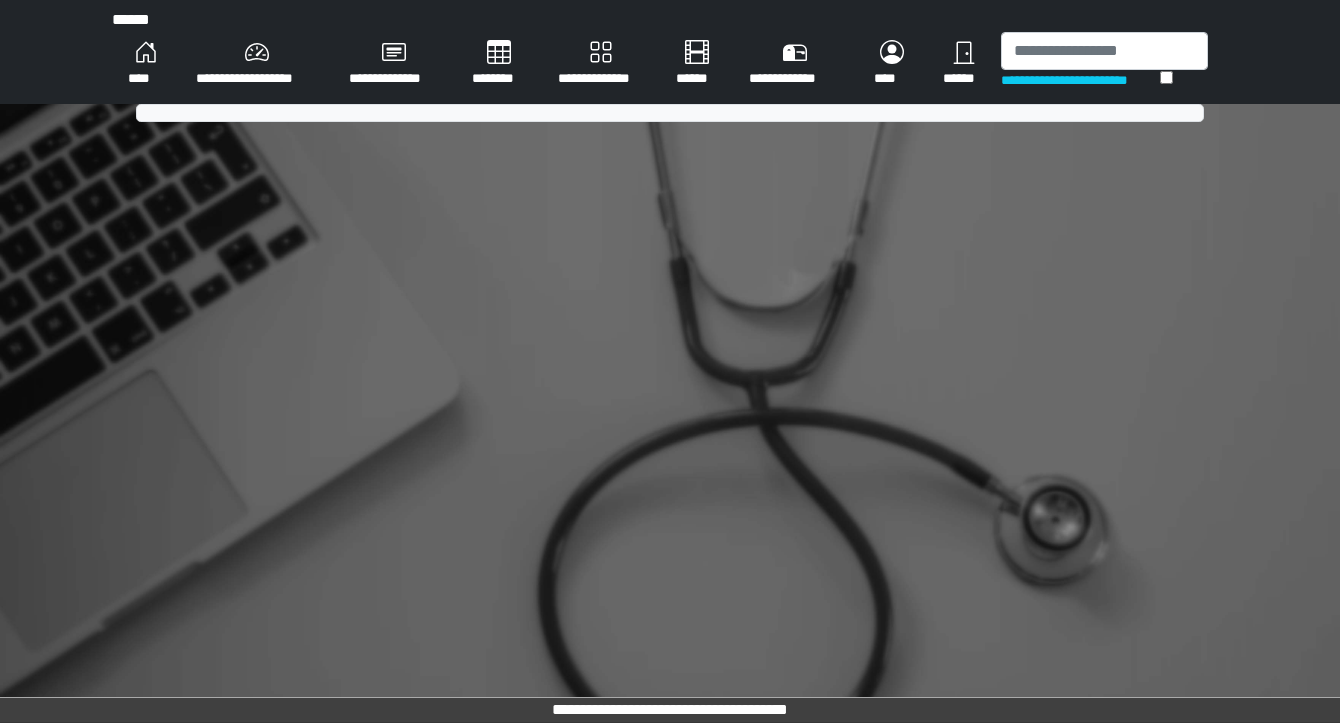 scroll, scrollTop: 0, scrollLeft: 0, axis: both 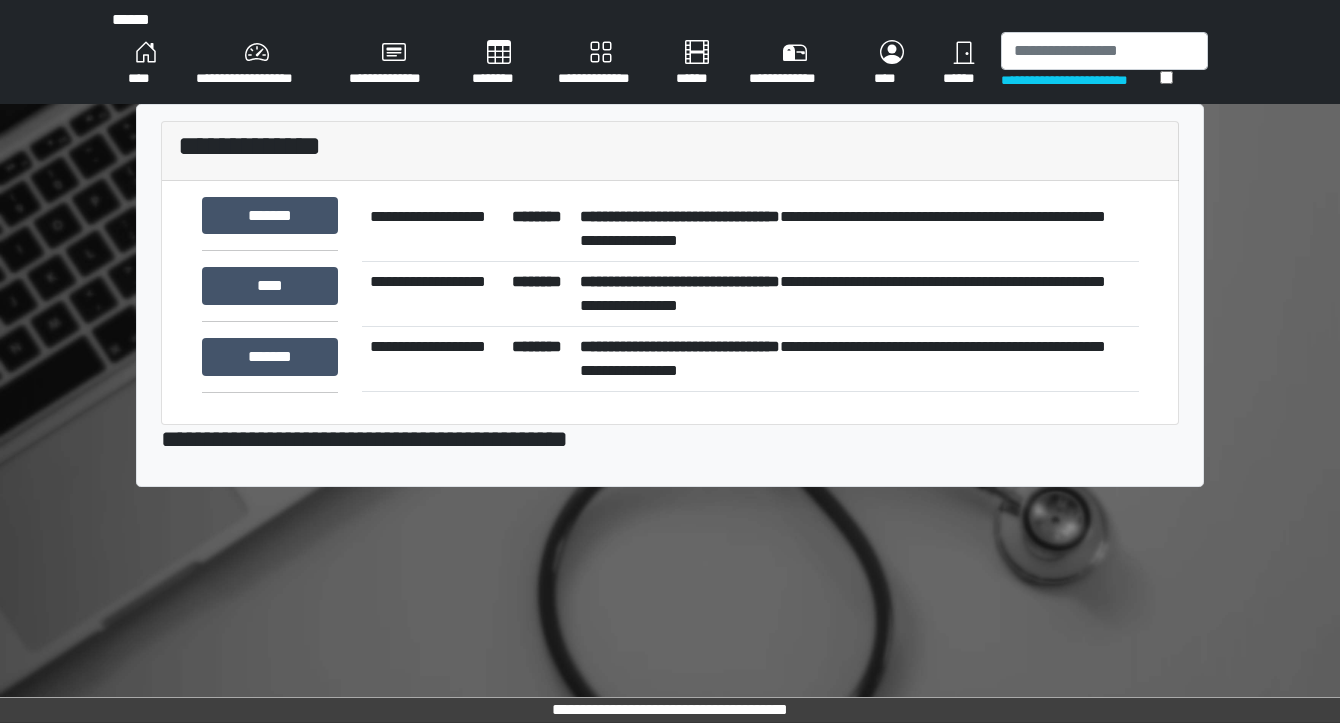 click on "**********" at bounding box center (855, 229) 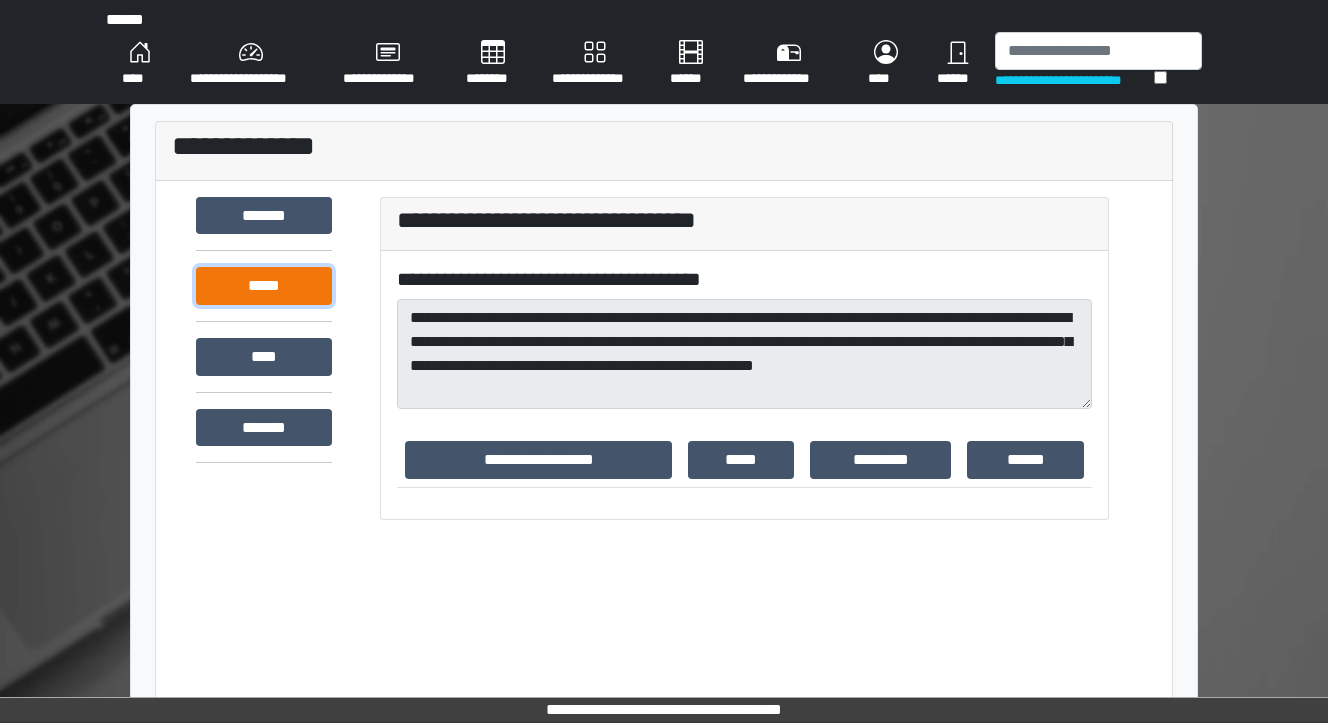 click on "*****" at bounding box center [264, 286] 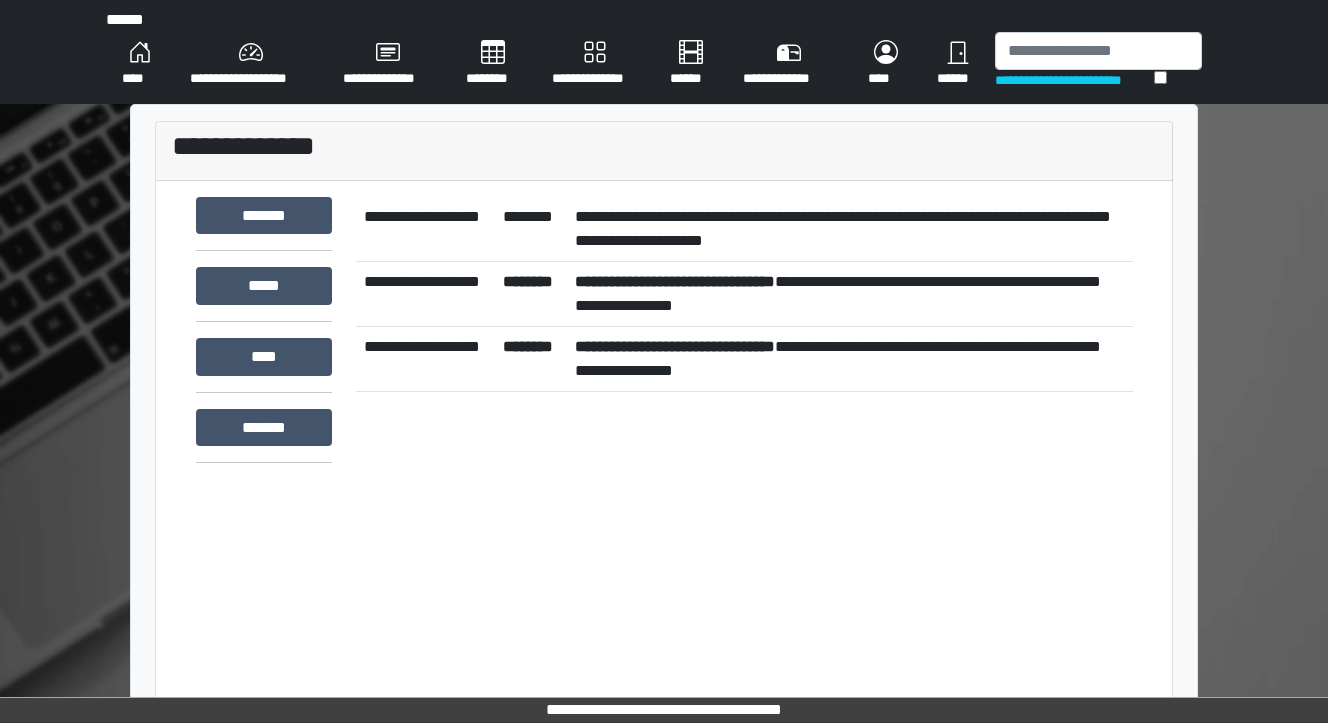 click on "**********" at bounding box center (675, 346) 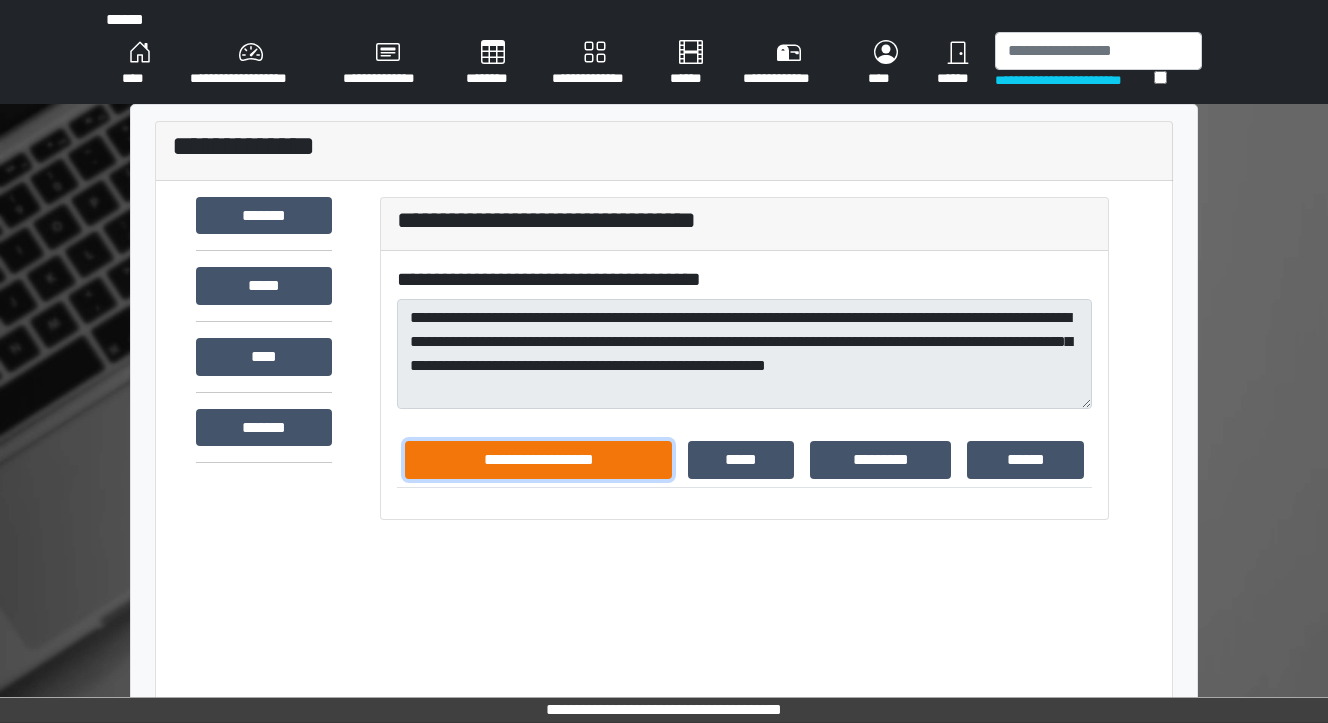 click on "**********" at bounding box center [538, 460] 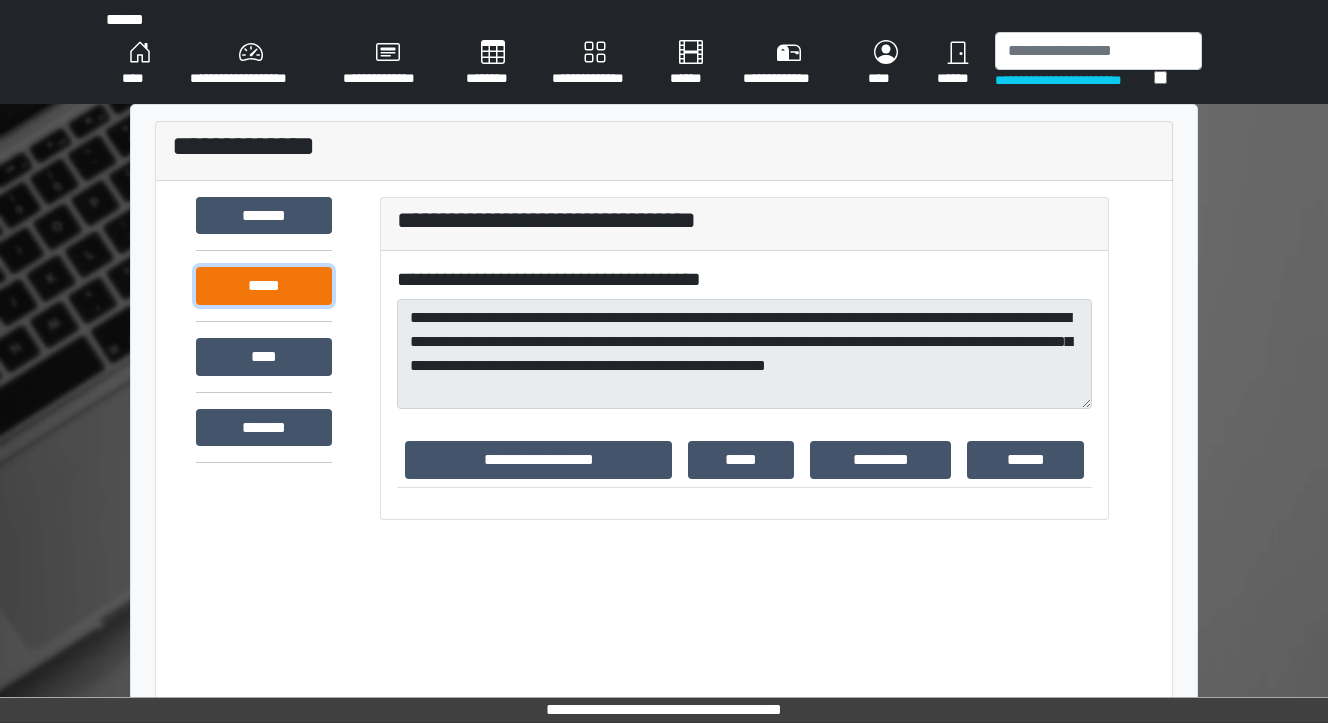 click on "*****" at bounding box center [264, 286] 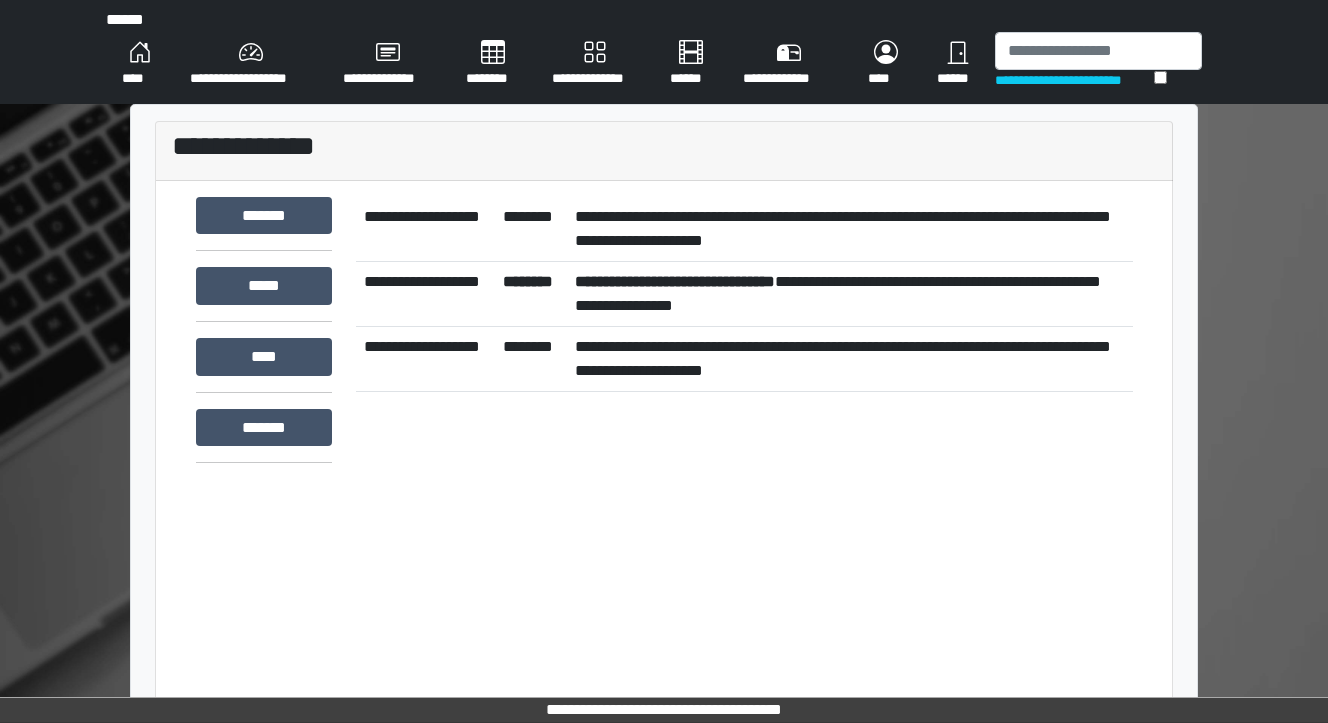 click on "**********" at bounding box center (675, 281) 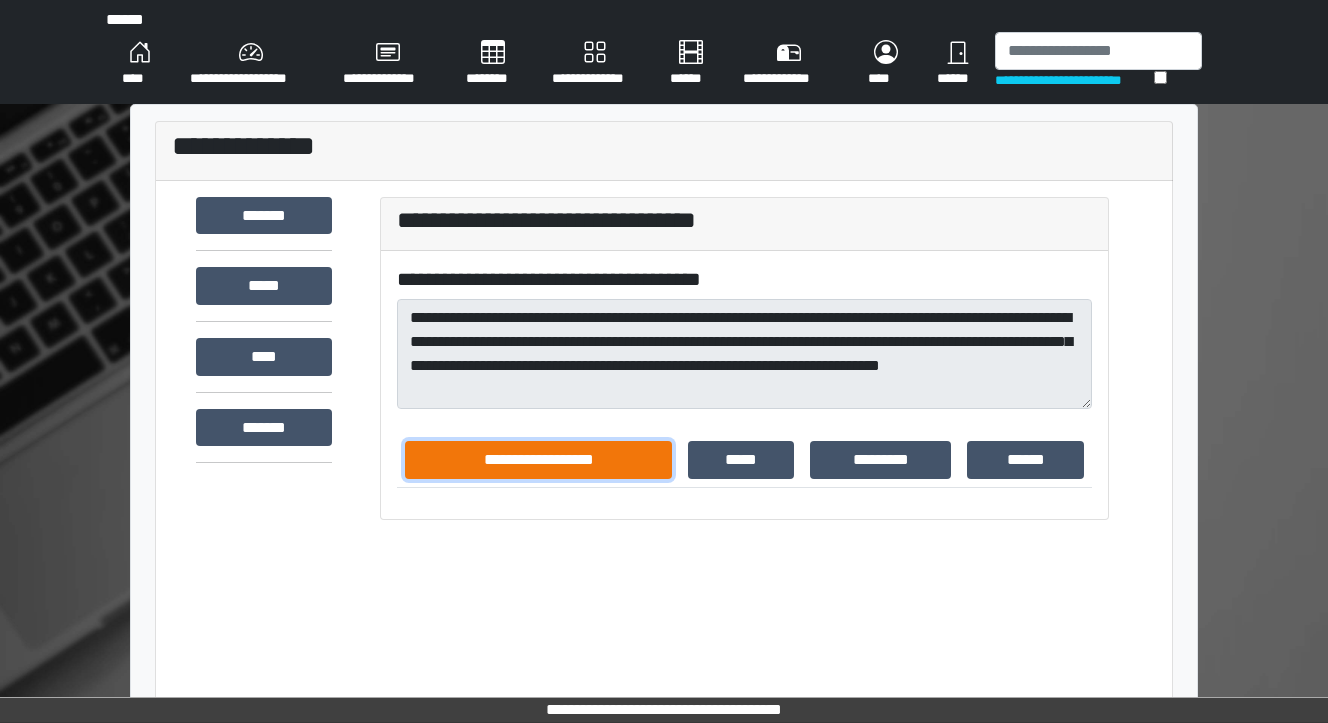 click on "**********" at bounding box center [538, 460] 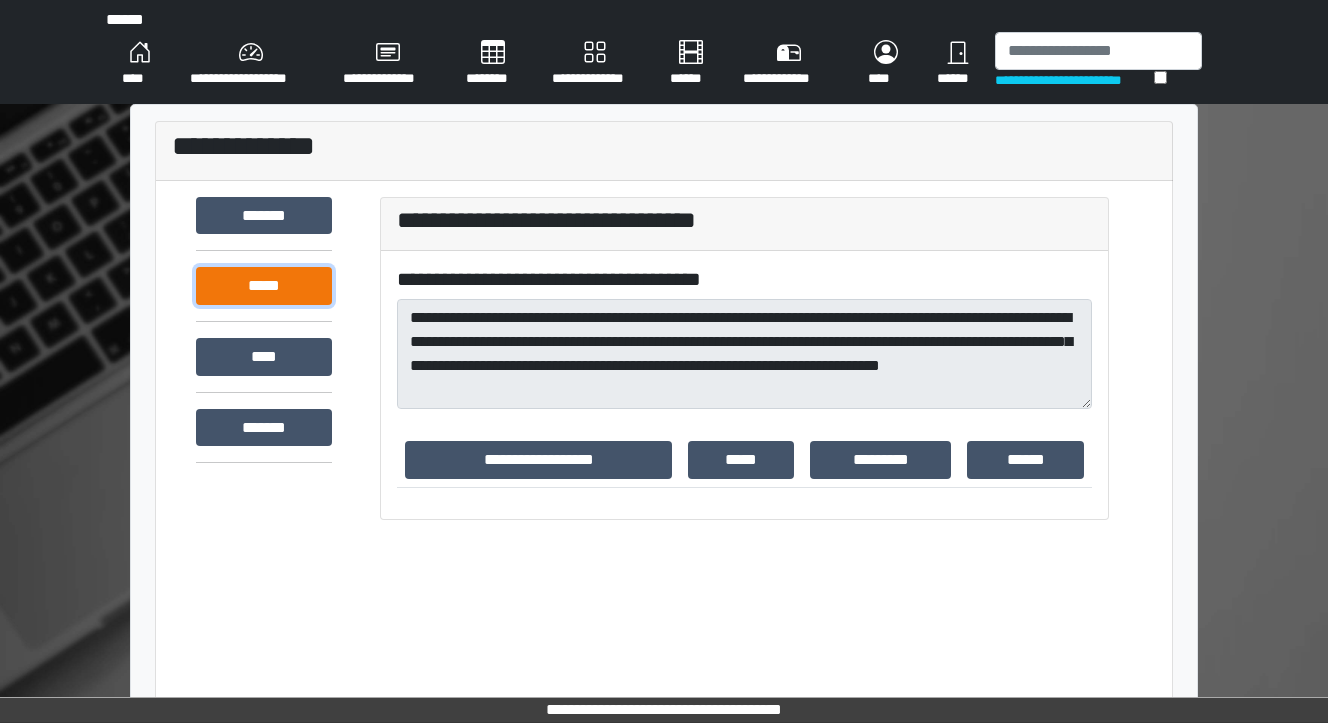 click on "*****" at bounding box center [264, 286] 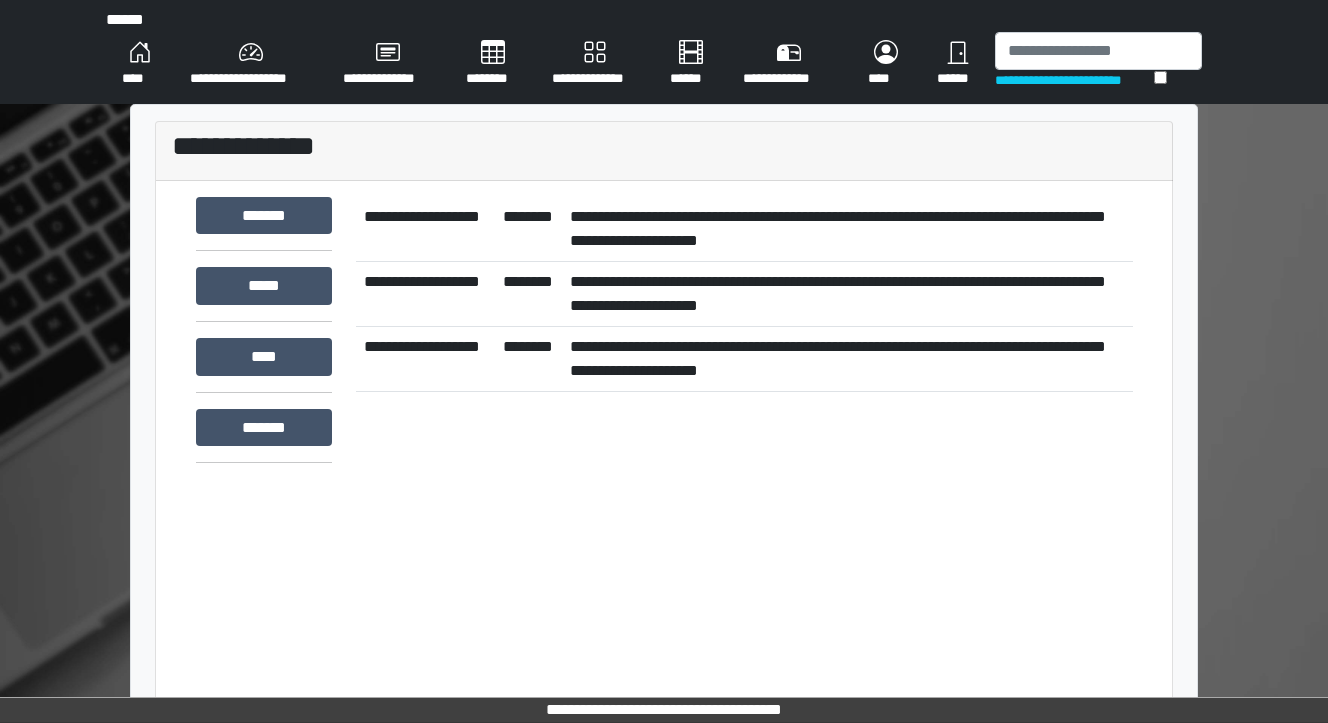 click on "**********" at bounding box center (847, 229) 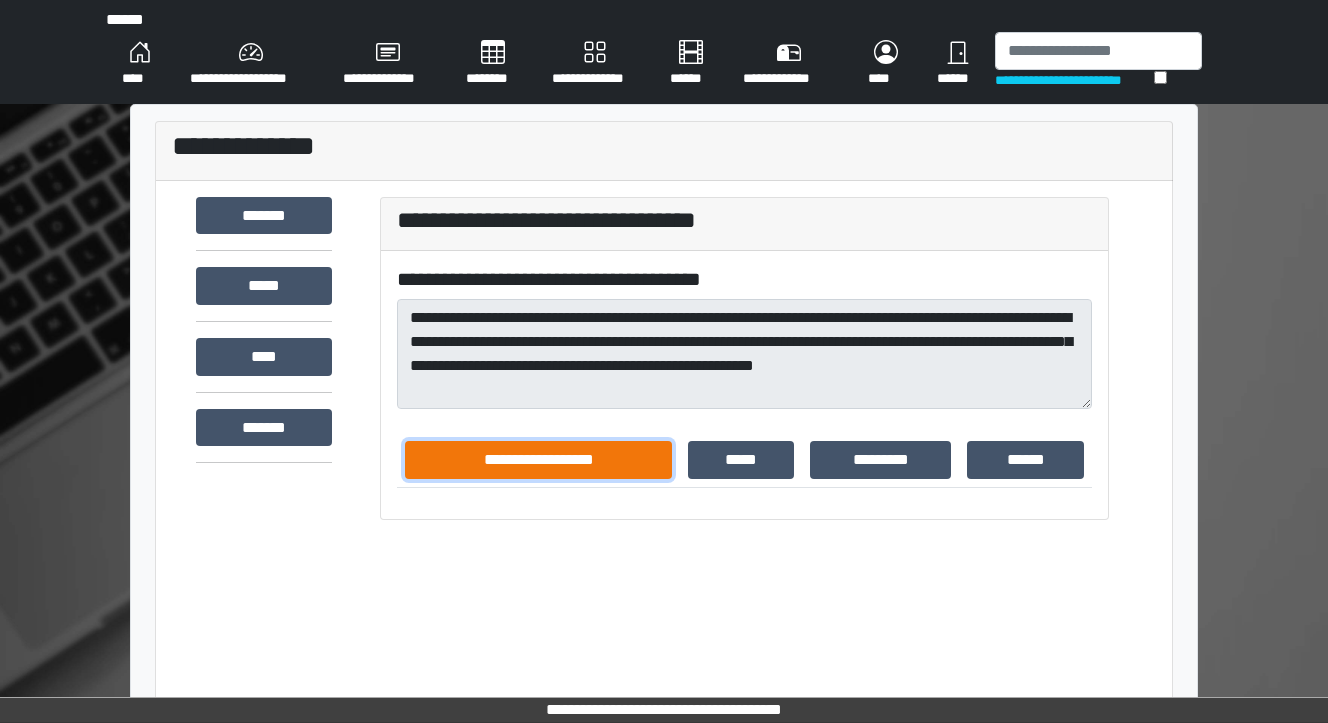 click on "**********" at bounding box center [538, 460] 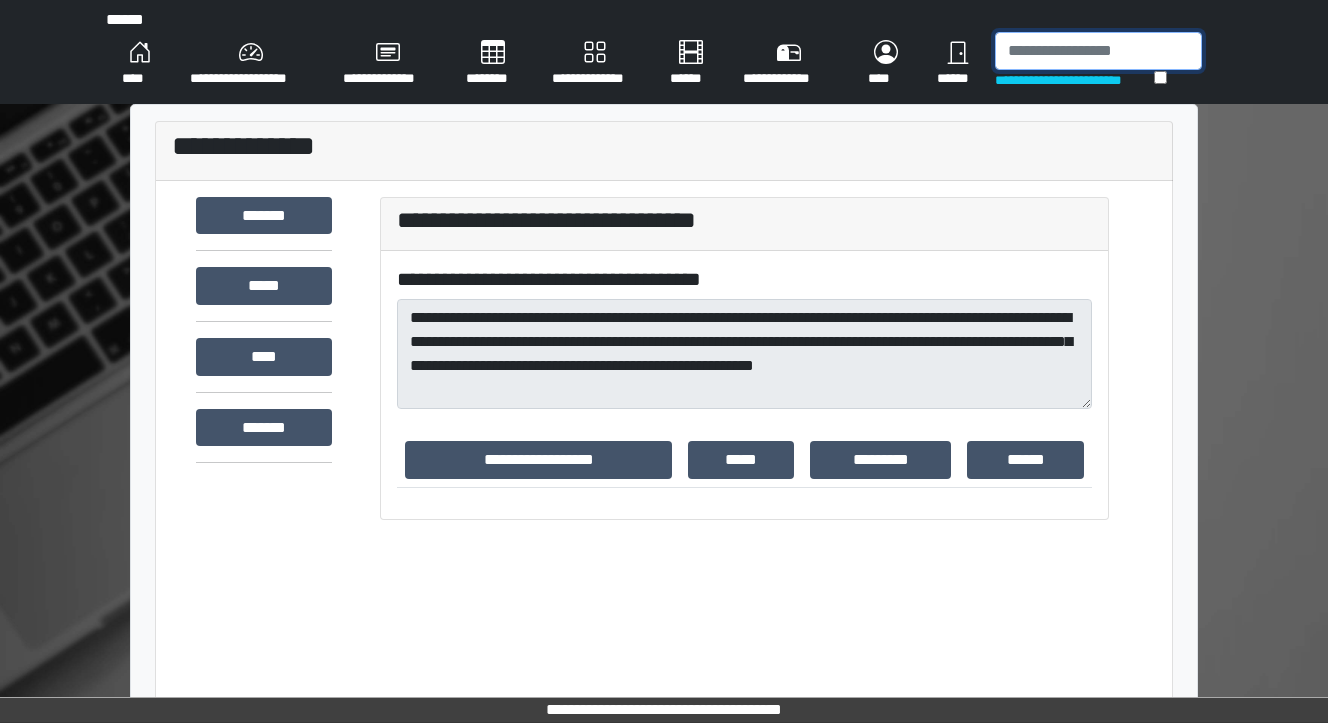 click at bounding box center (1098, 51) 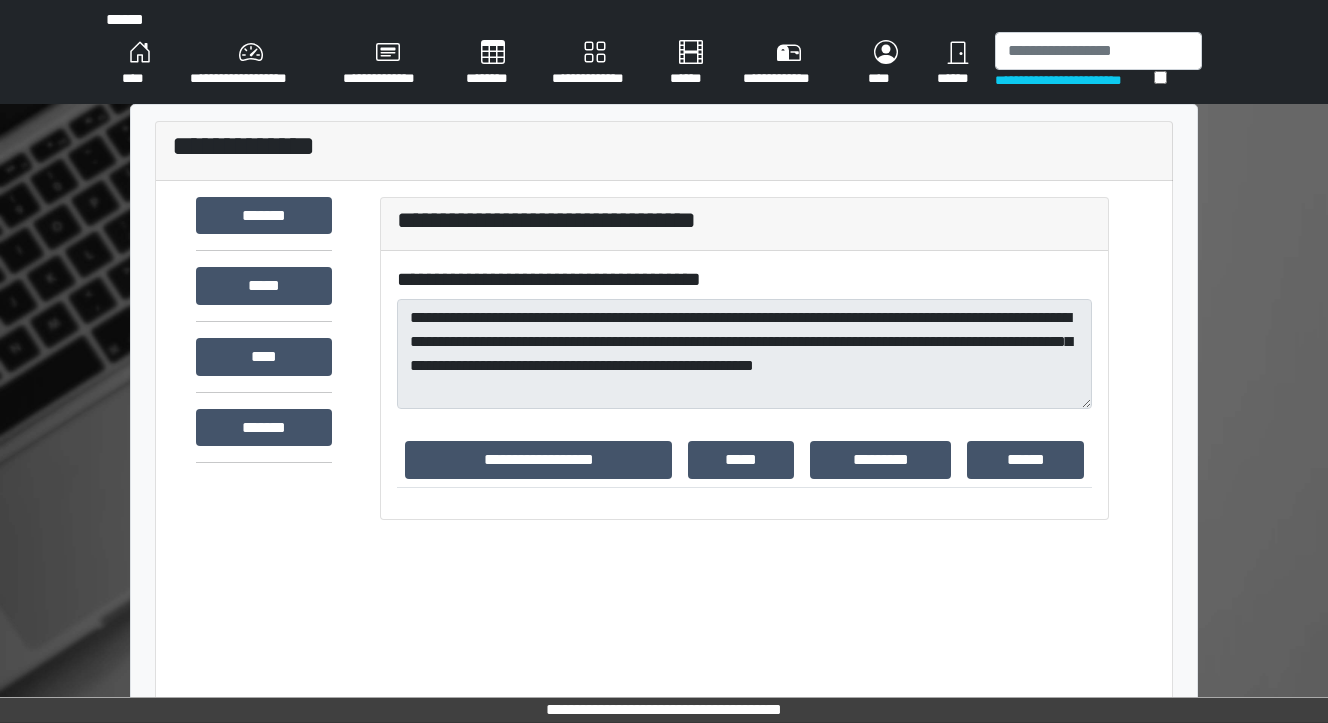 click on "****" at bounding box center (140, 64) 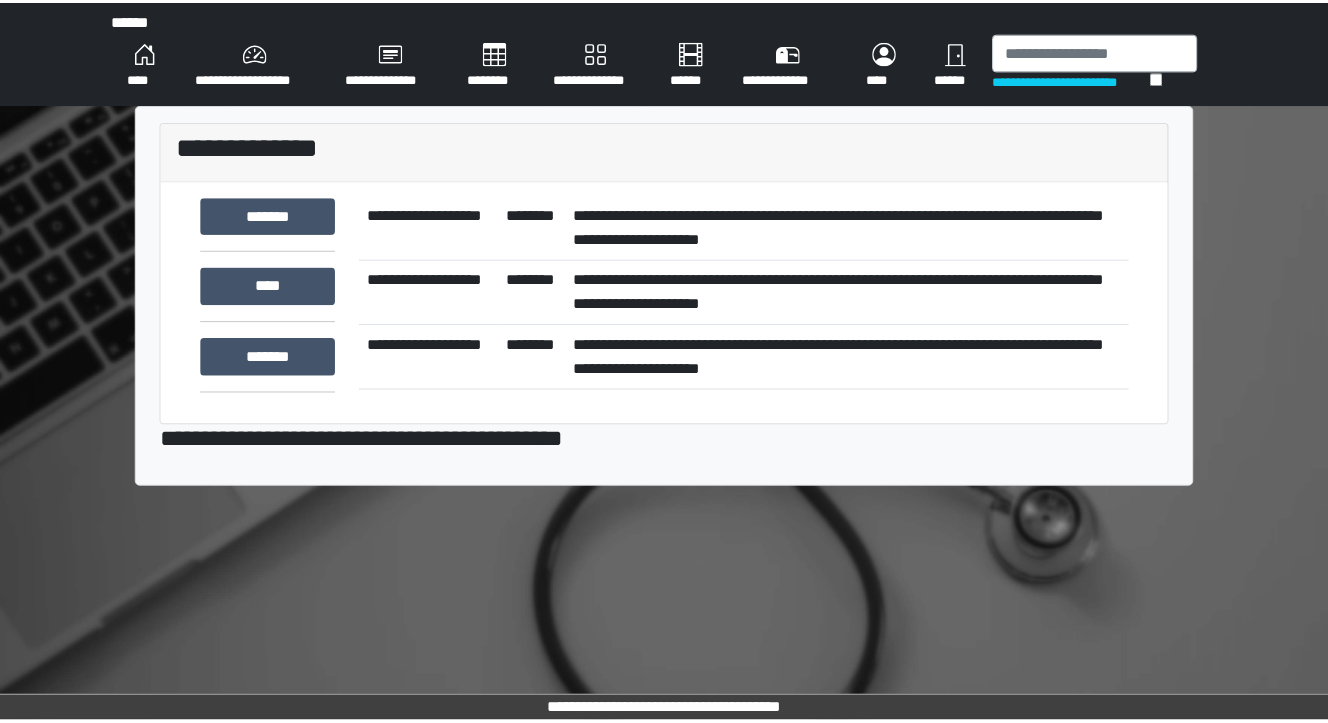 scroll, scrollTop: 0, scrollLeft: 0, axis: both 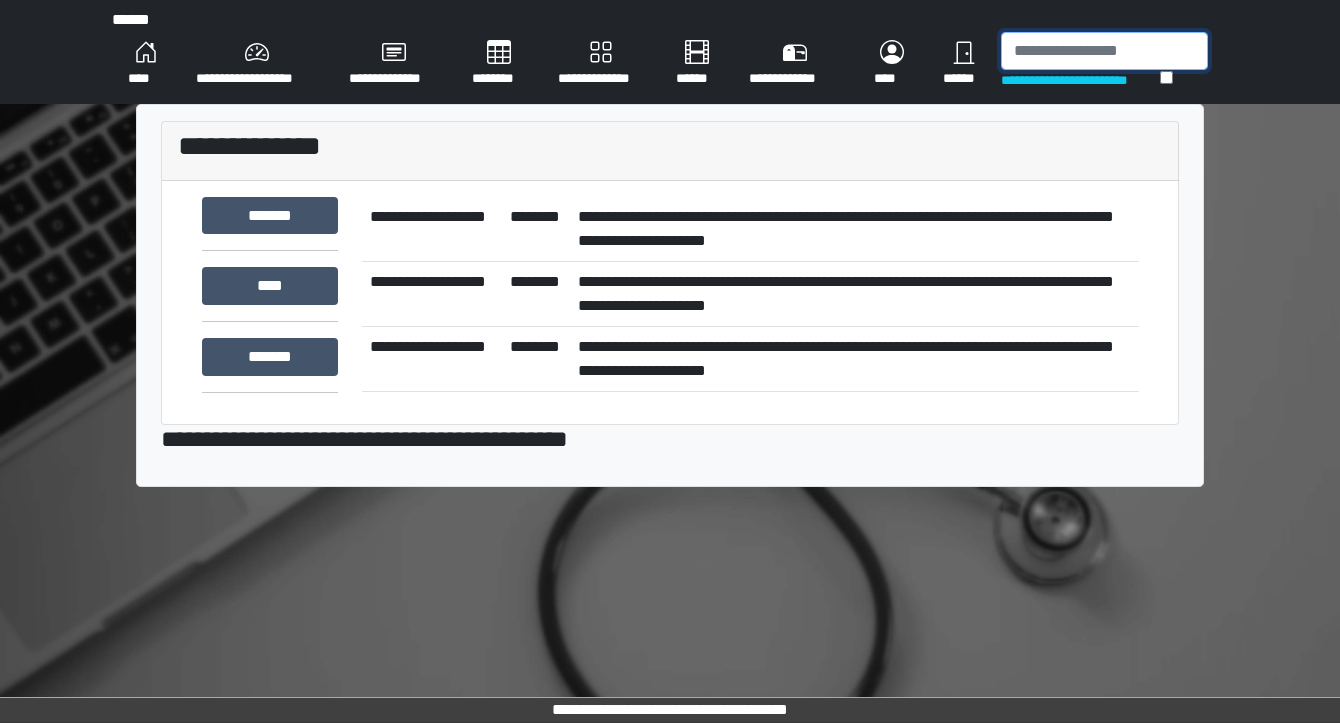 click at bounding box center (1104, 51) 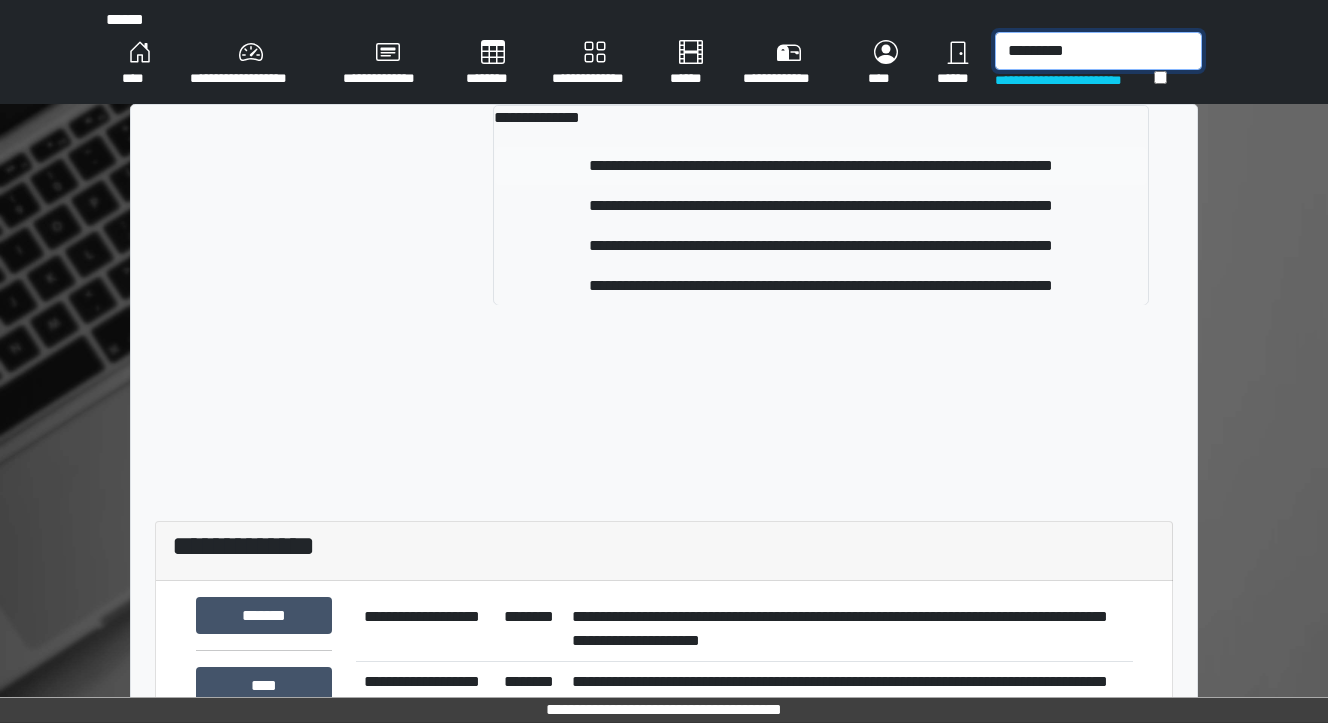 type on "*********" 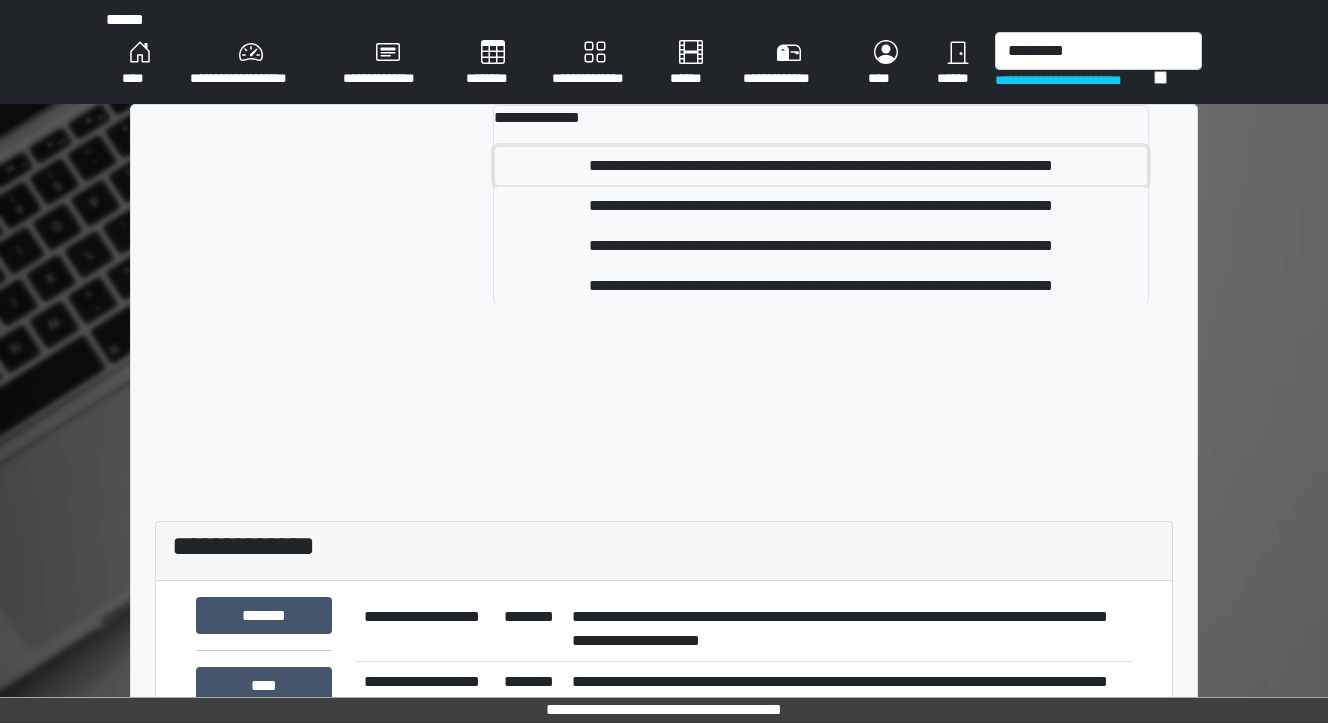 click on "**********" at bounding box center [821, 166] 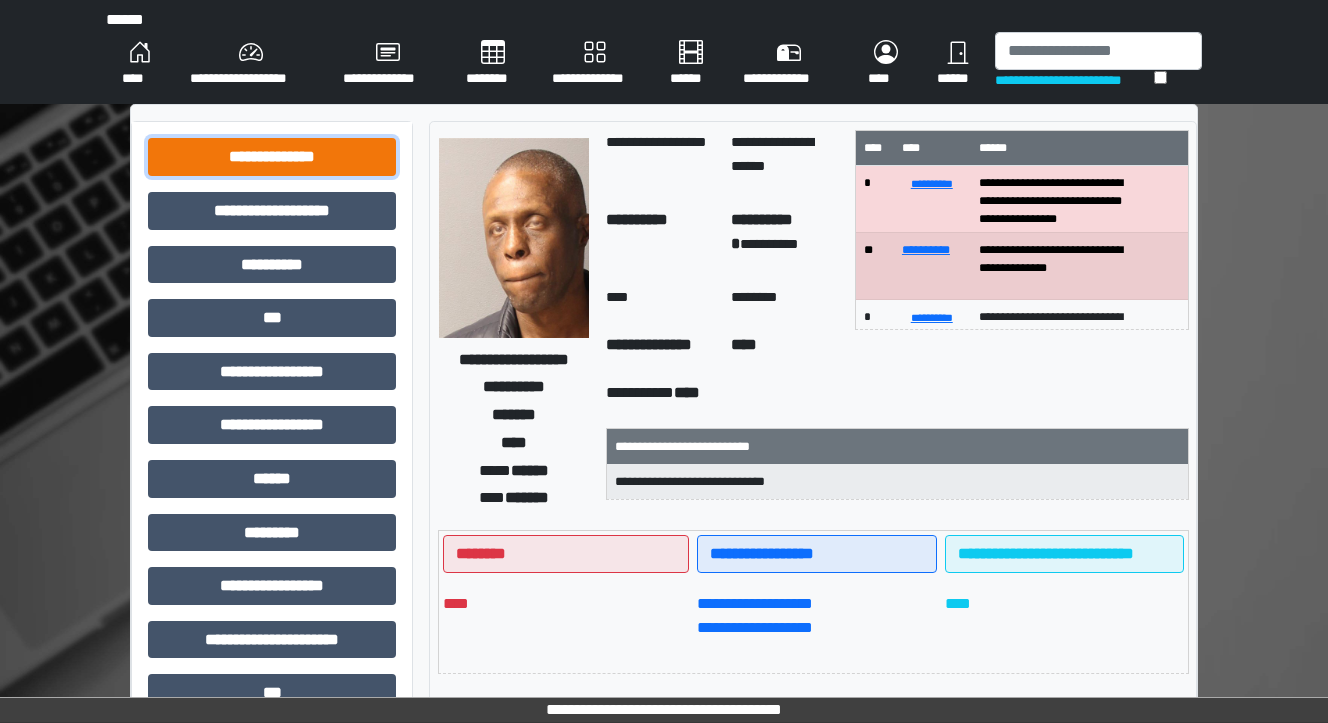 click on "**********" at bounding box center (272, 157) 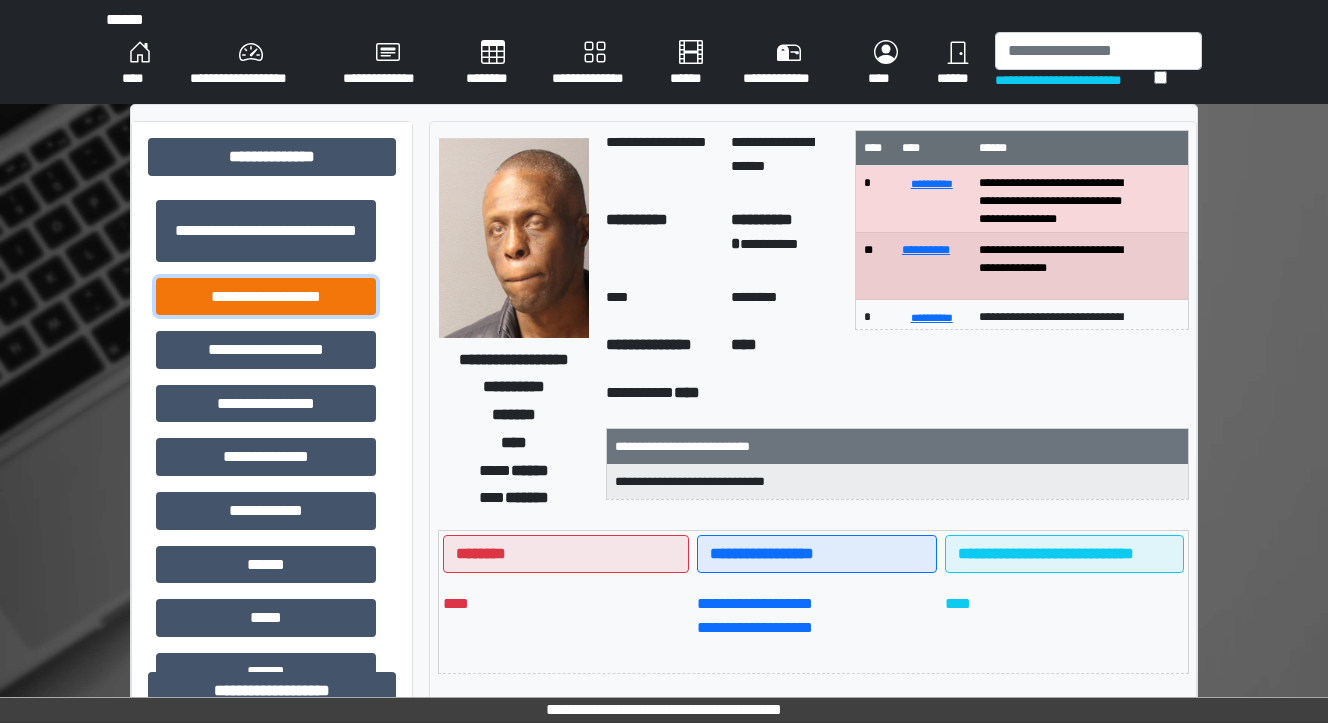 click on "**********" at bounding box center (266, 297) 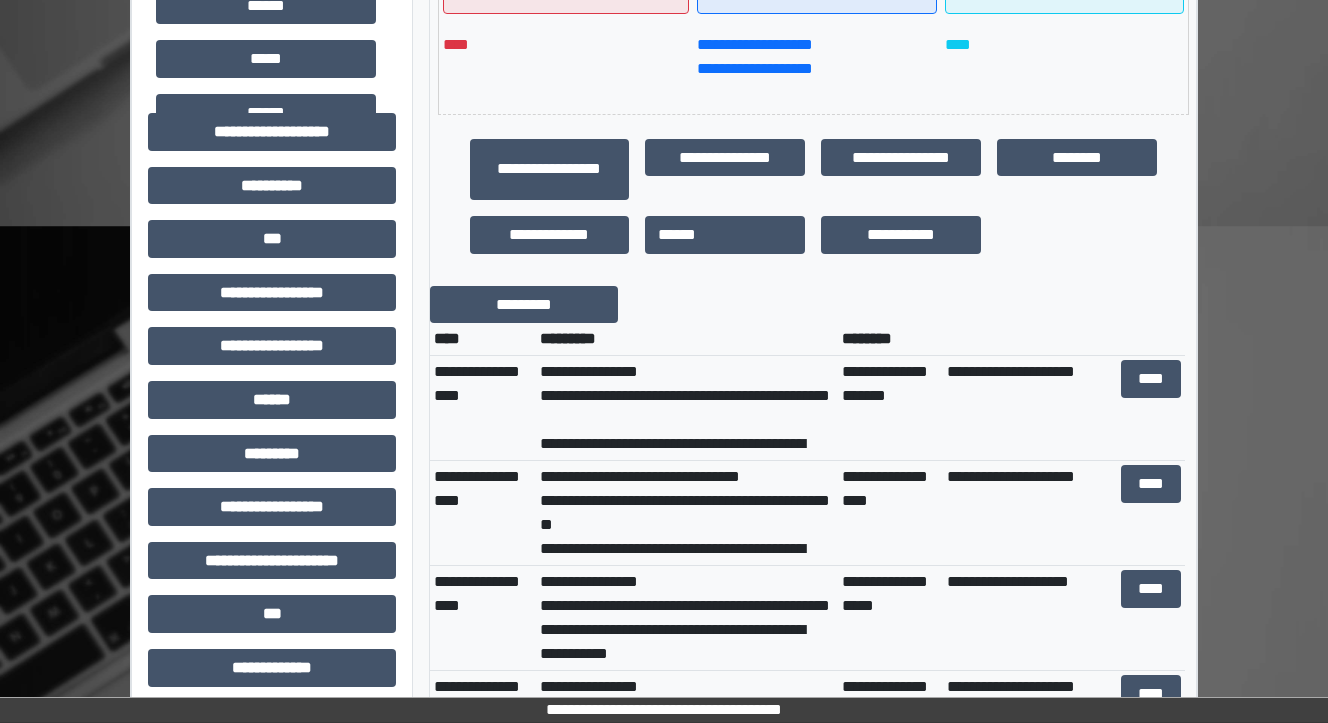 scroll, scrollTop: 560, scrollLeft: 0, axis: vertical 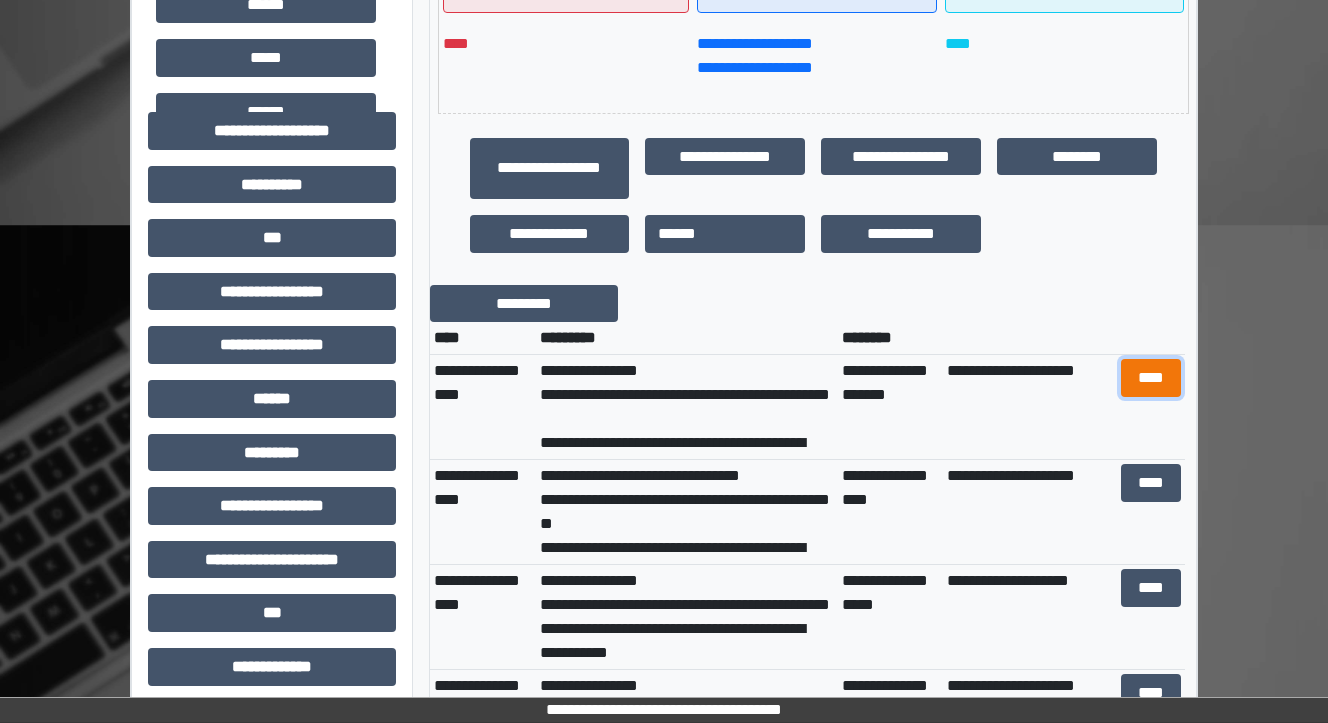 click on "****" at bounding box center (1150, 378) 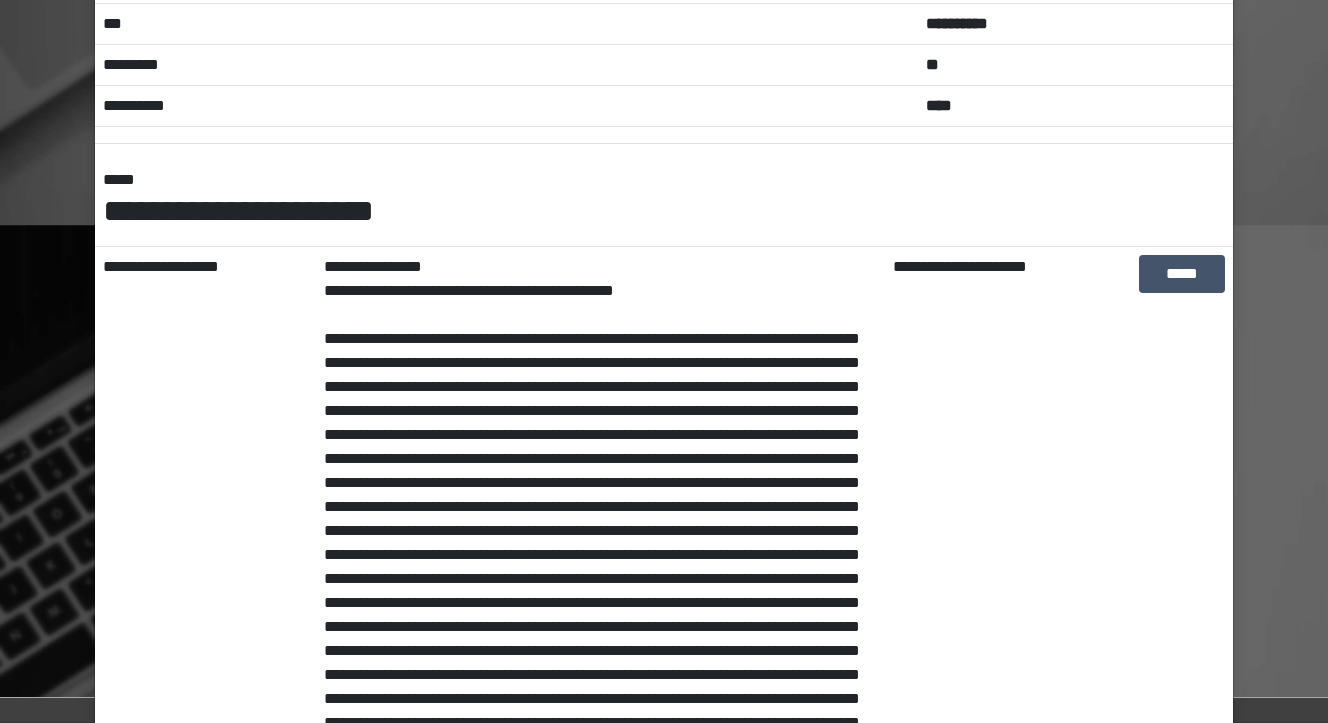 scroll, scrollTop: 0, scrollLeft: 0, axis: both 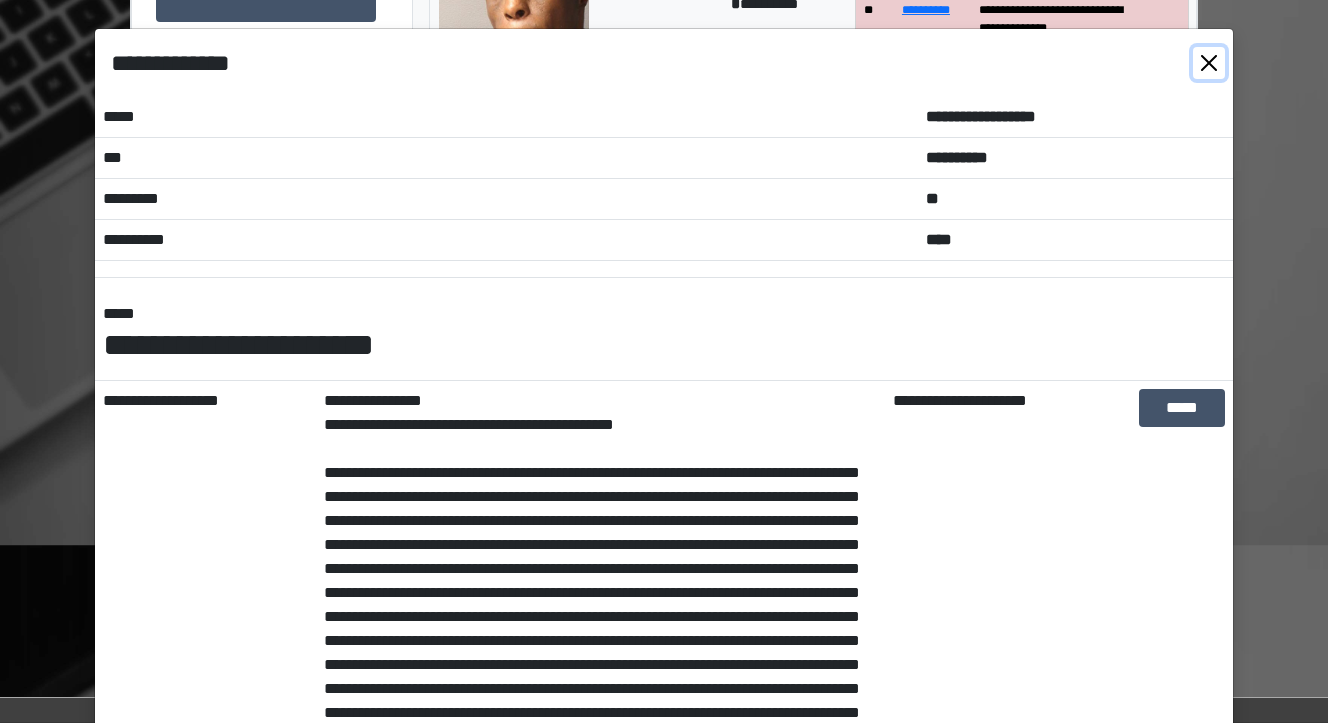 click at bounding box center [1209, 63] 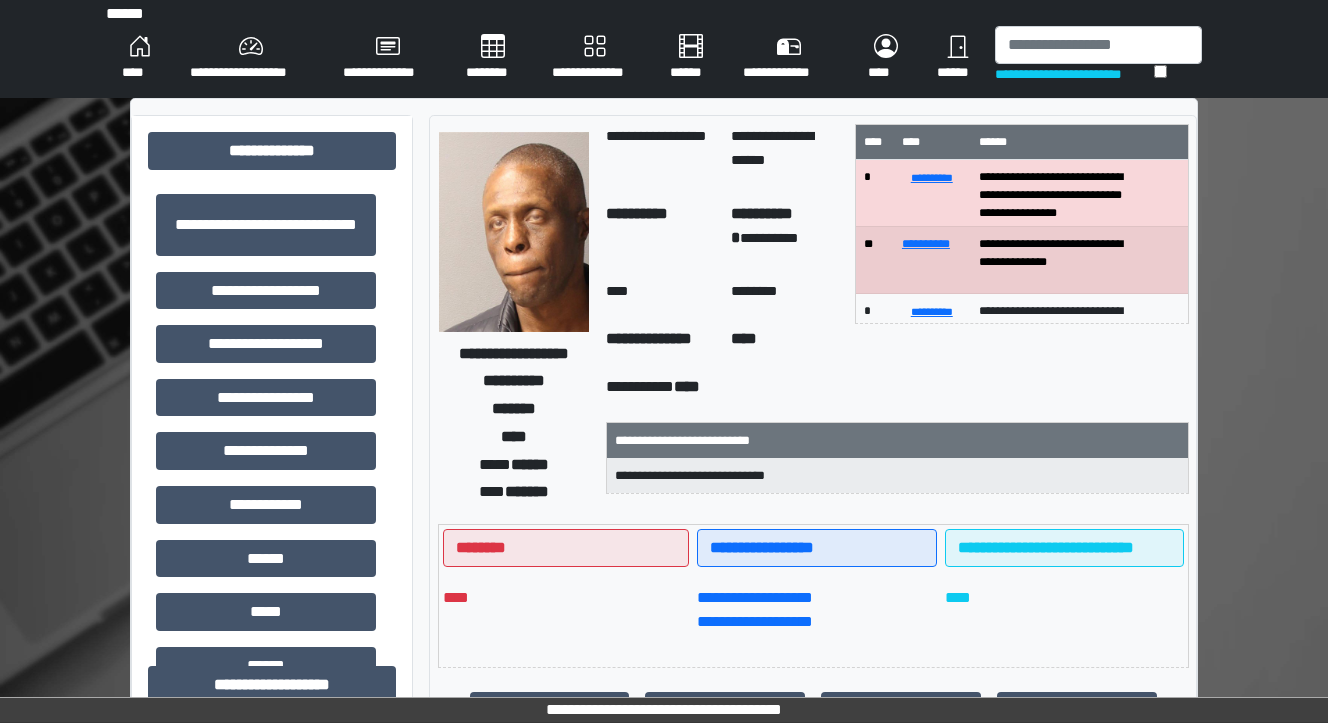 scroll, scrollTop: 0, scrollLeft: 0, axis: both 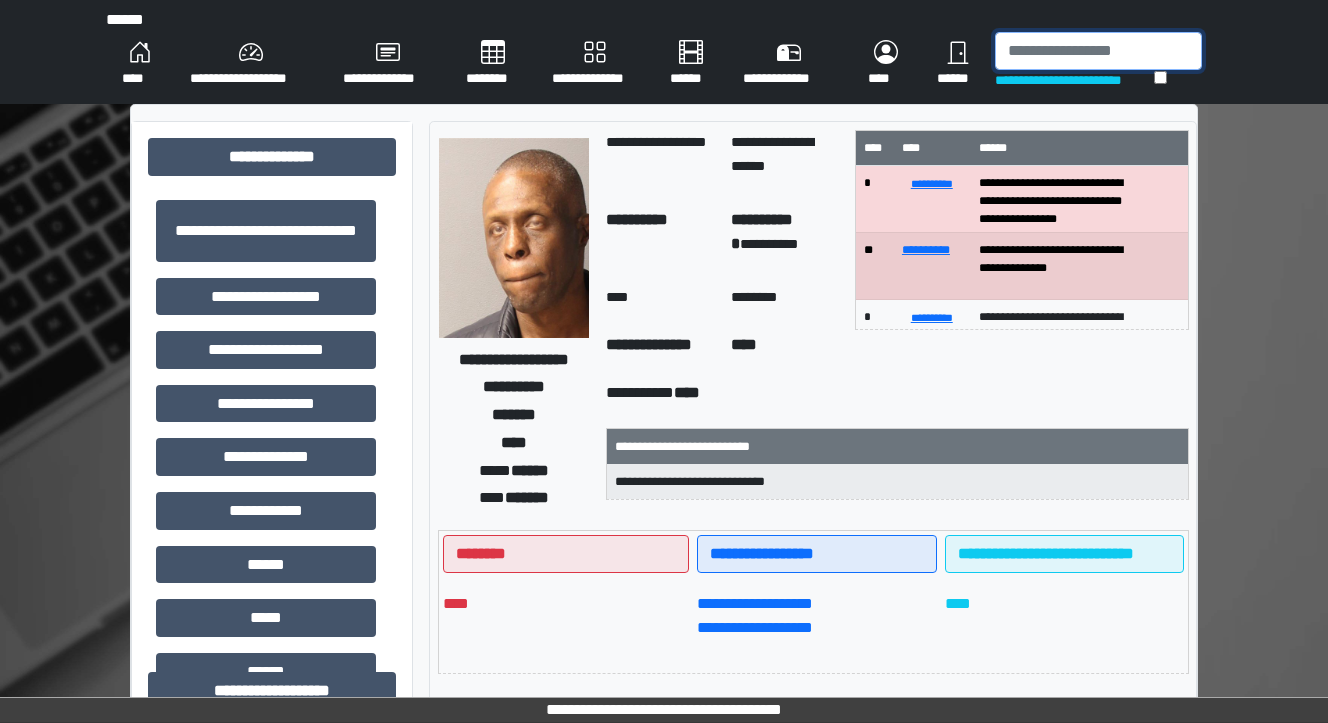 click at bounding box center (1098, 51) 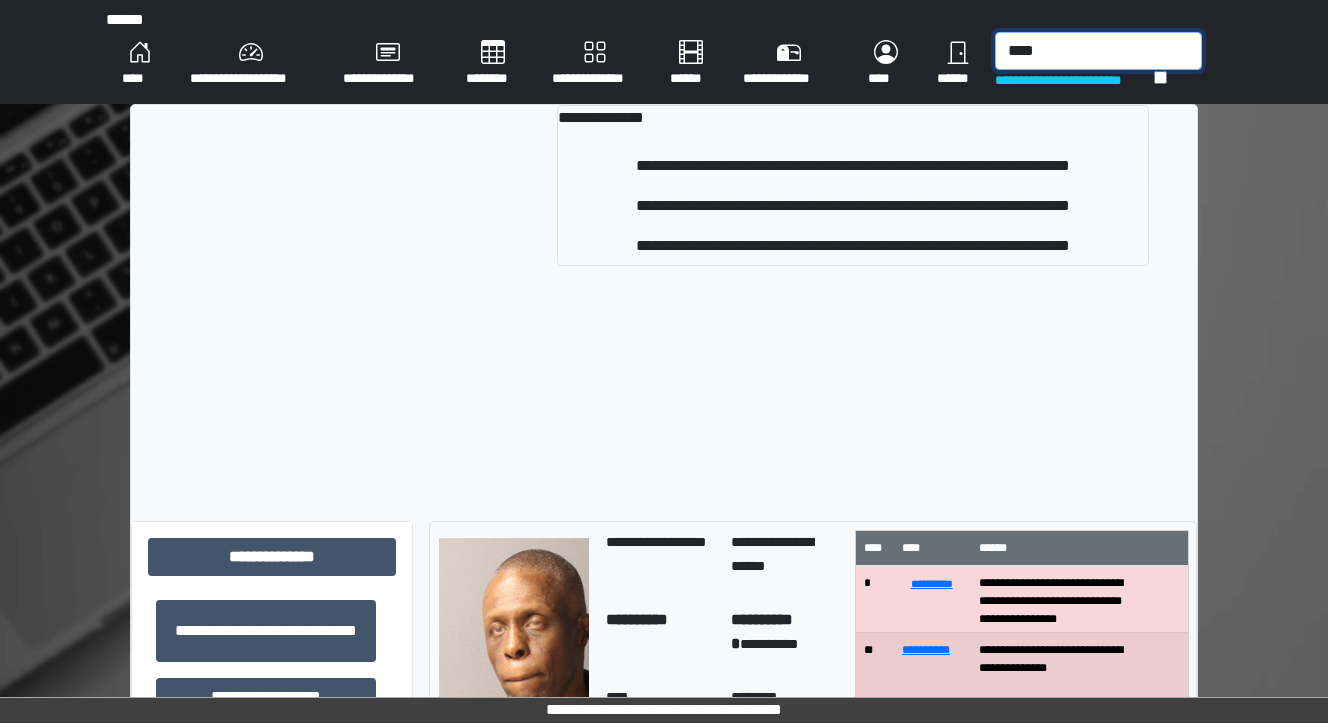 type on "****" 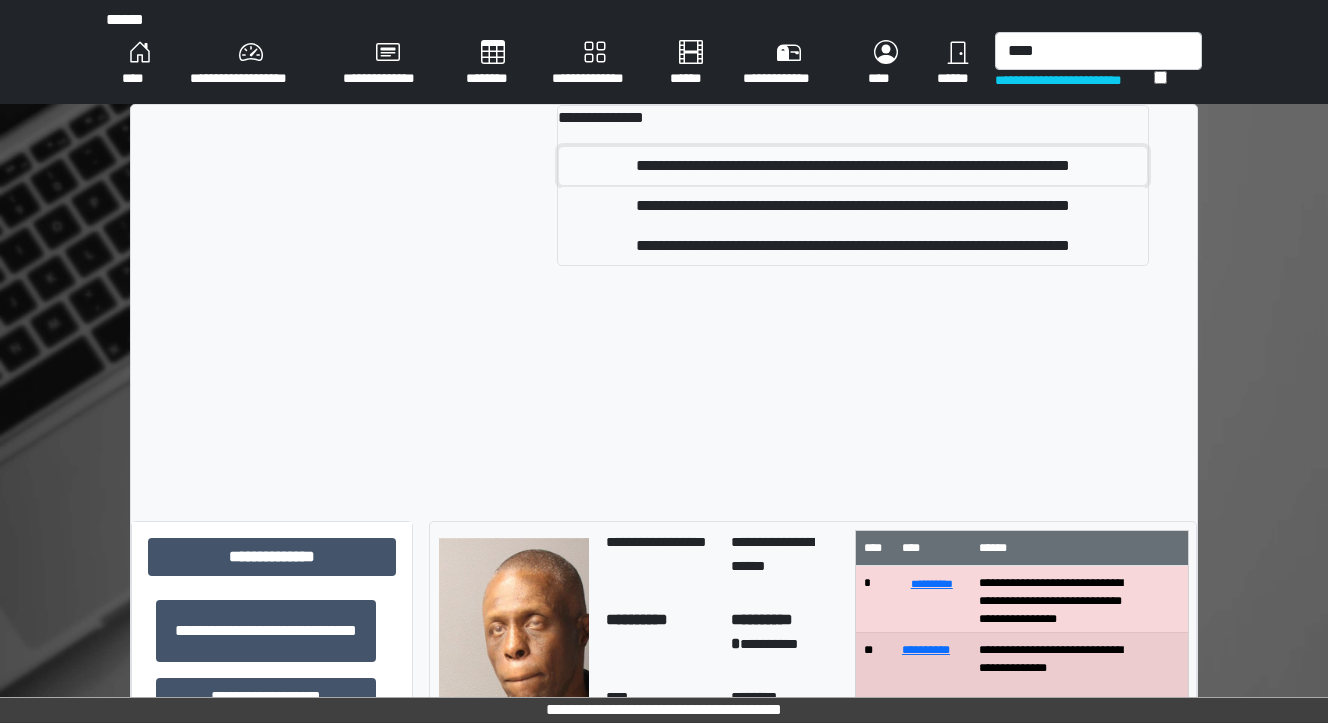 click on "**********" at bounding box center [853, 166] 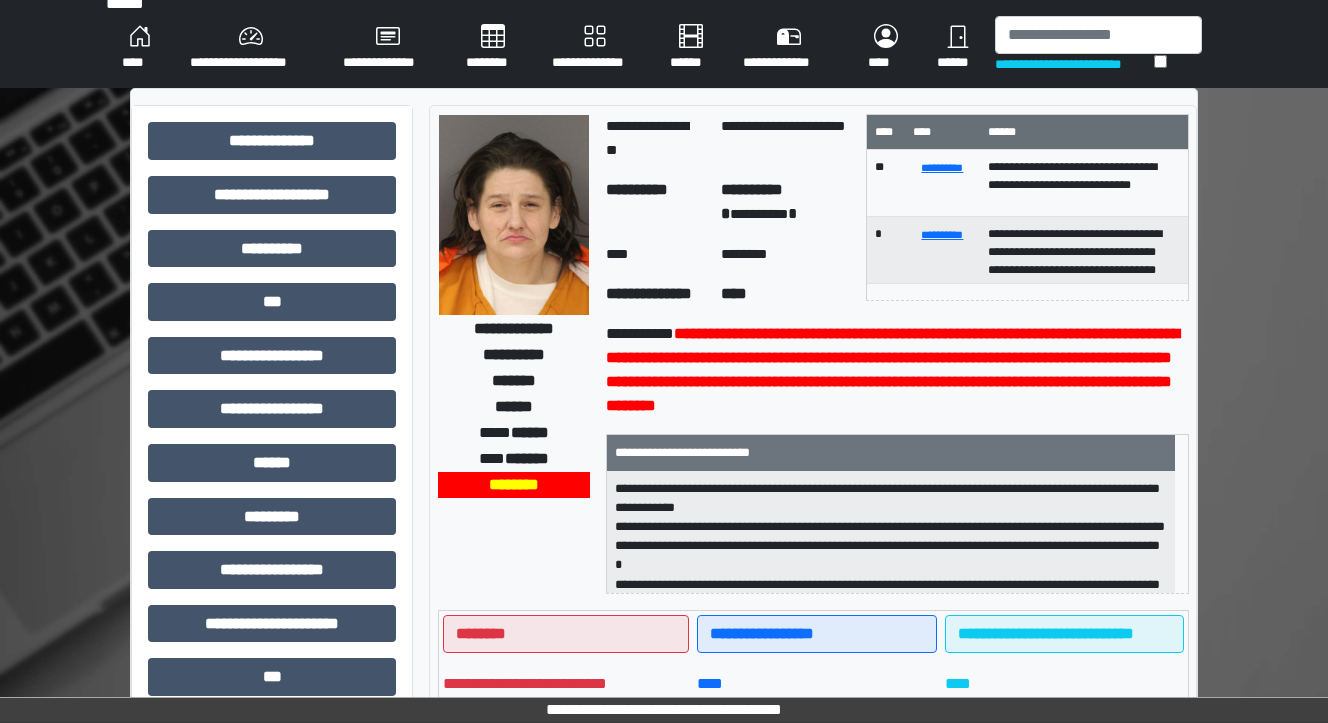 scroll, scrollTop: 0, scrollLeft: 0, axis: both 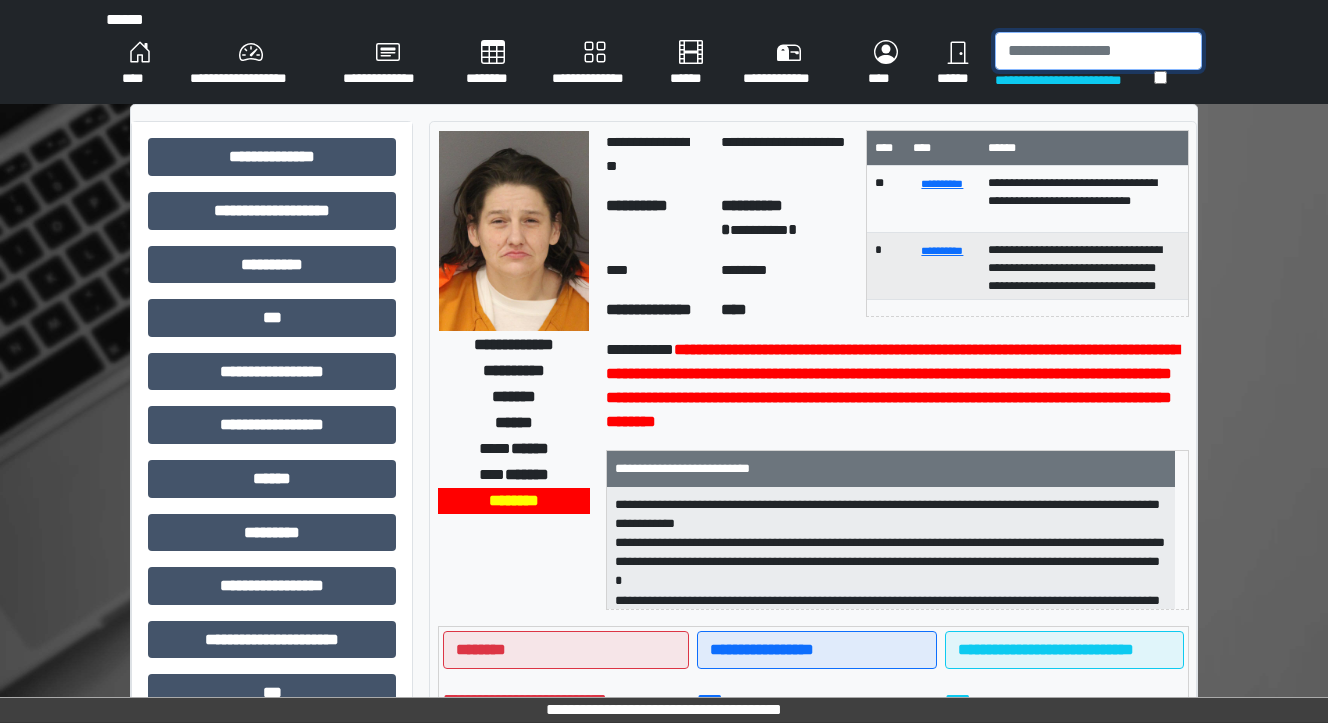 click at bounding box center (1098, 51) 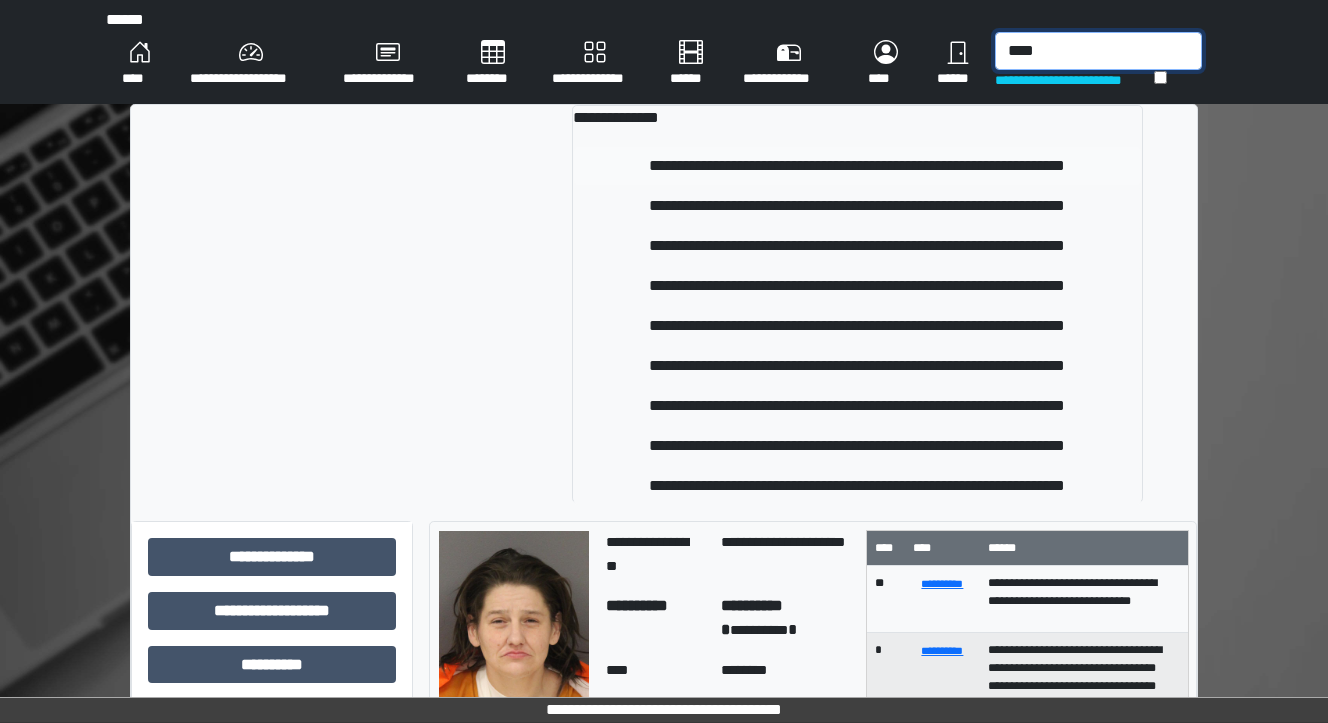 type on "****" 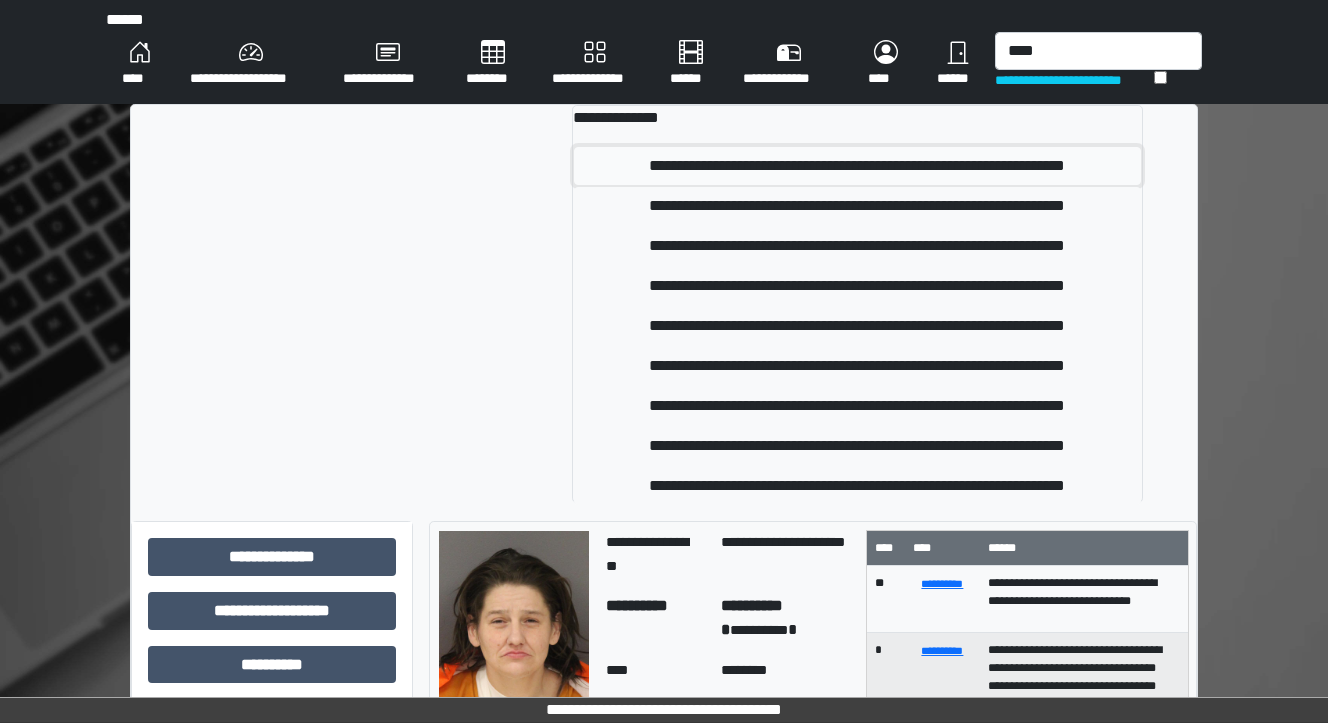 click on "**********" at bounding box center [858, 166] 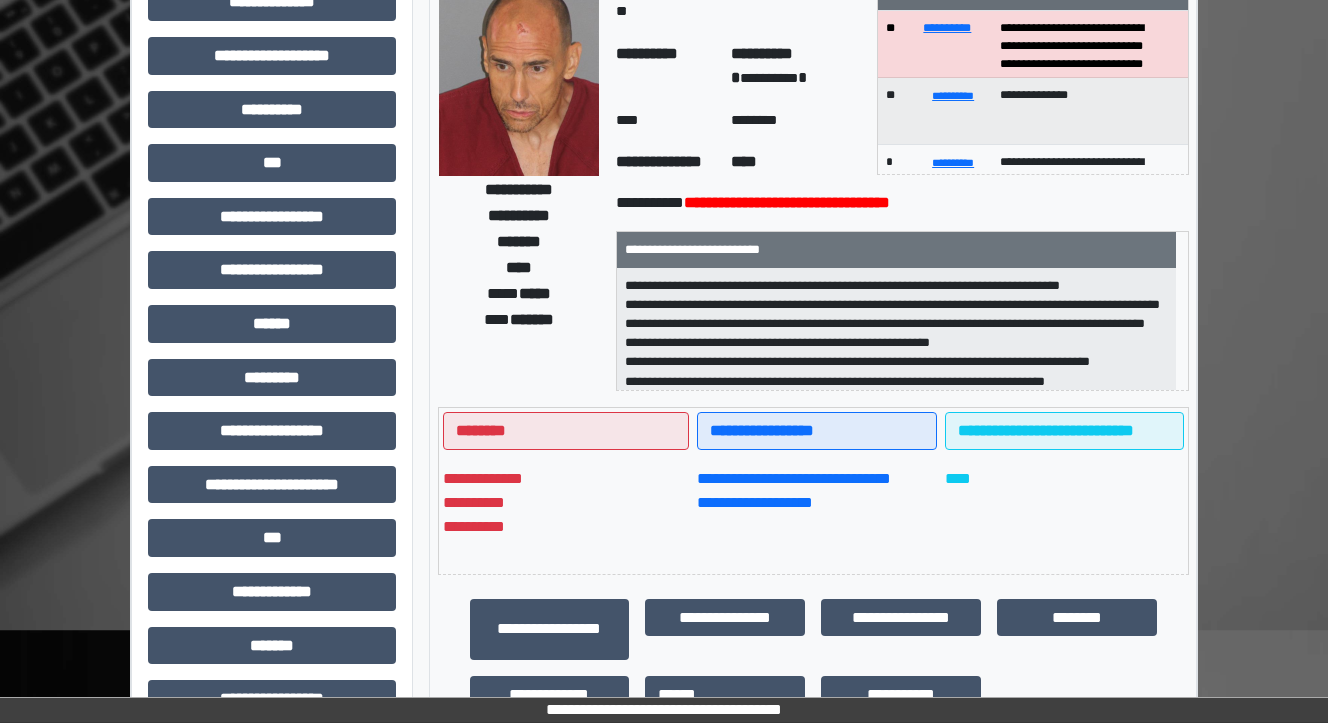 scroll, scrollTop: 0, scrollLeft: 0, axis: both 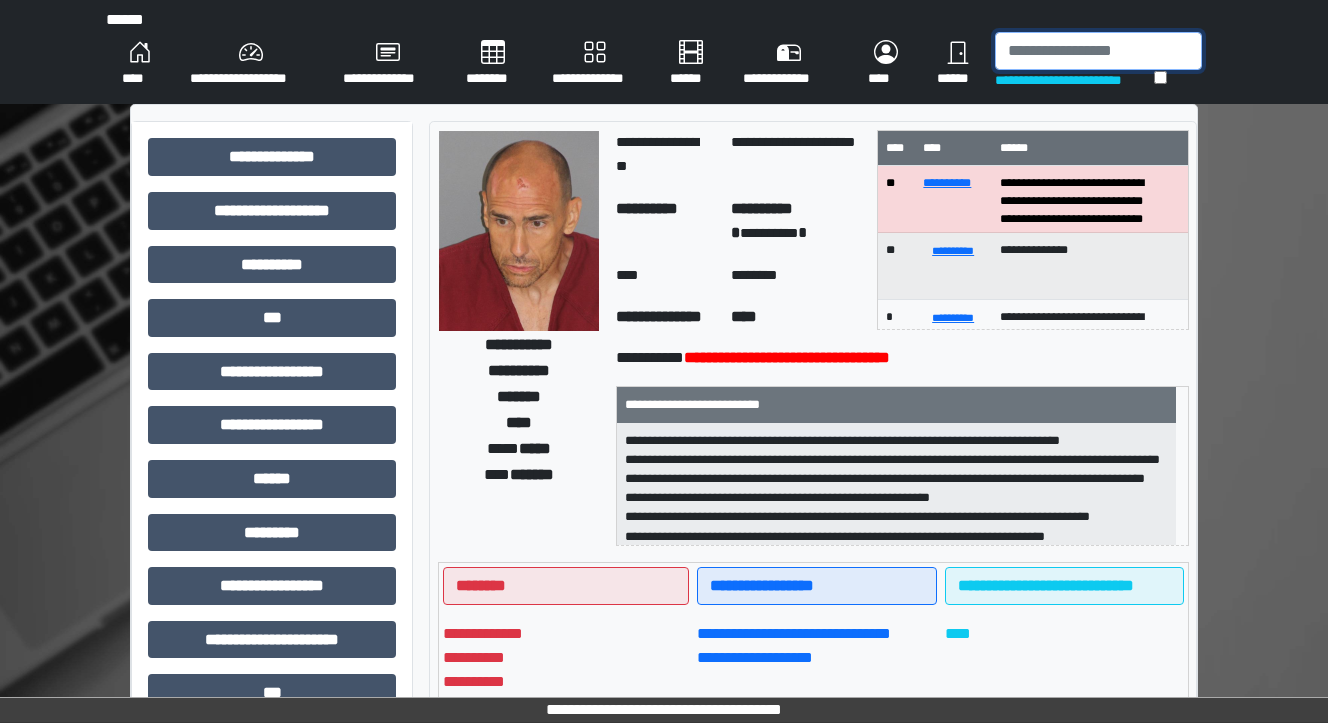 click at bounding box center (1098, 51) 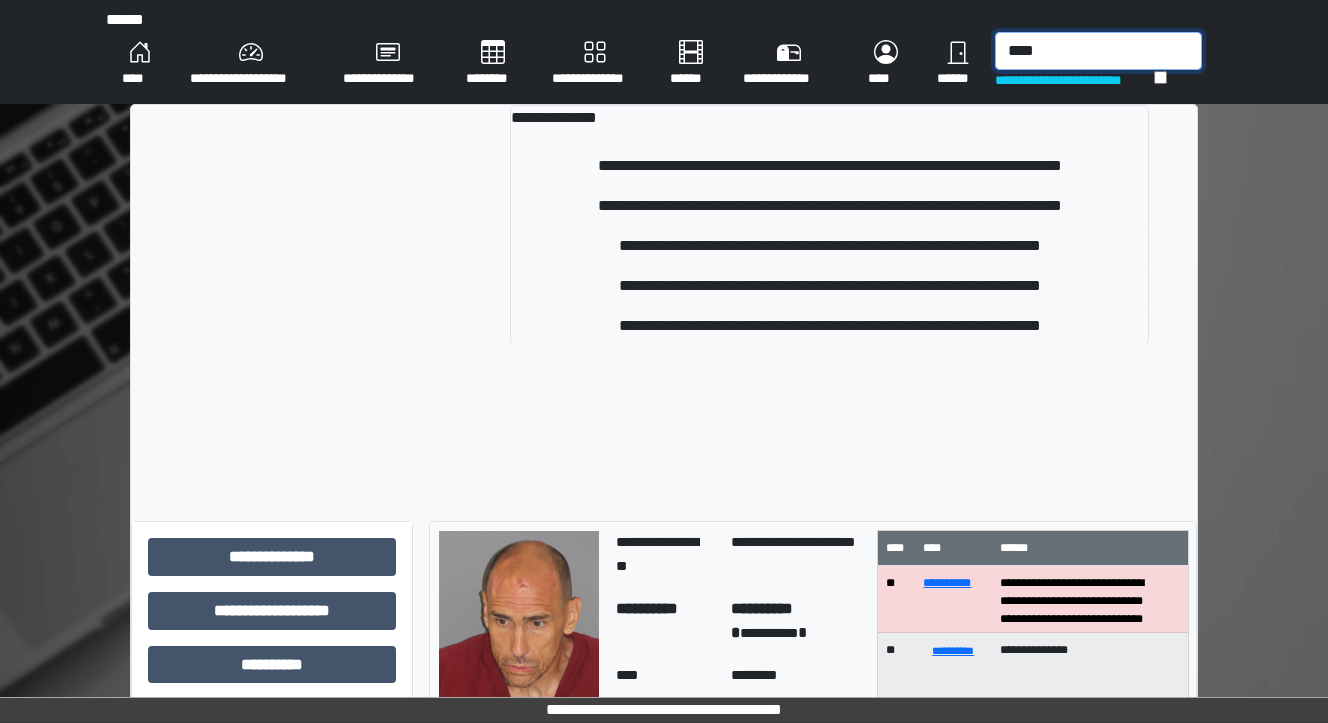 type on "****" 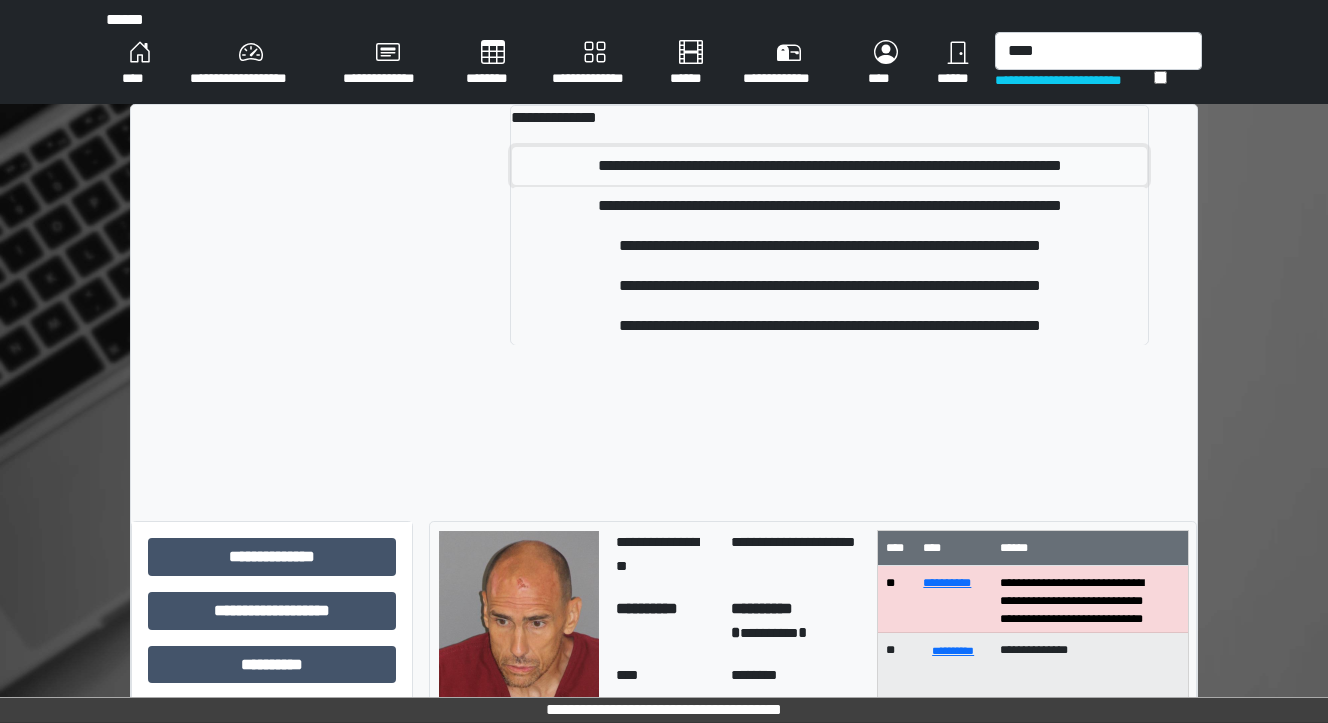 click on "**********" at bounding box center [829, 166] 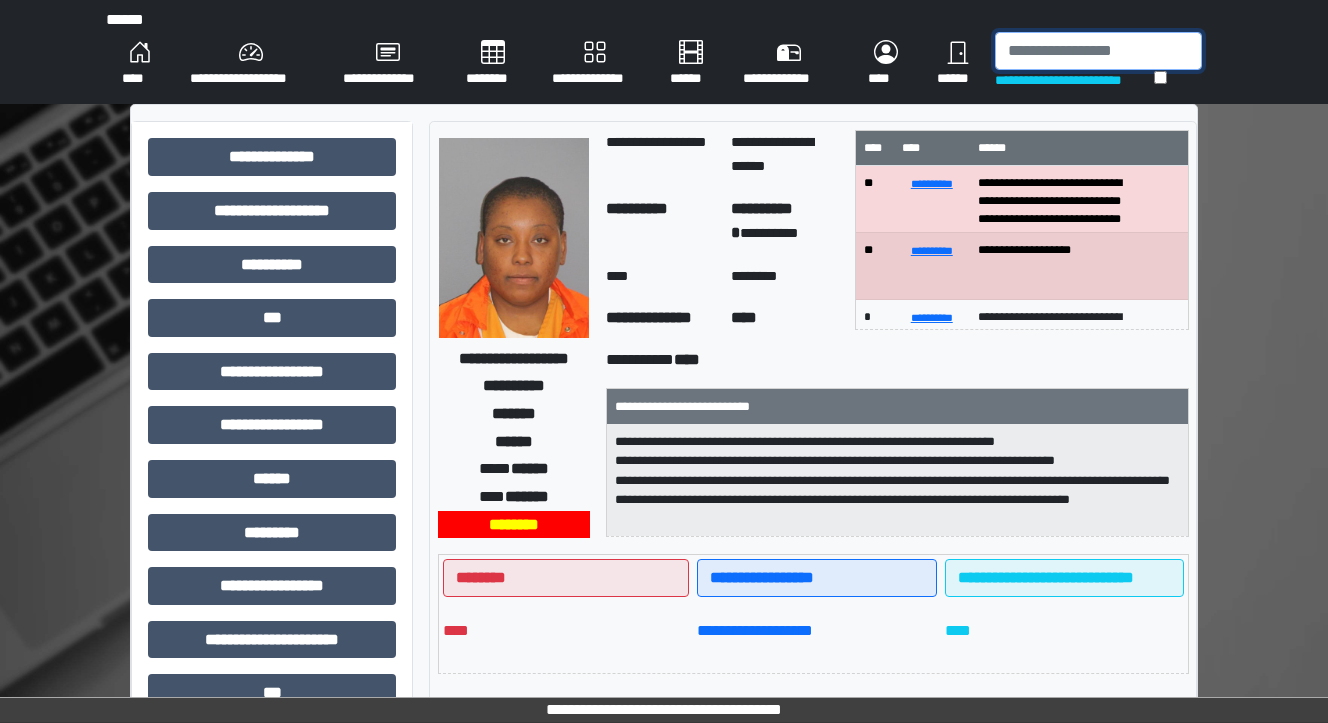 click at bounding box center [1098, 51] 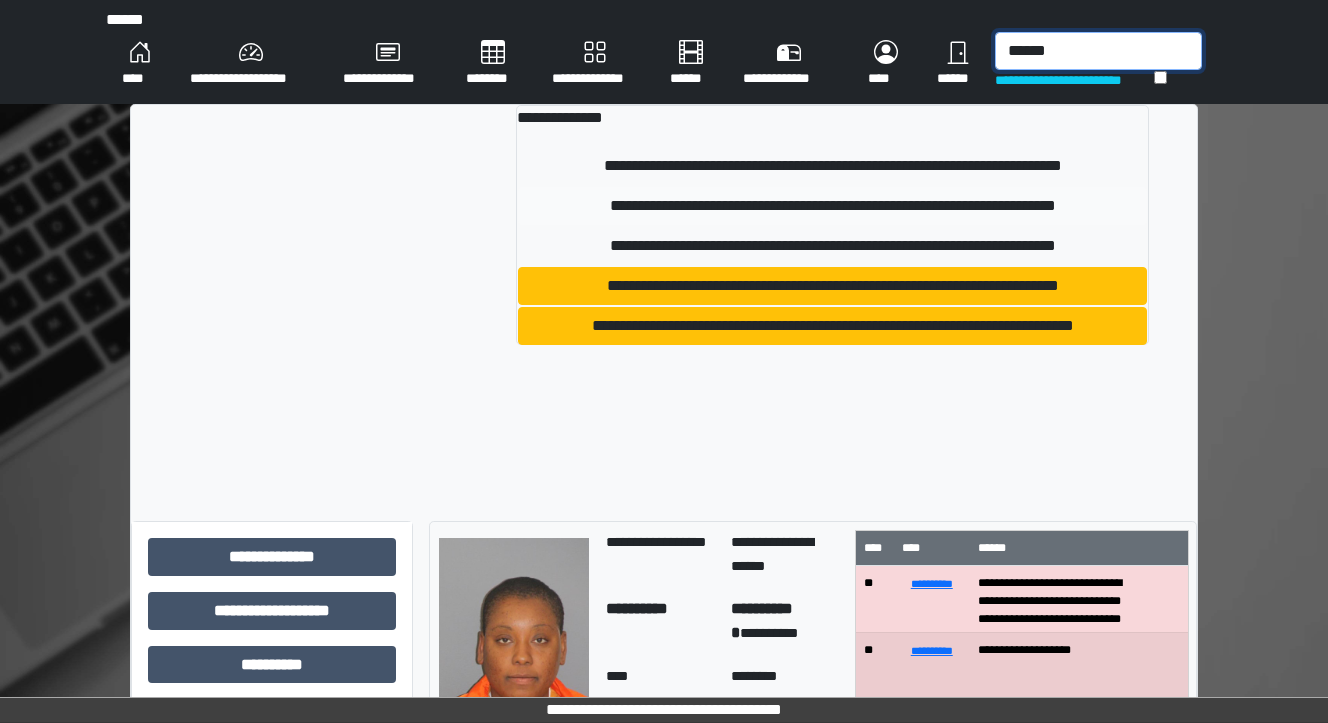 type on "******" 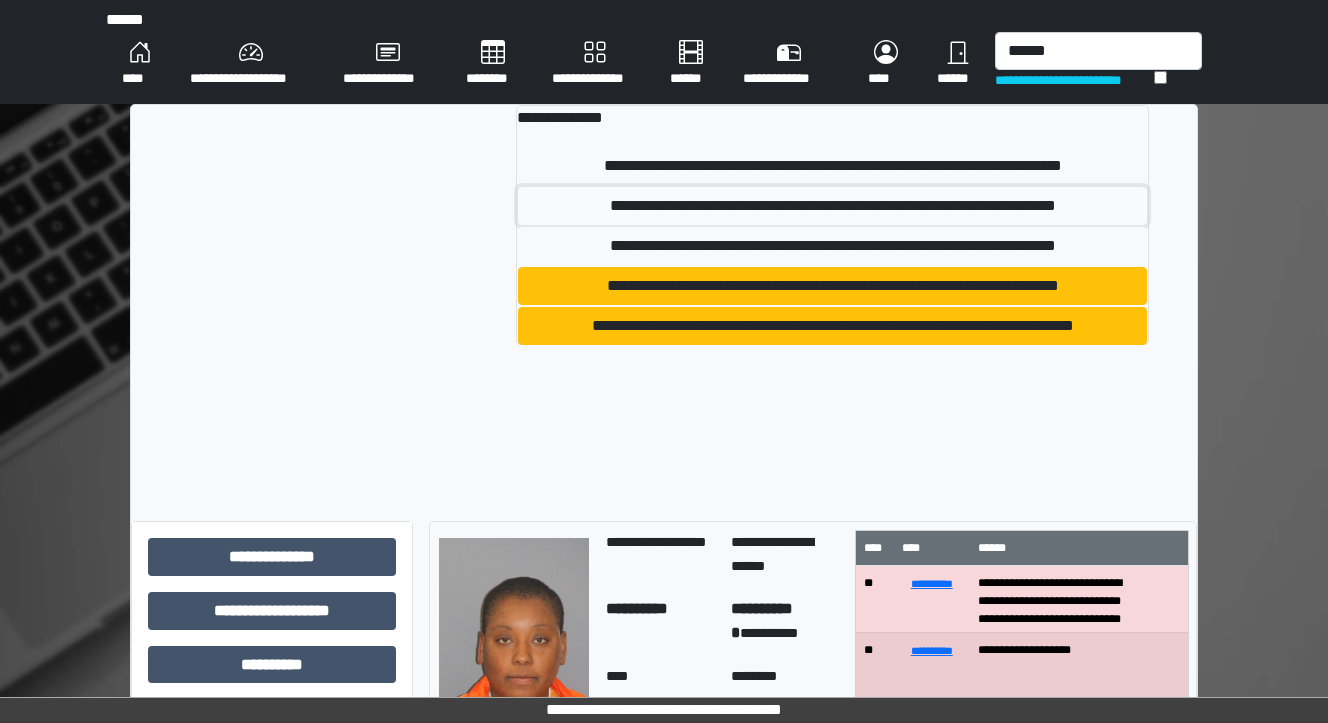 click on "**********" at bounding box center (833, 206) 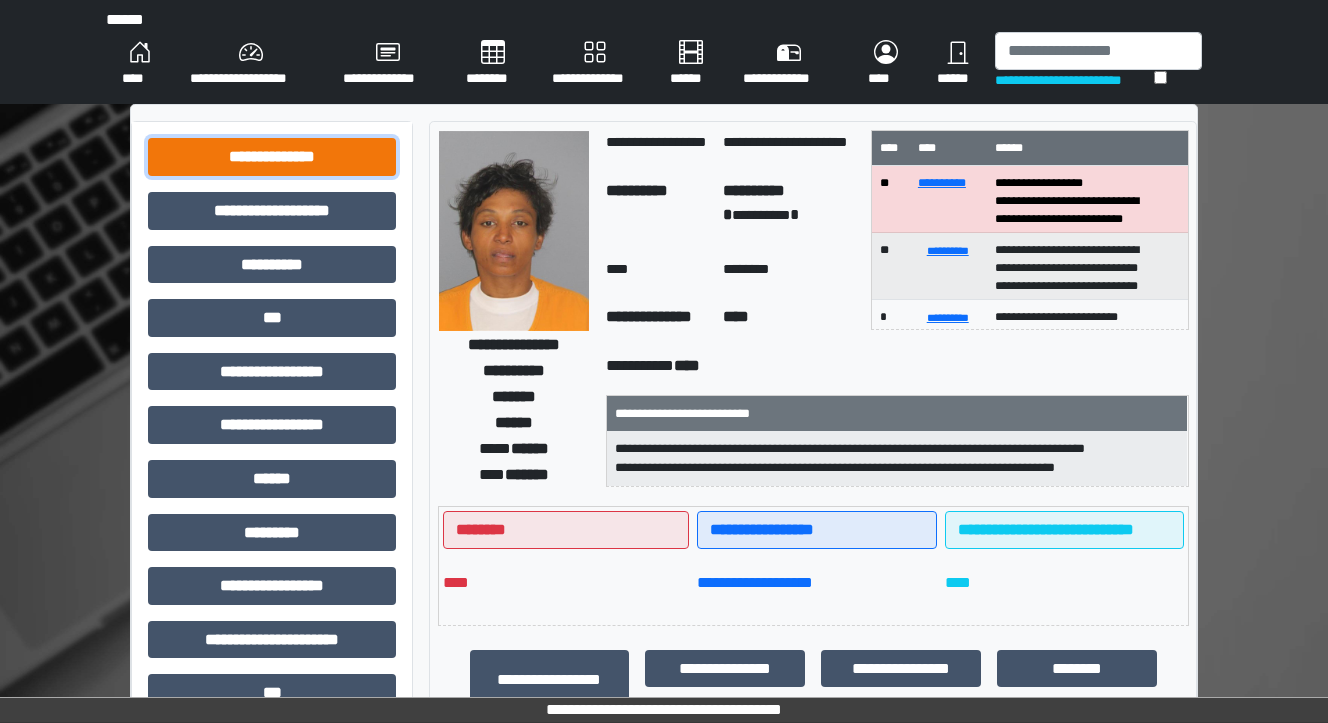 click on "**********" at bounding box center [272, 157] 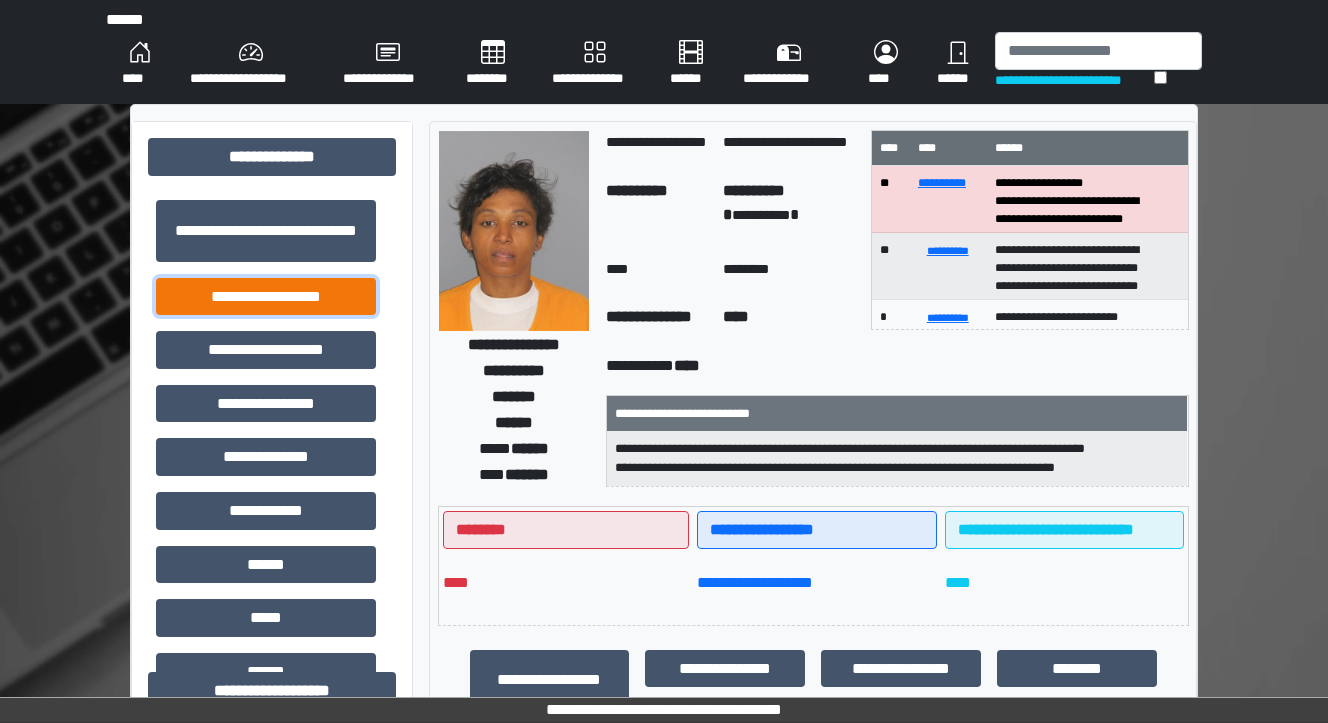 click on "**********" at bounding box center (266, 297) 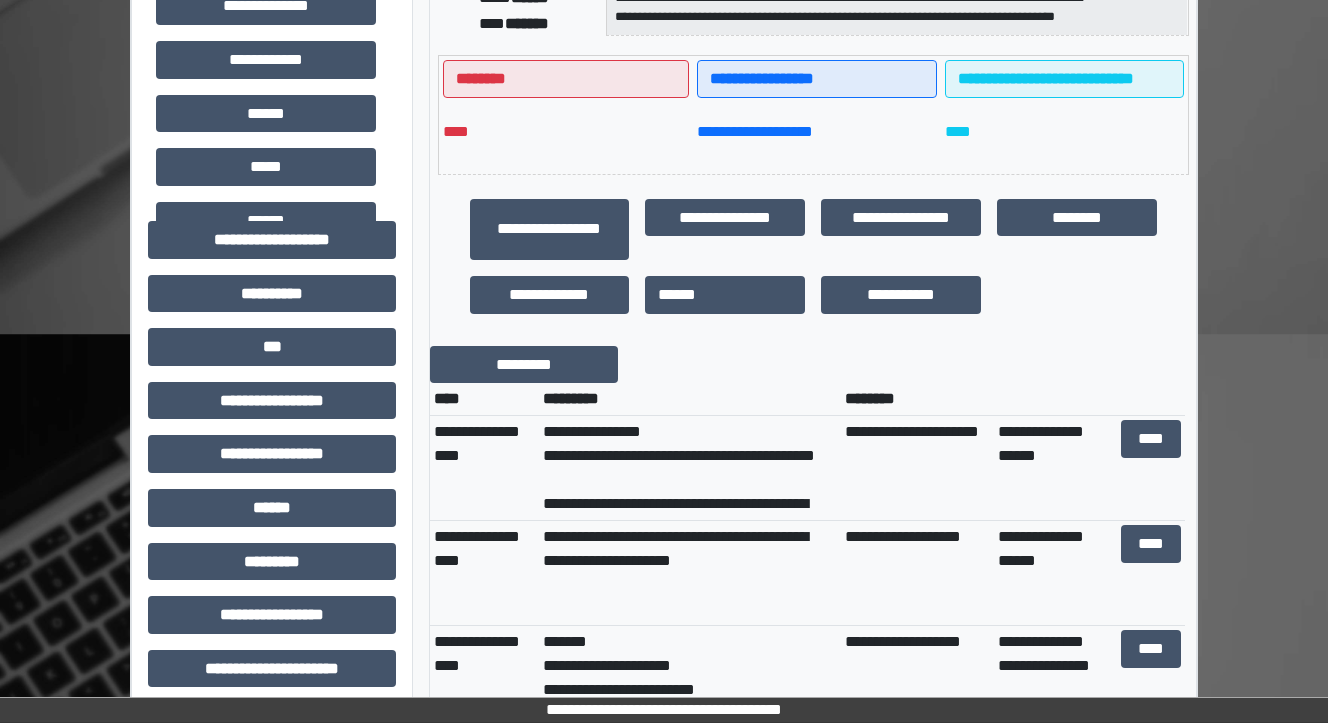 scroll, scrollTop: 480, scrollLeft: 0, axis: vertical 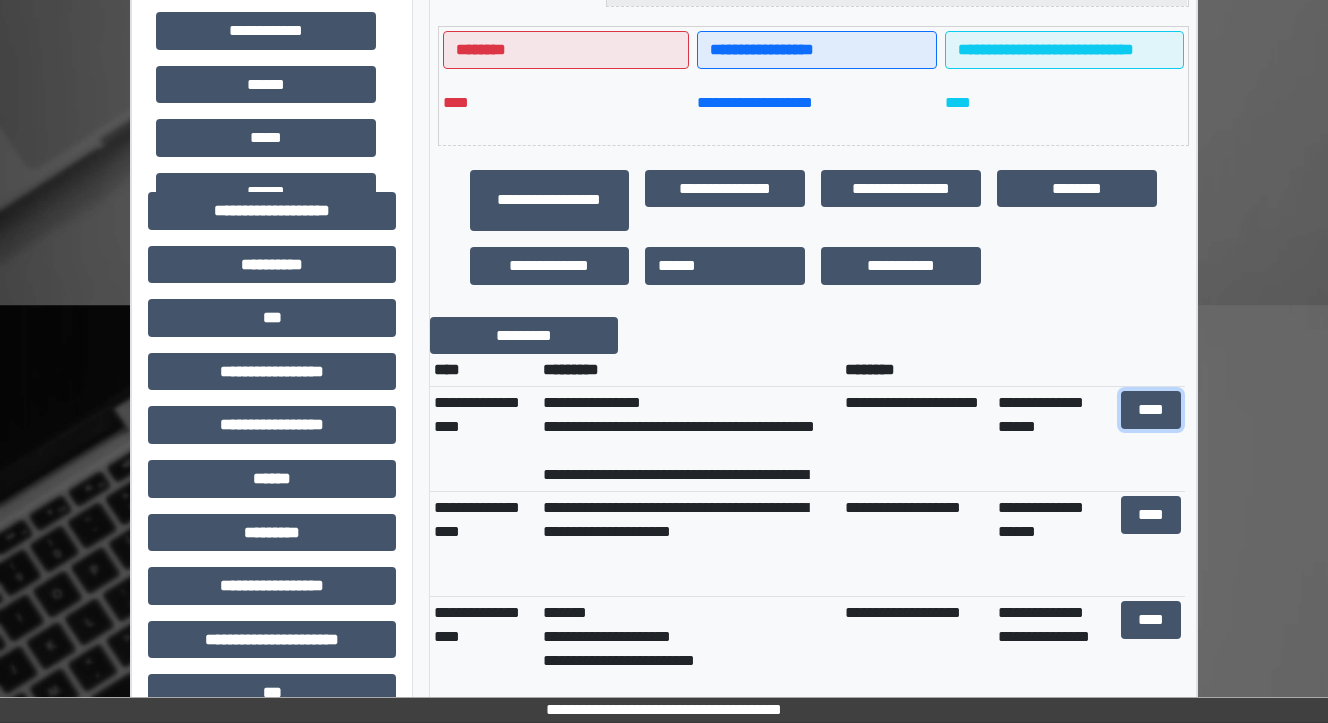 click on "****" at bounding box center [1150, 410] 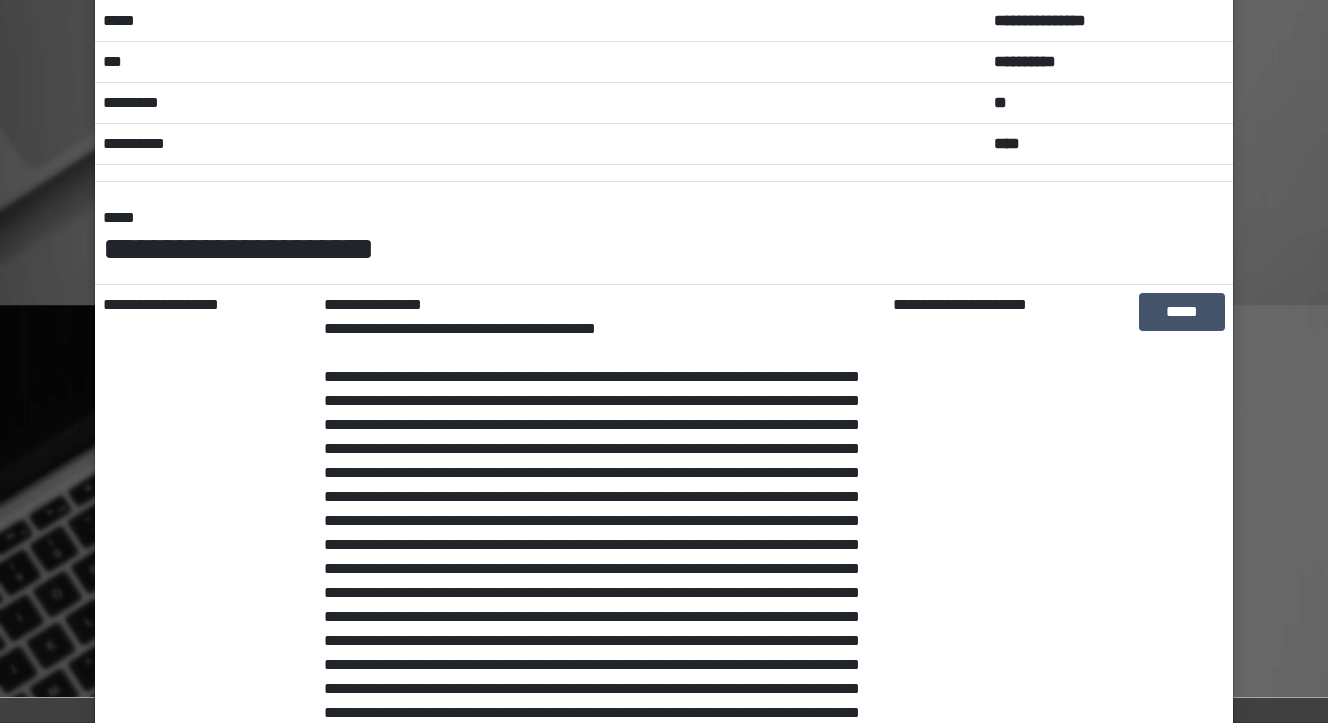 scroll, scrollTop: 0, scrollLeft: 0, axis: both 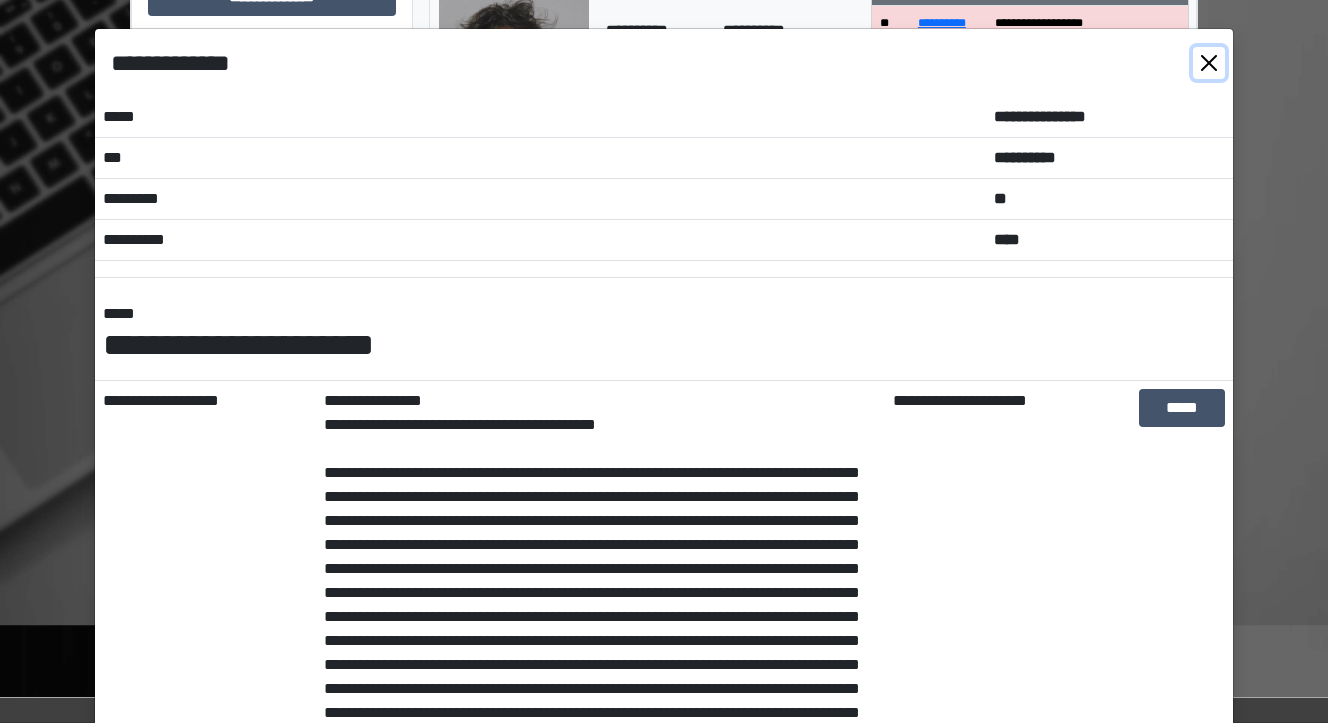 click at bounding box center [1209, 63] 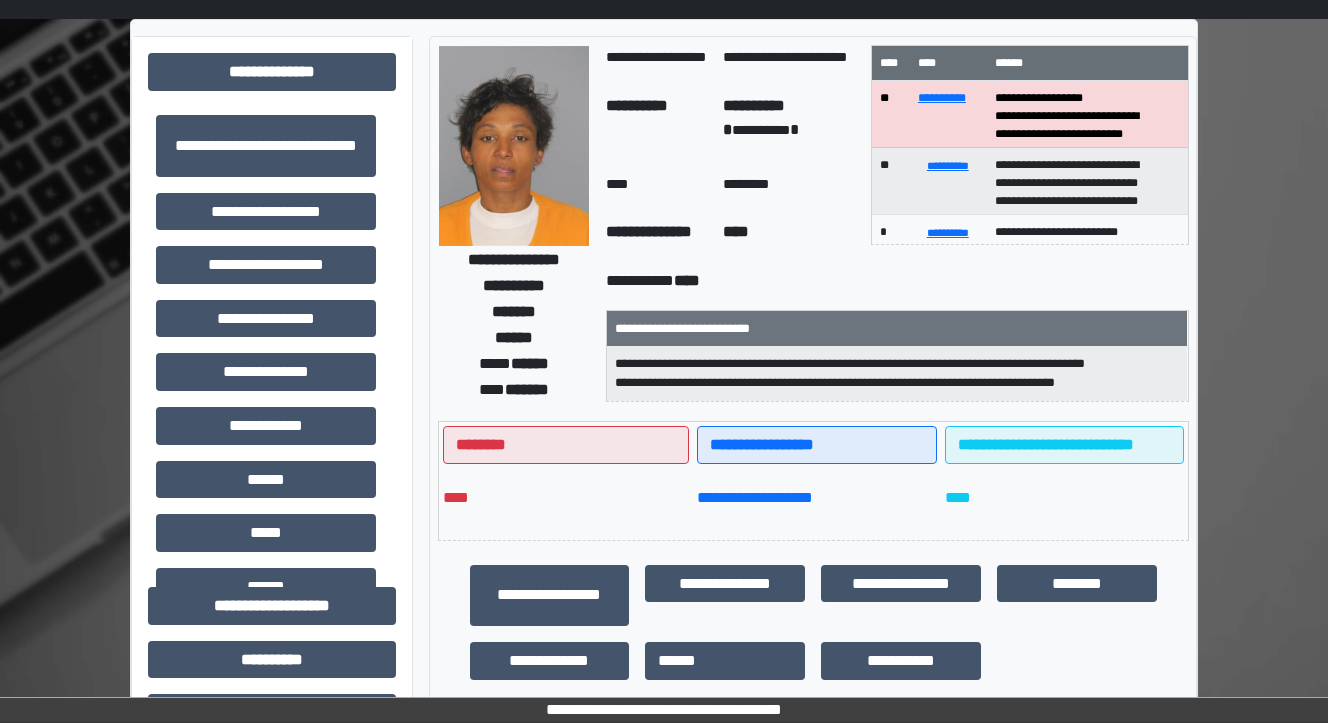scroll, scrollTop: 0, scrollLeft: 0, axis: both 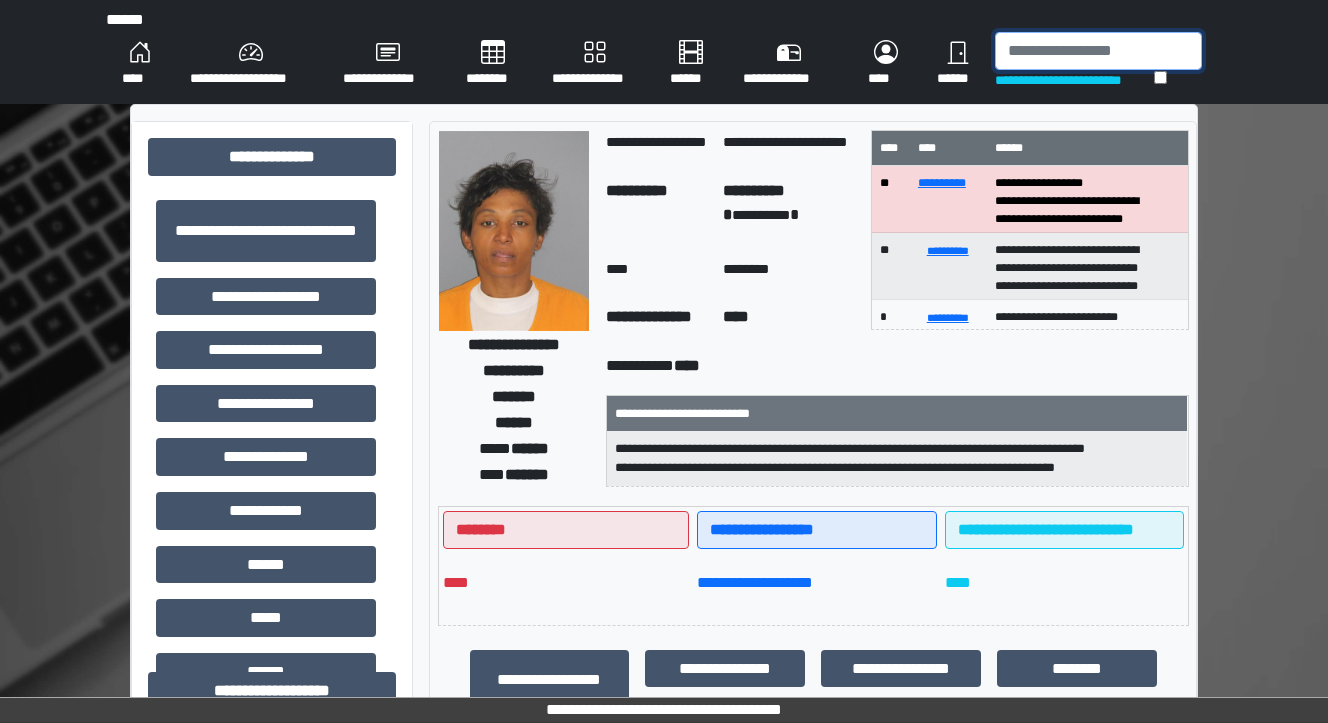 click at bounding box center [1098, 51] 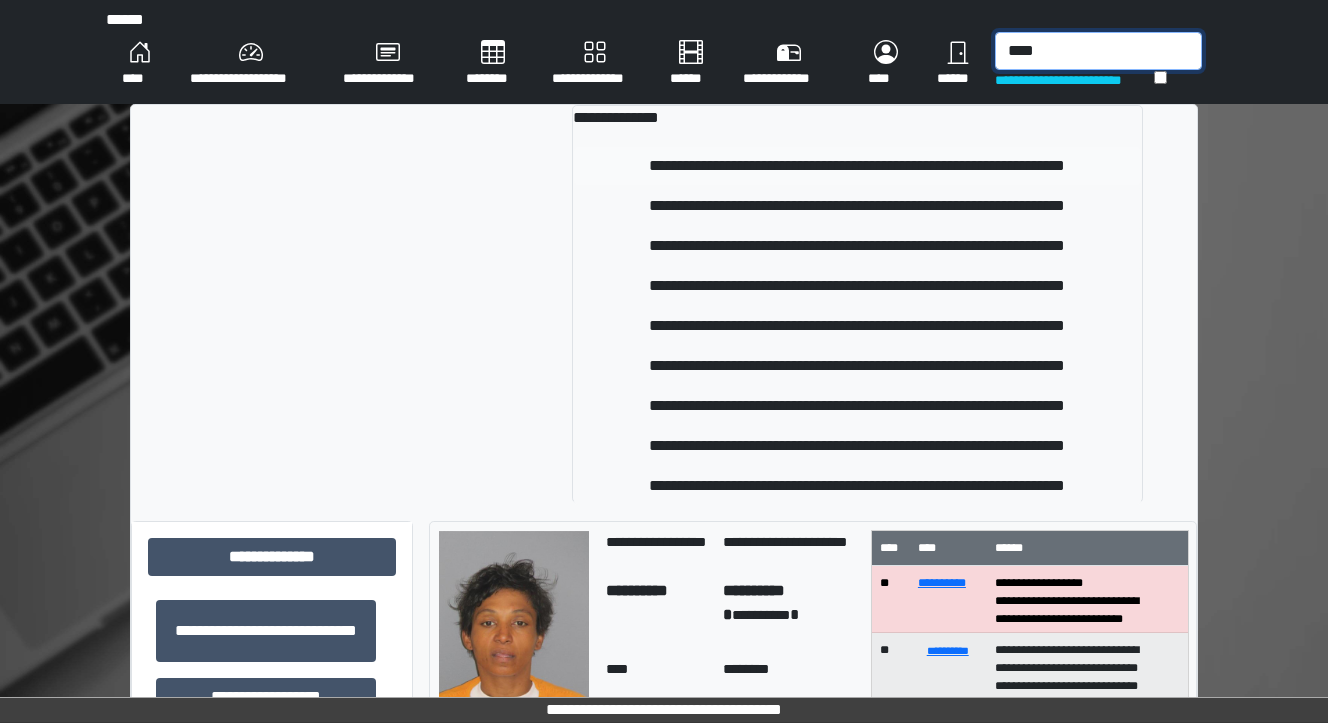type on "****" 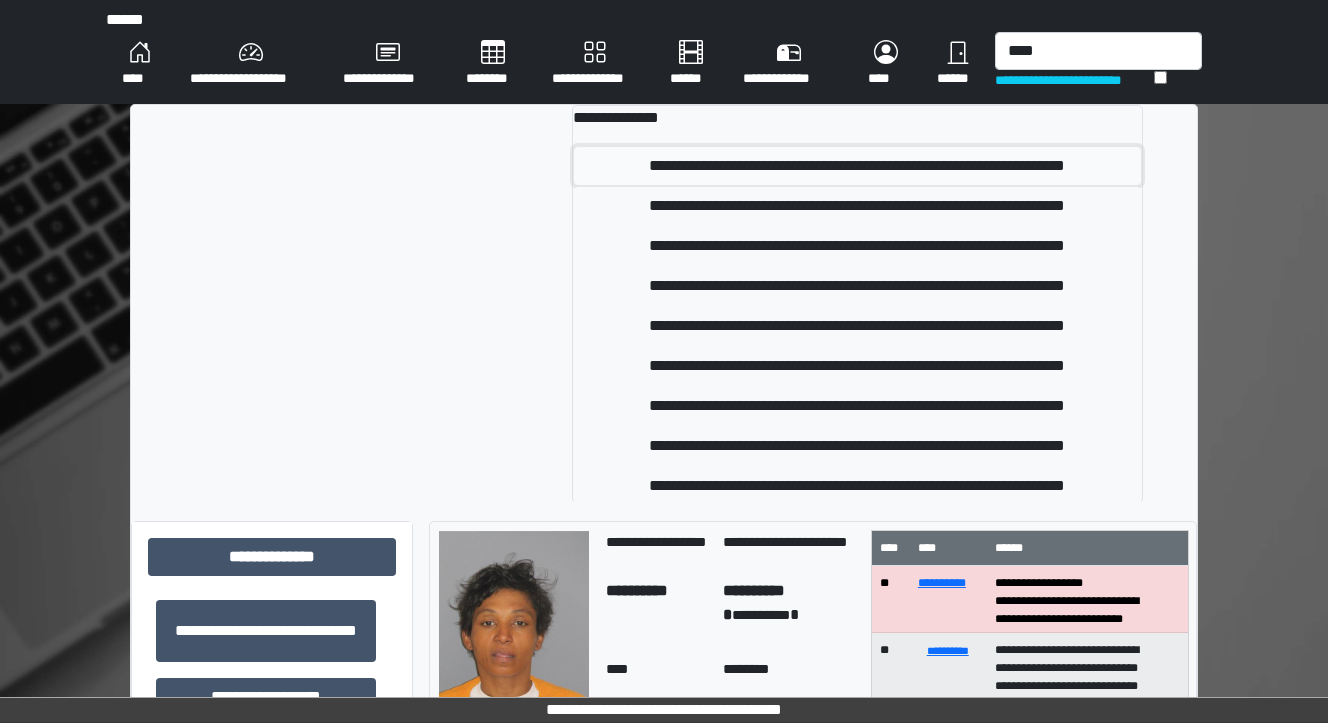 click on "**********" at bounding box center (858, 166) 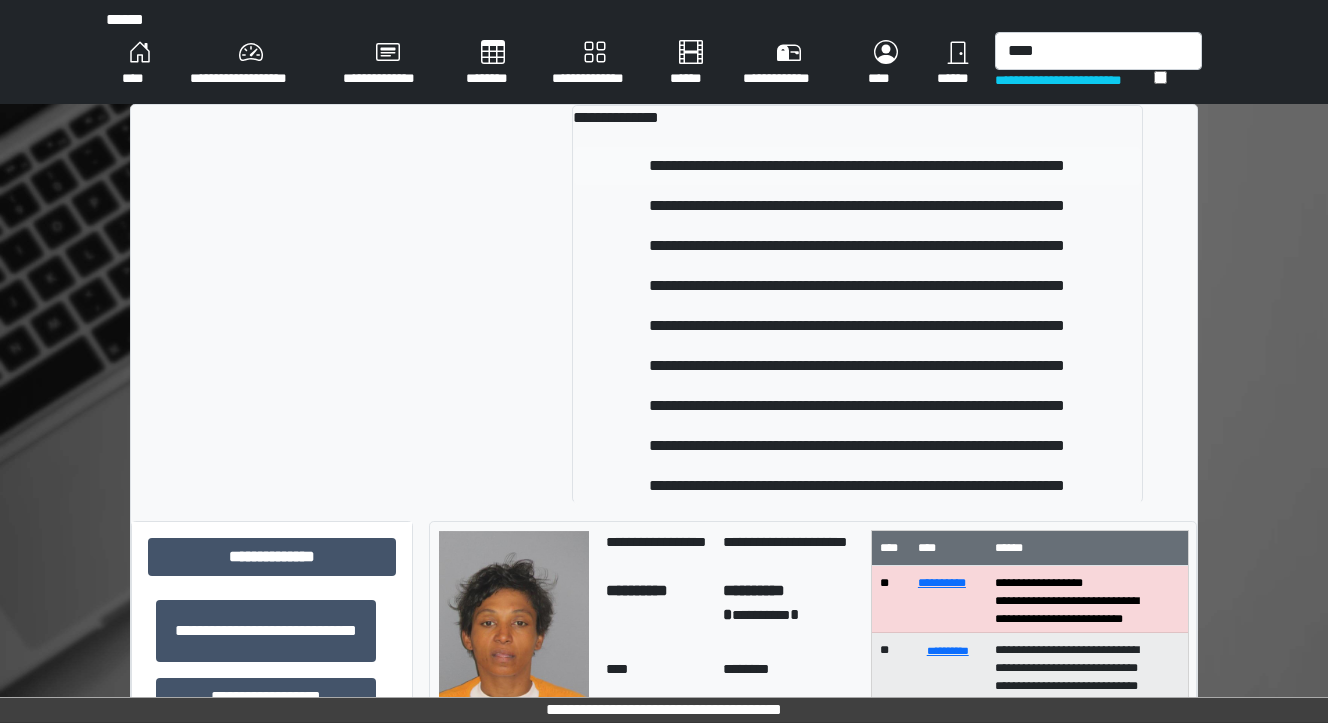 type 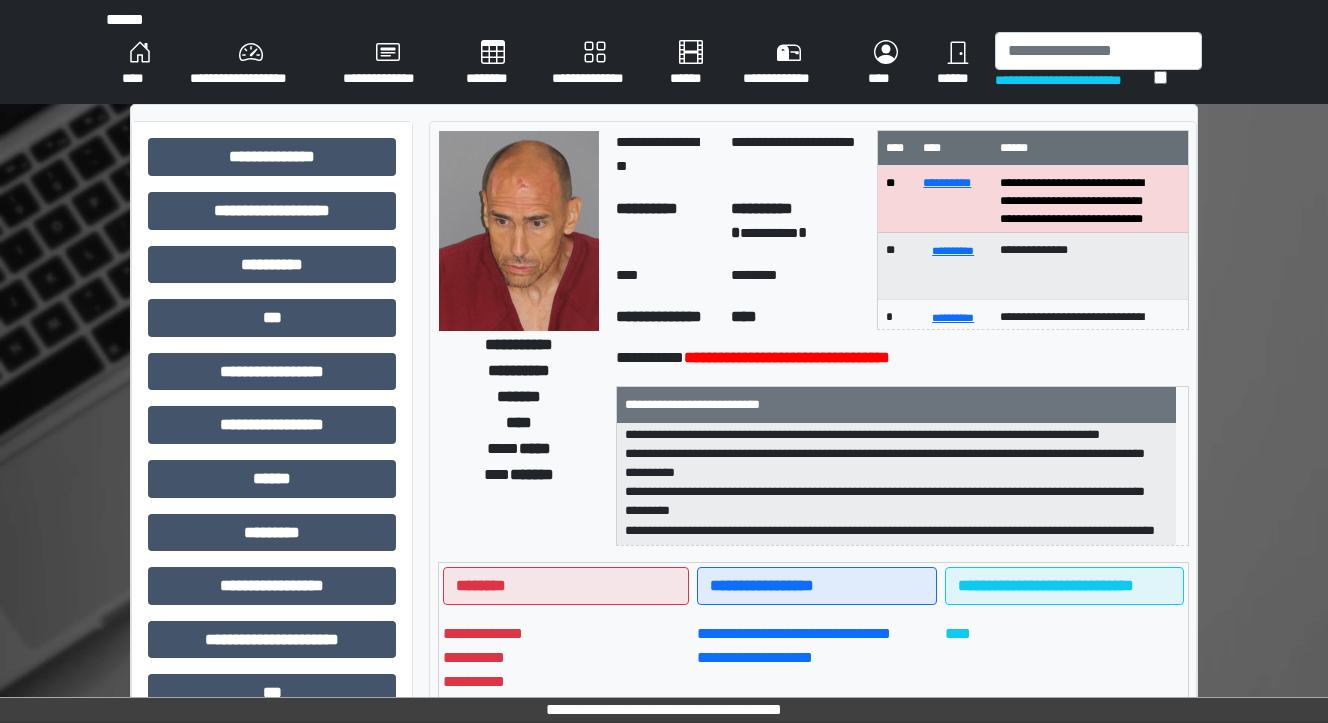 scroll, scrollTop: 179, scrollLeft: 0, axis: vertical 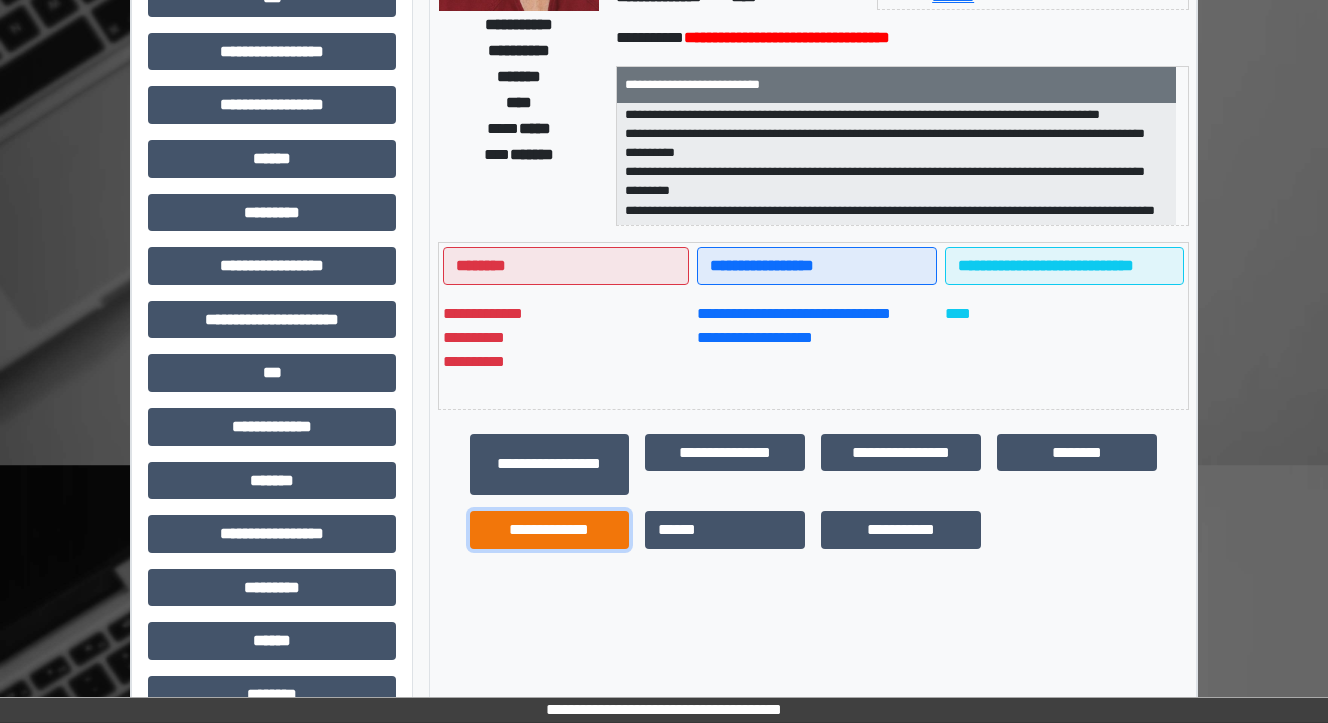 click on "**********" at bounding box center [550, 530] 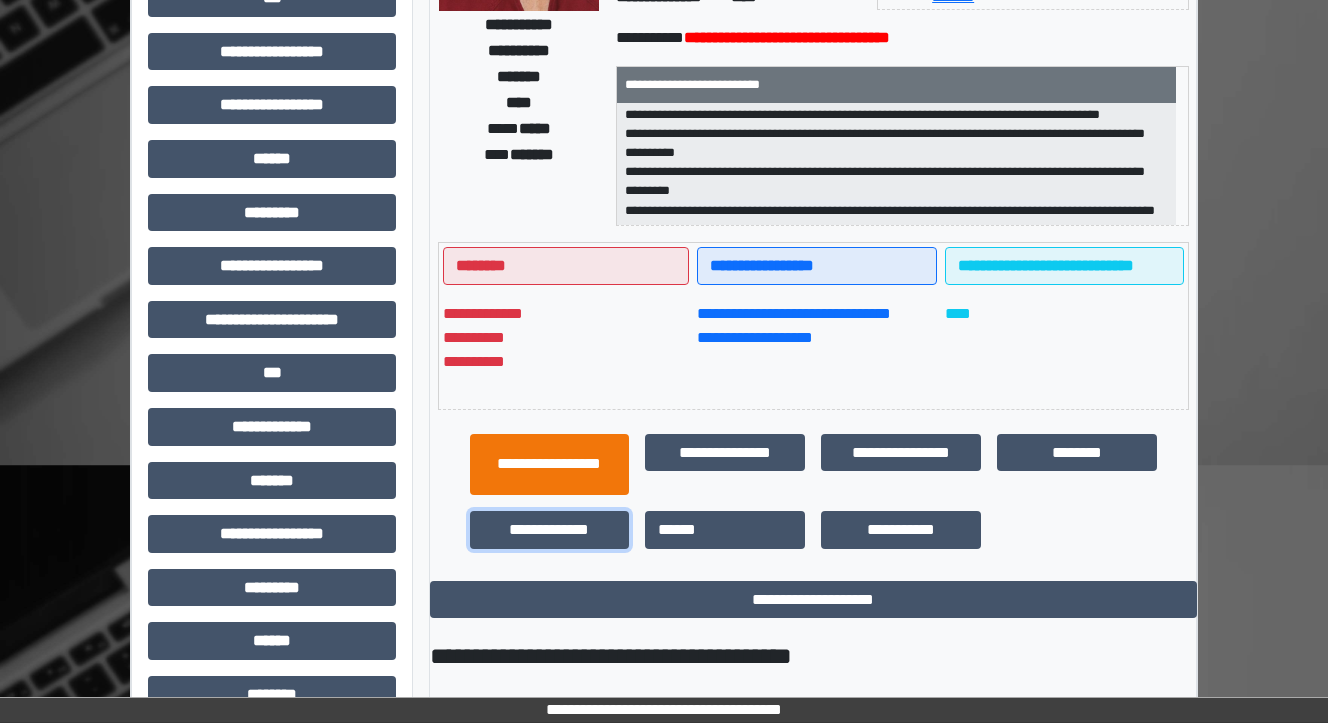 scroll, scrollTop: 467, scrollLeft: 0, axis: vertical 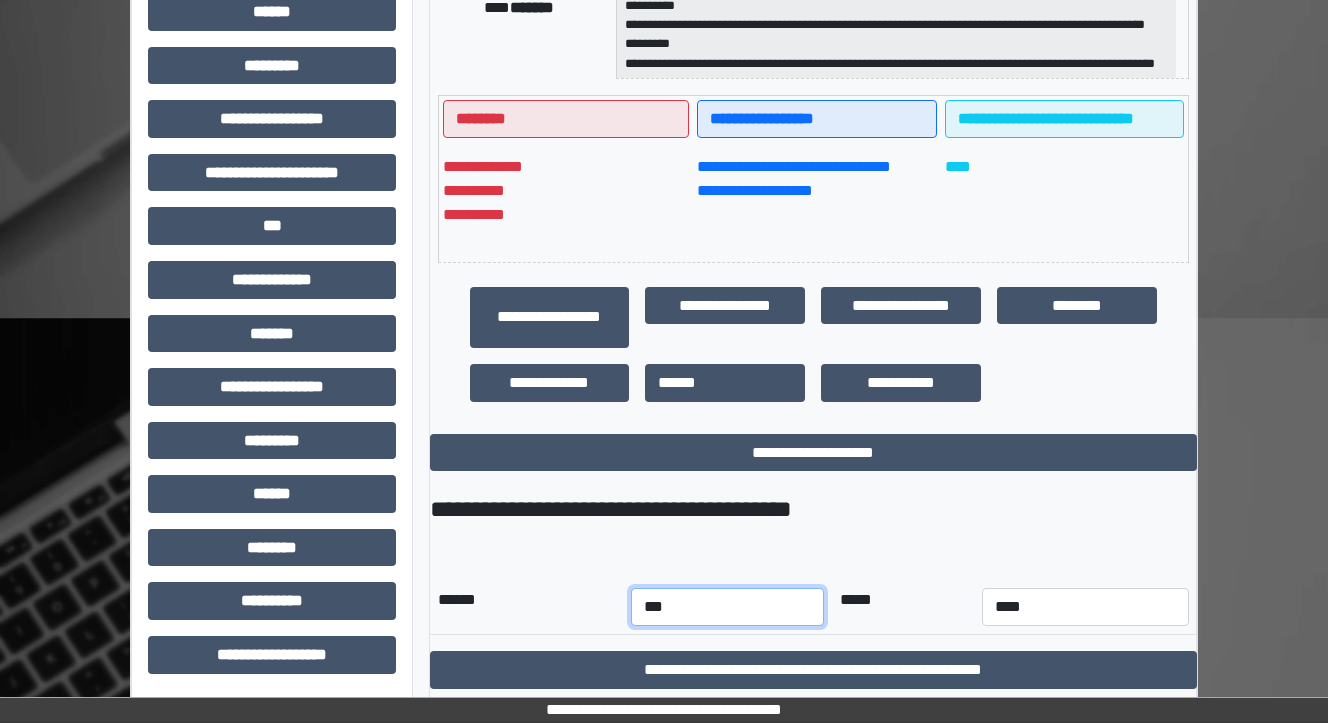 click on "***
***
***
***
***
***
***
***
***
***
***
***" at bounding box center [727, 607] 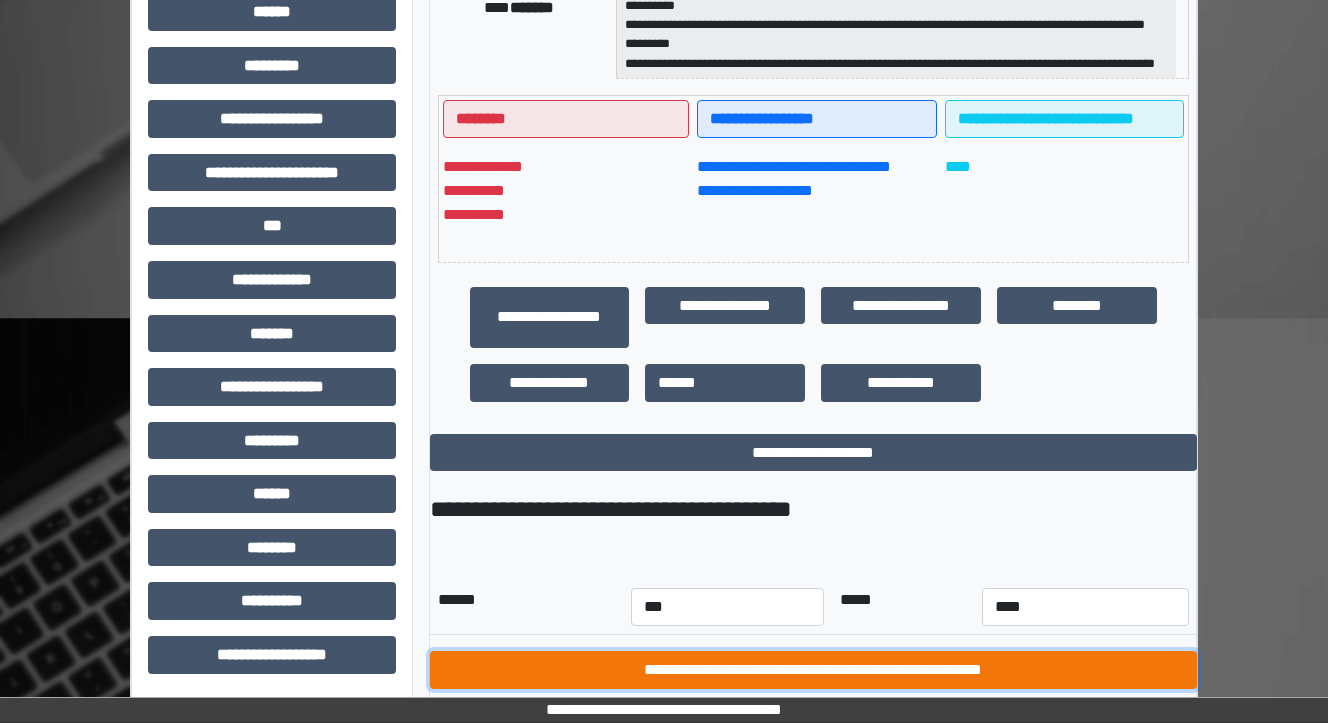 click on "**********" at bounding box center (813, 670) 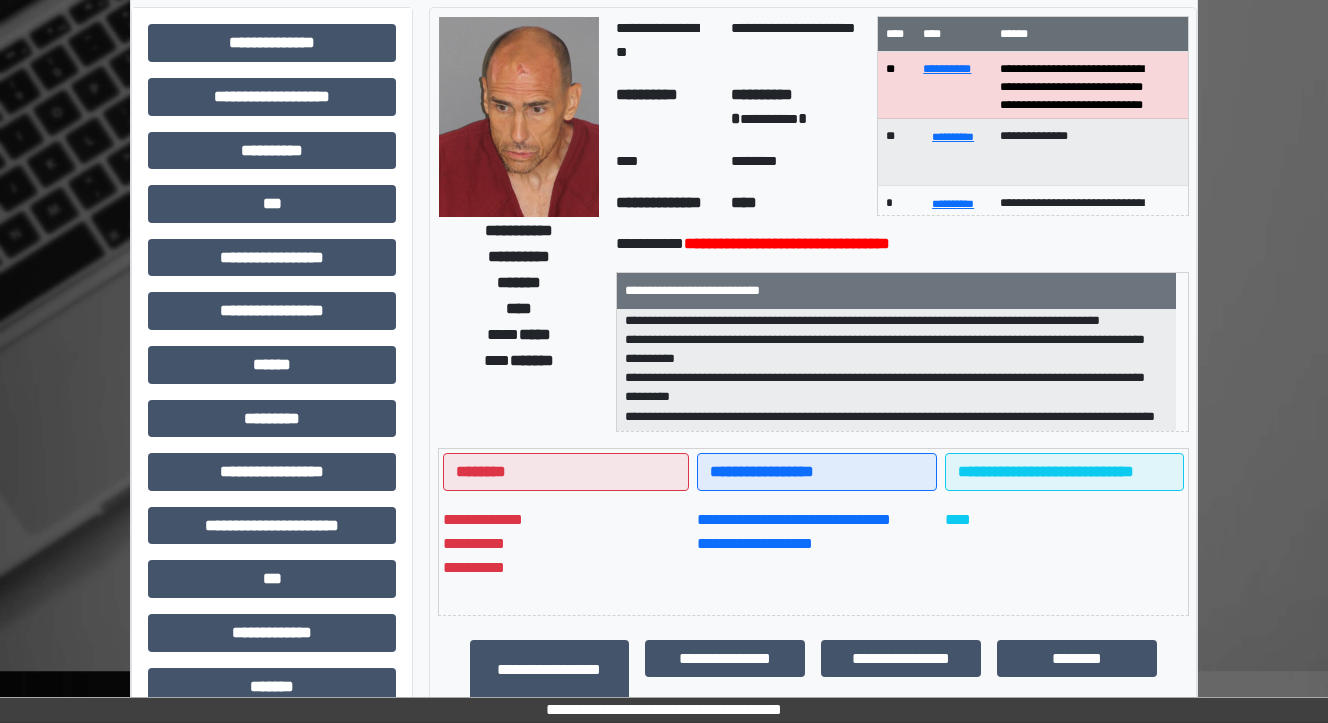 scroll, scrollTop: 0, scrollLeft: 0, axis: both 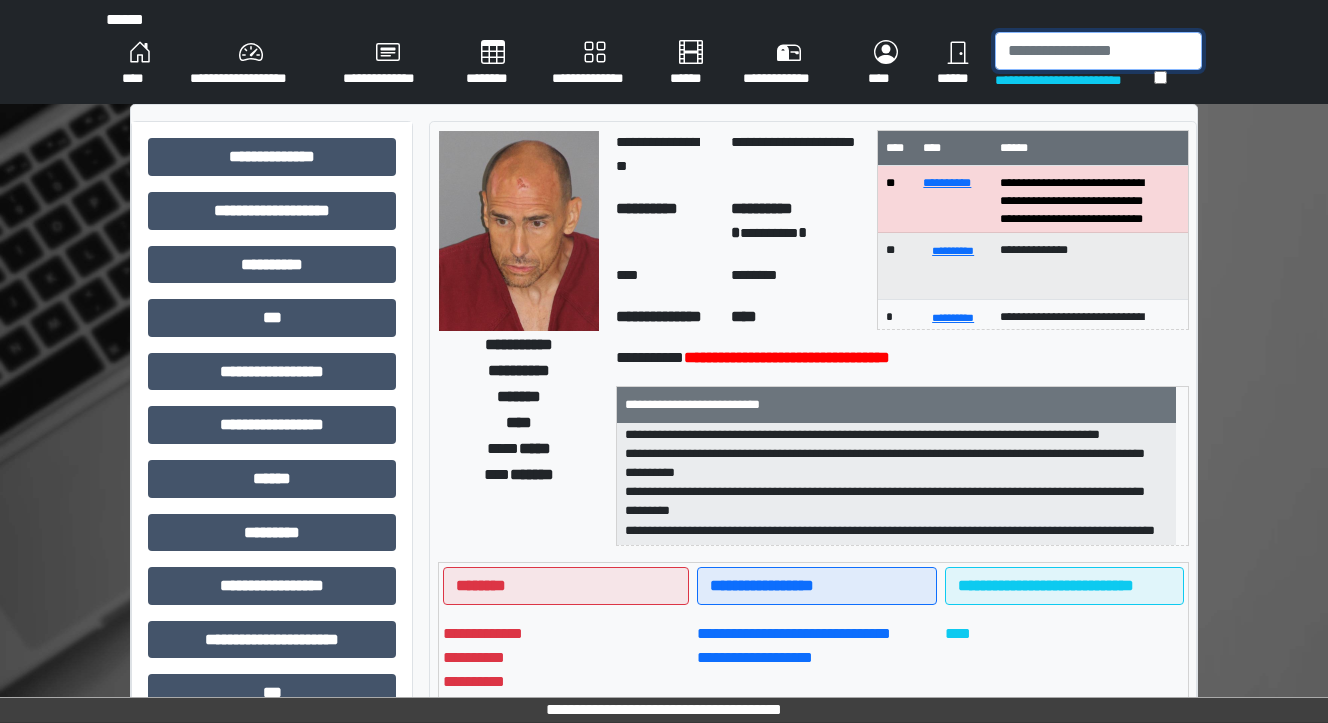 click at bounding box center (1098, 51) 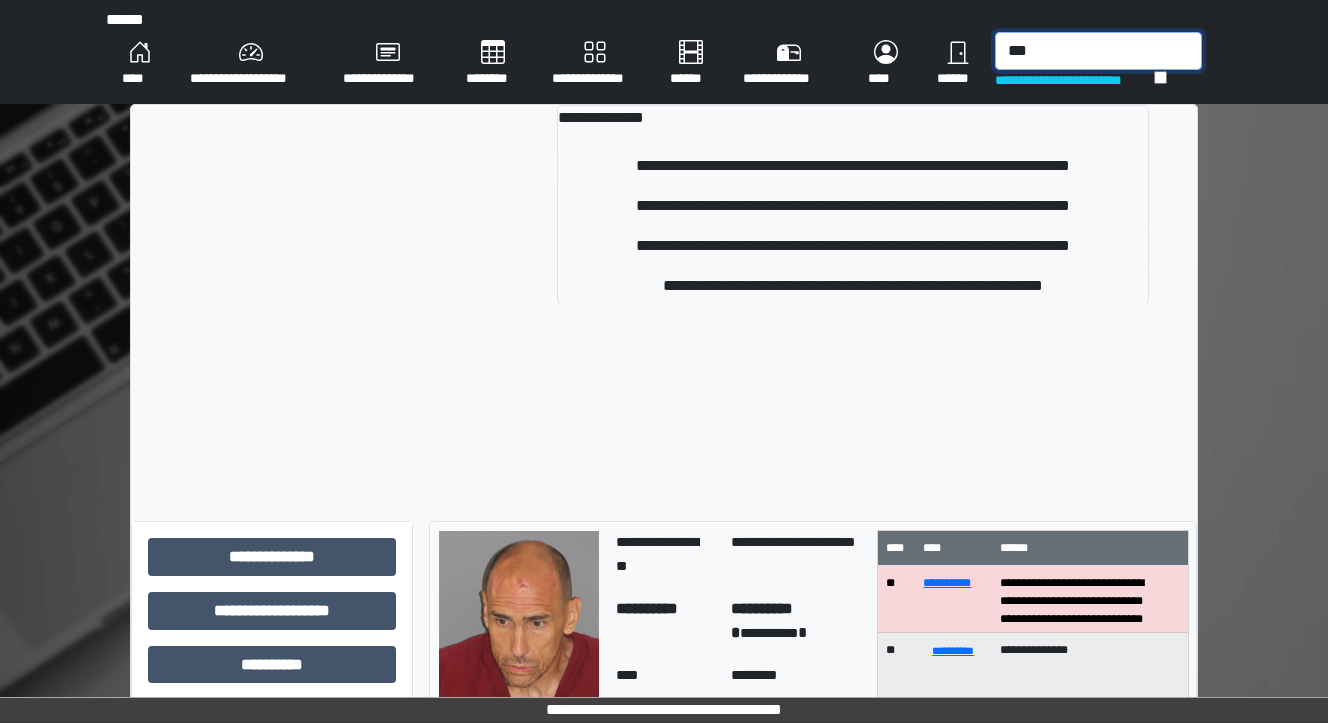 type on "***" 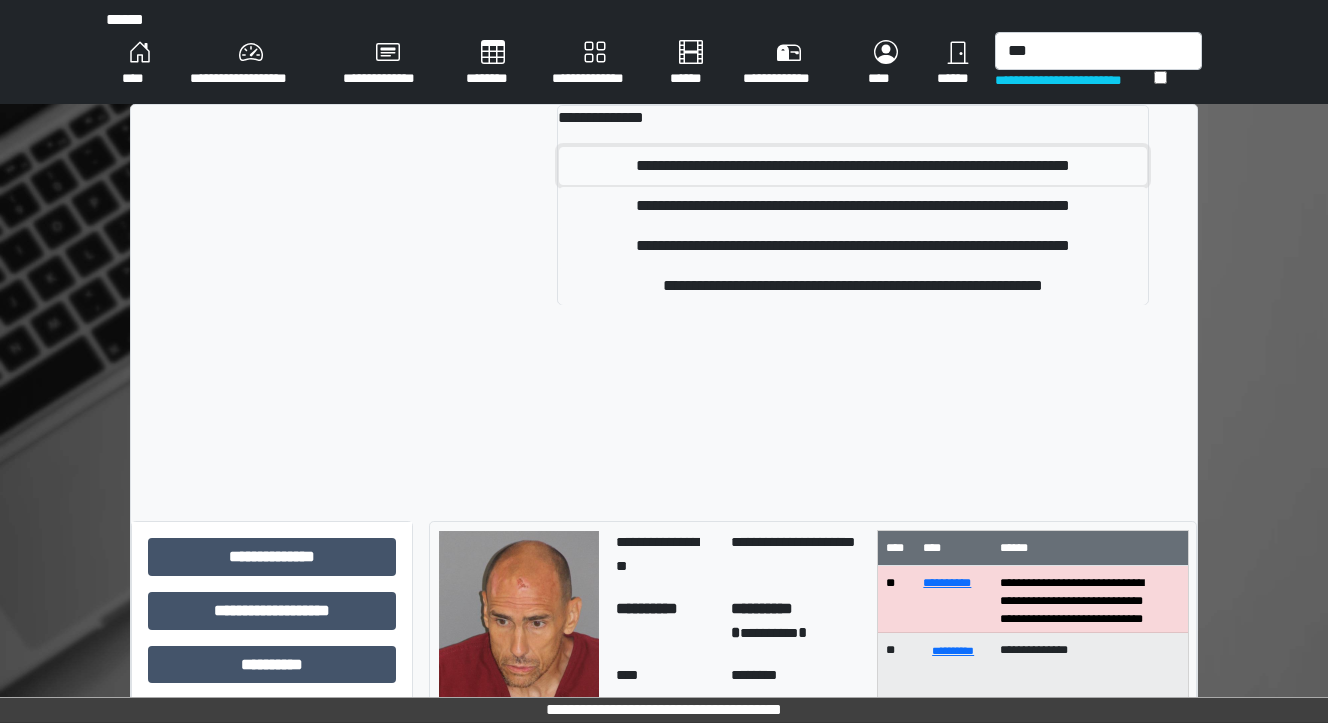 click on "**********" at bounding box center (853, 166) 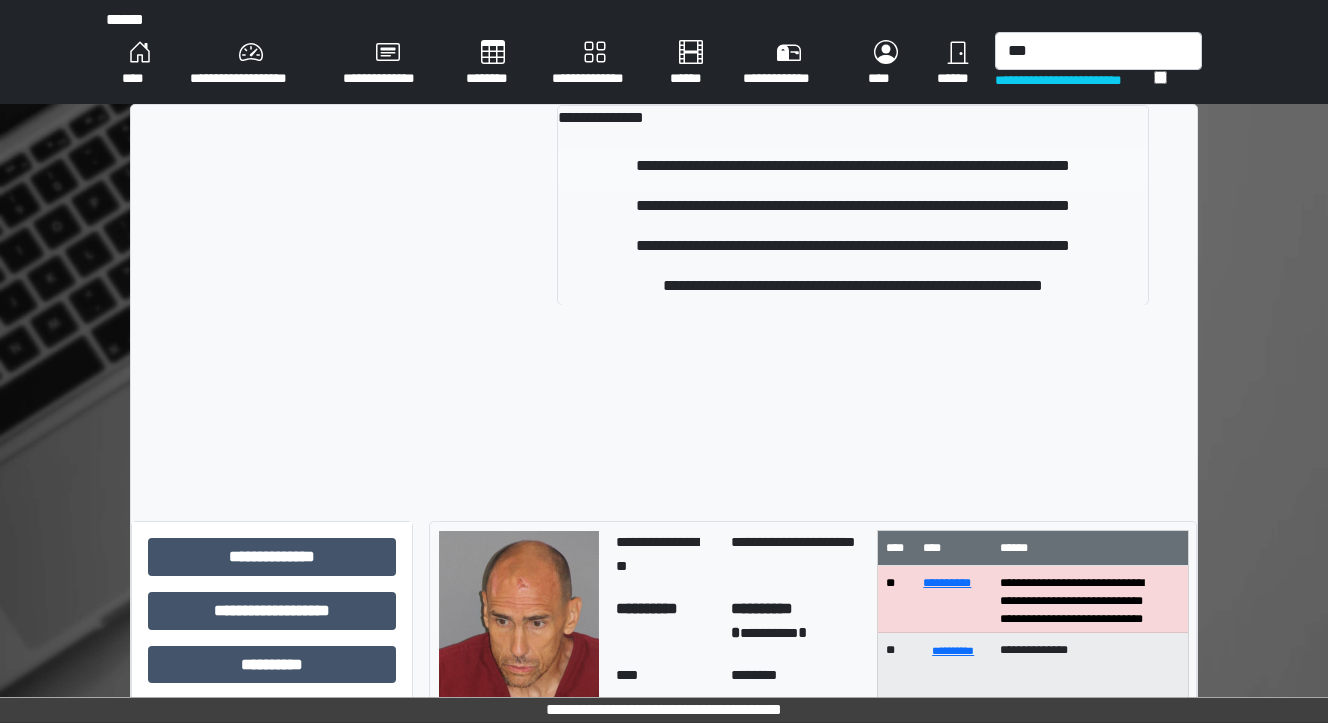 type 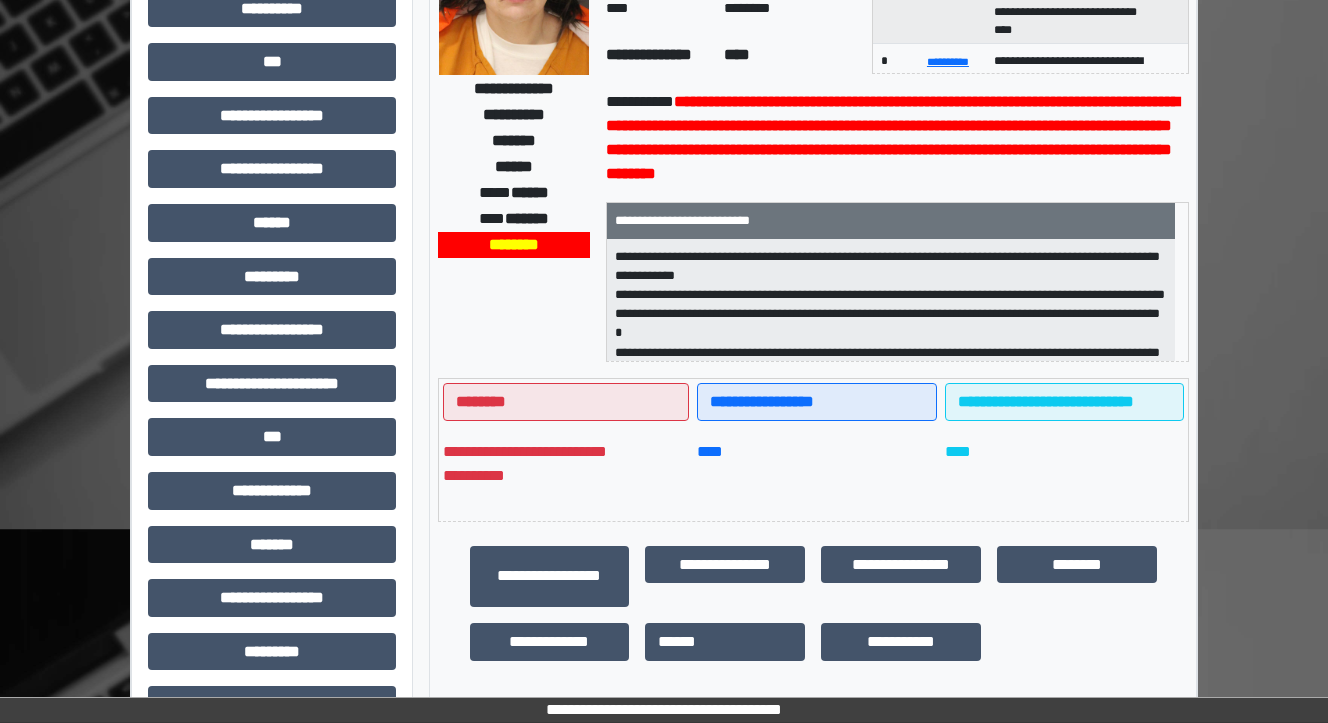 scroll, scrollTop: 320, scrollLeft: 0, axis: vertical 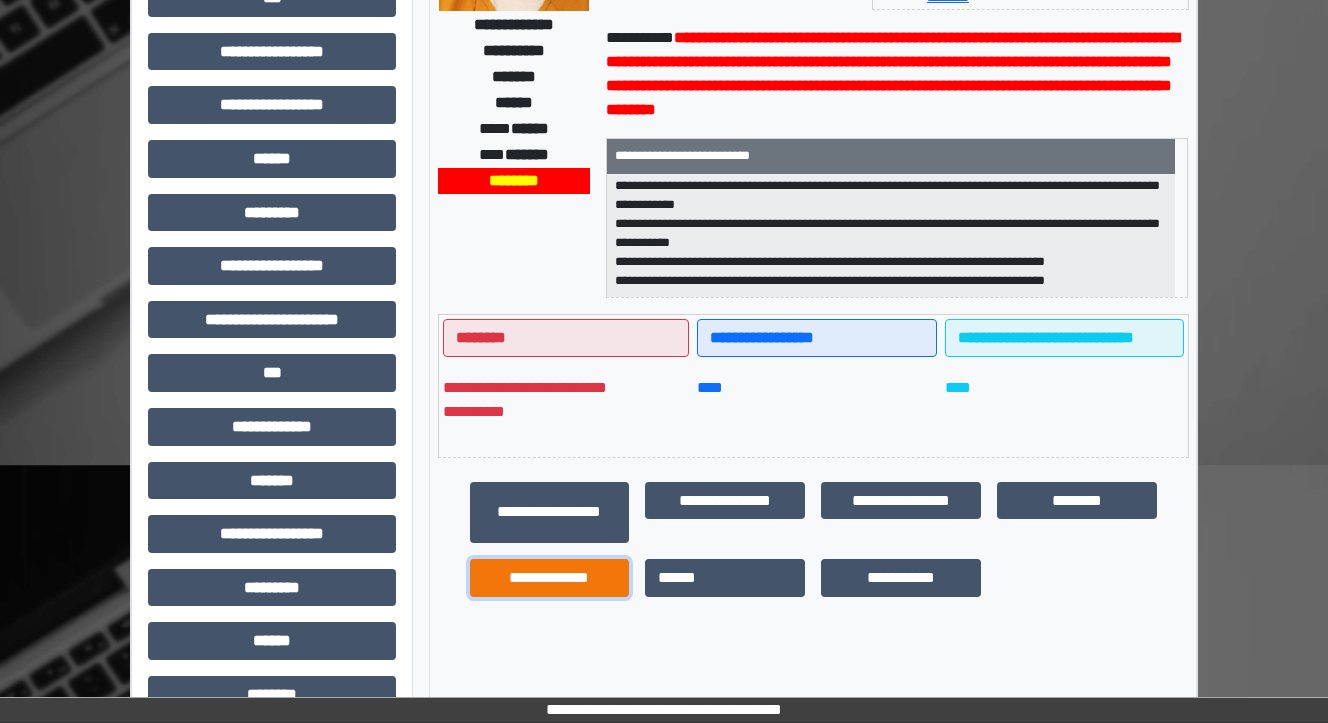 click on "**********" at bounding box center (550, 578) 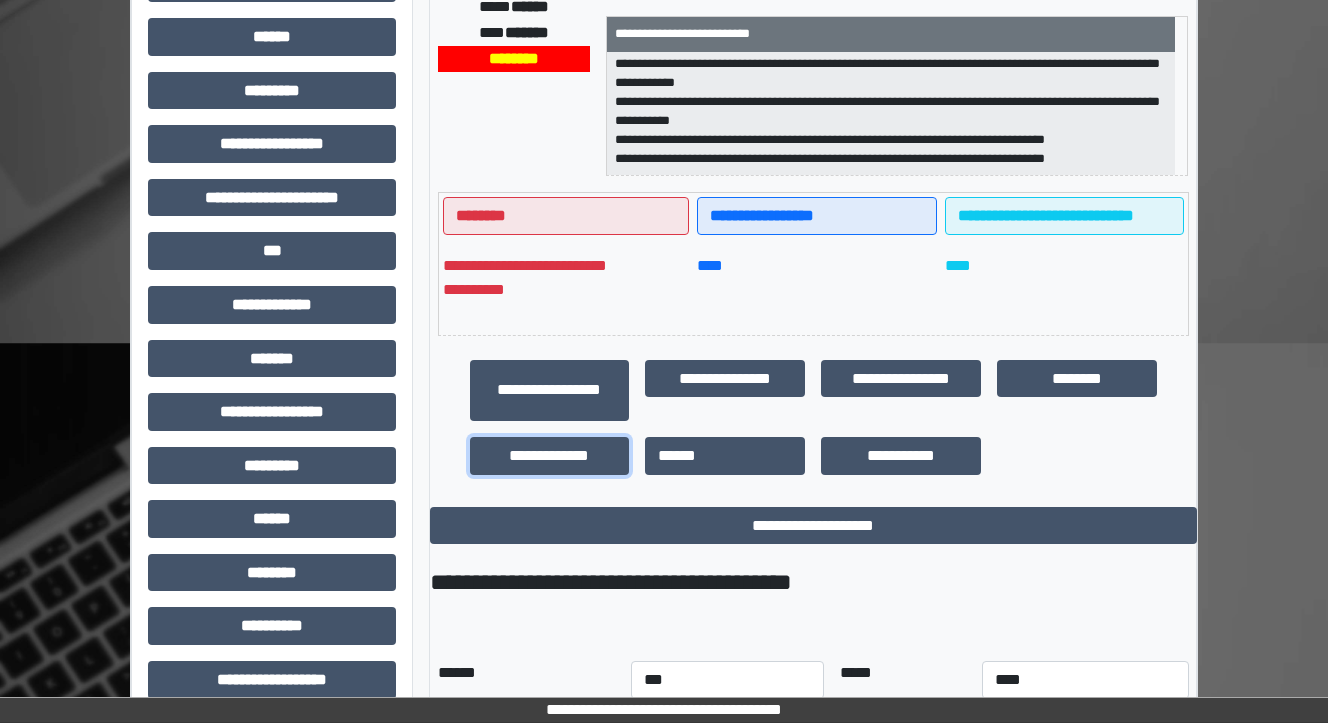 scroll, scrollTop: 537, scrollLeft: 0, axis: vertical 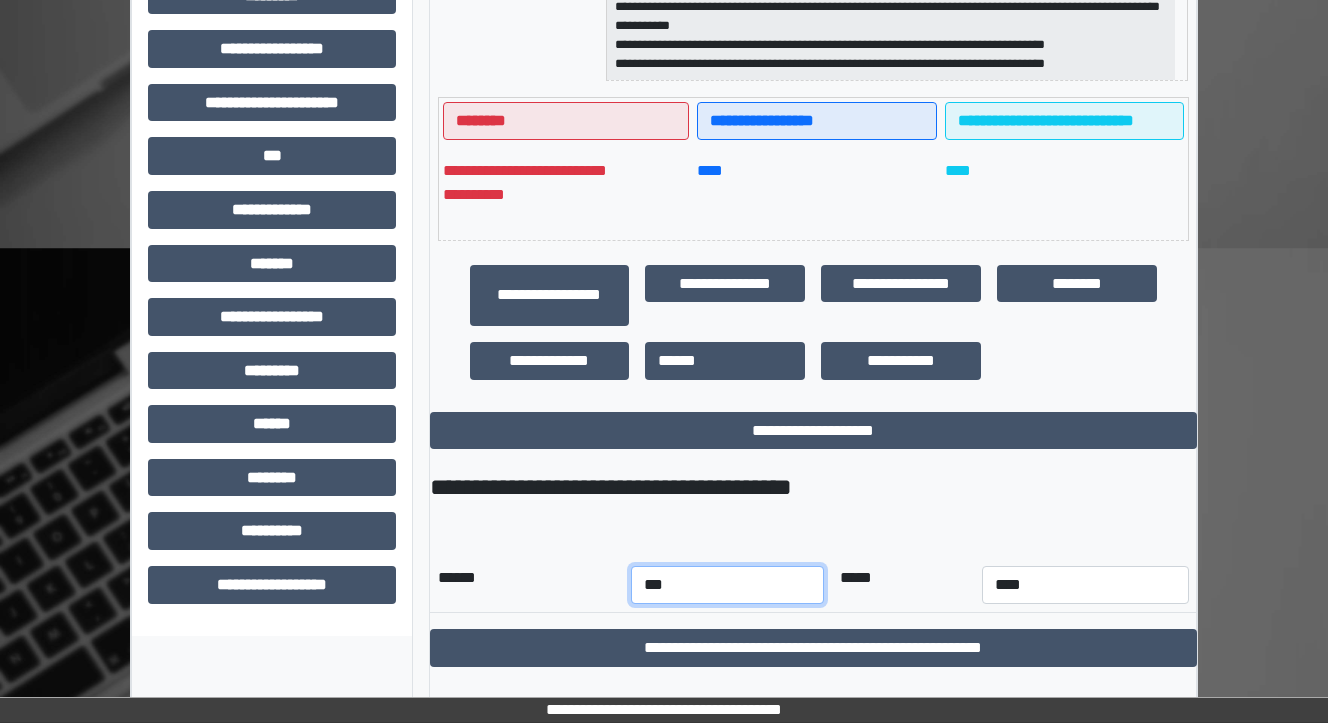 click on "***
***
***
***
***
***
***
***
***
***
***
***" at bounding box center [727, 585] 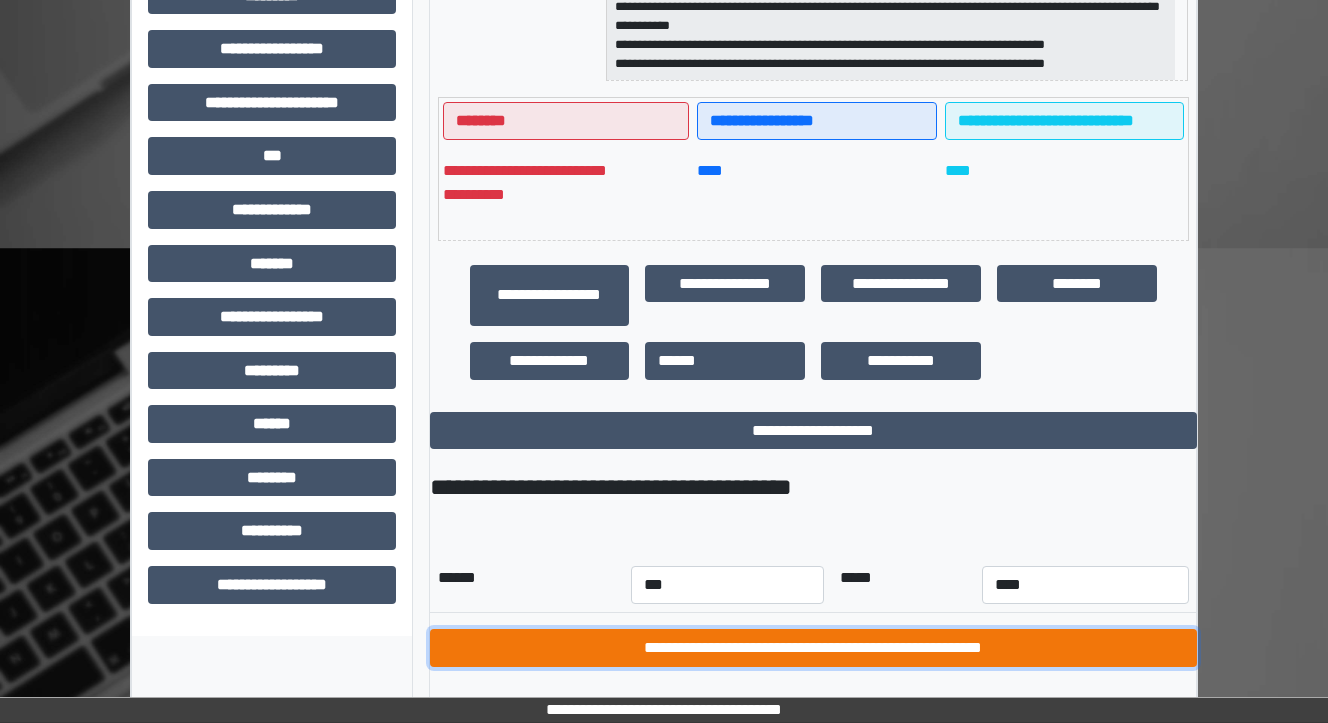 click on "**********" at bounding box center (813, 648) 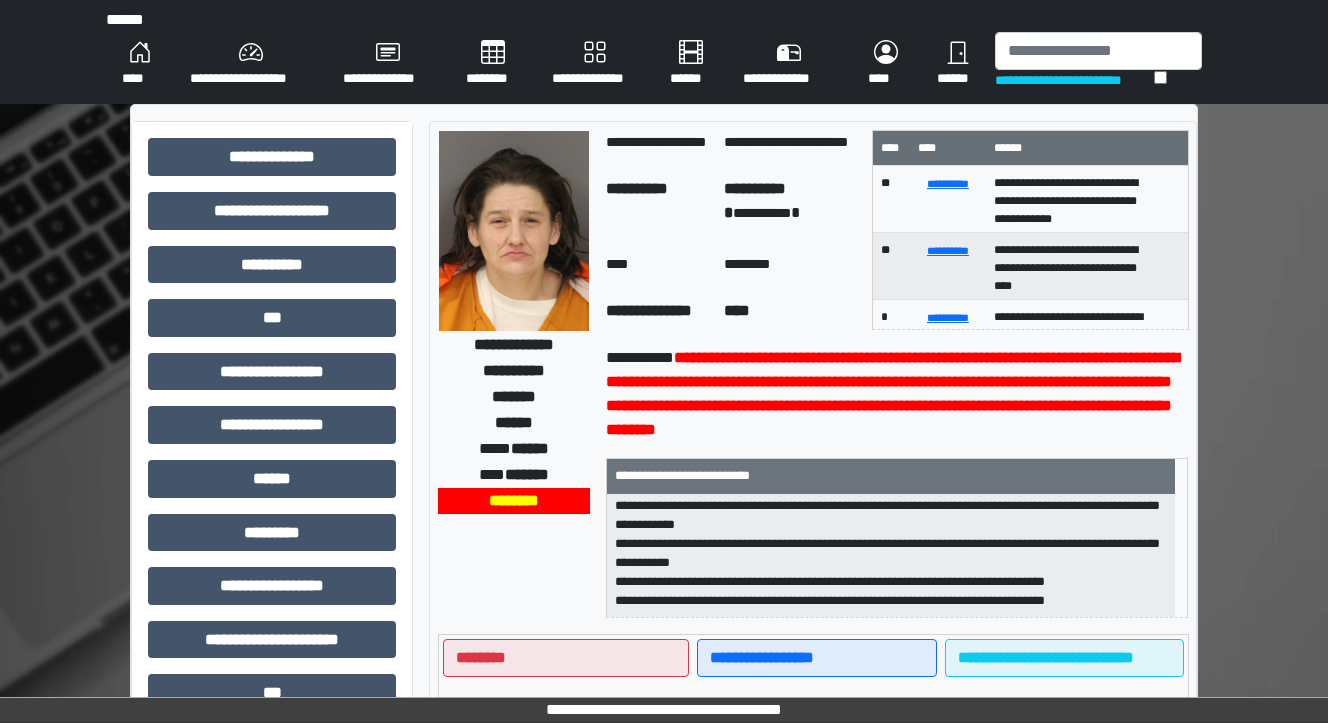 scroll, scrollTop: 0, scrollLeft: 0, axis: both 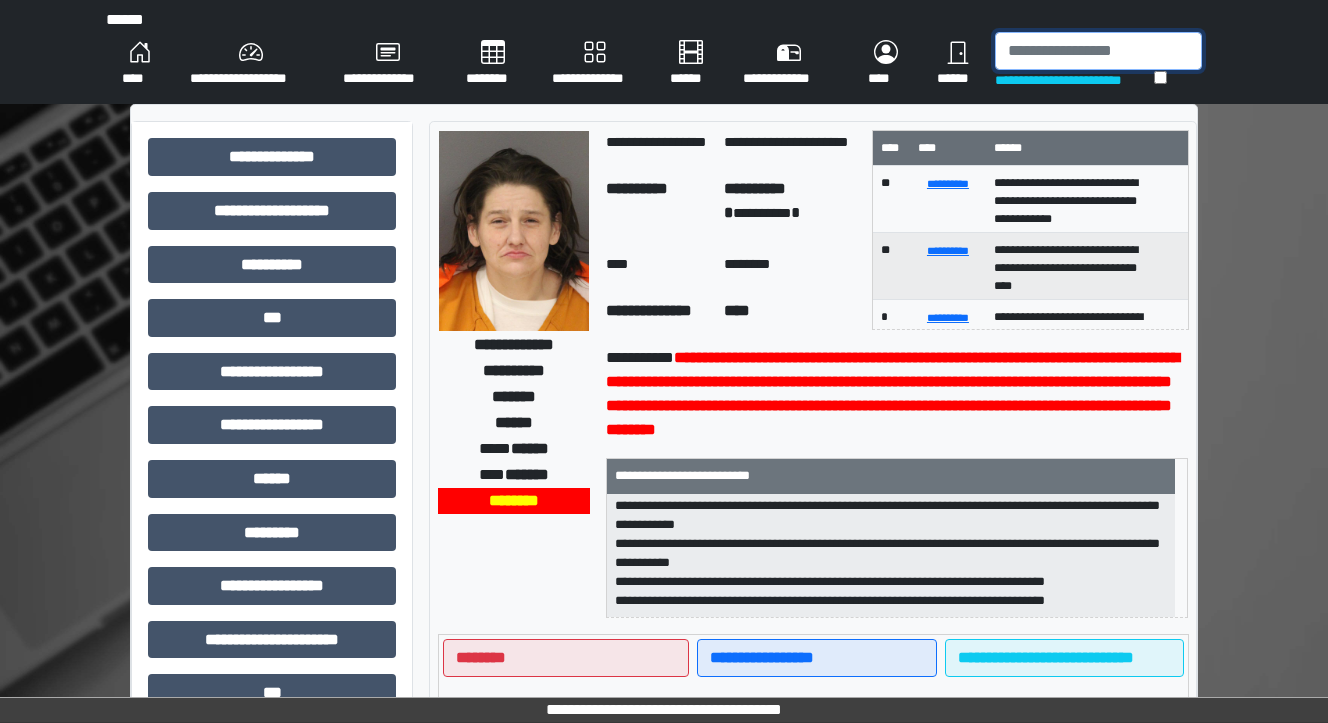 click at bounding box center (1098, 51) 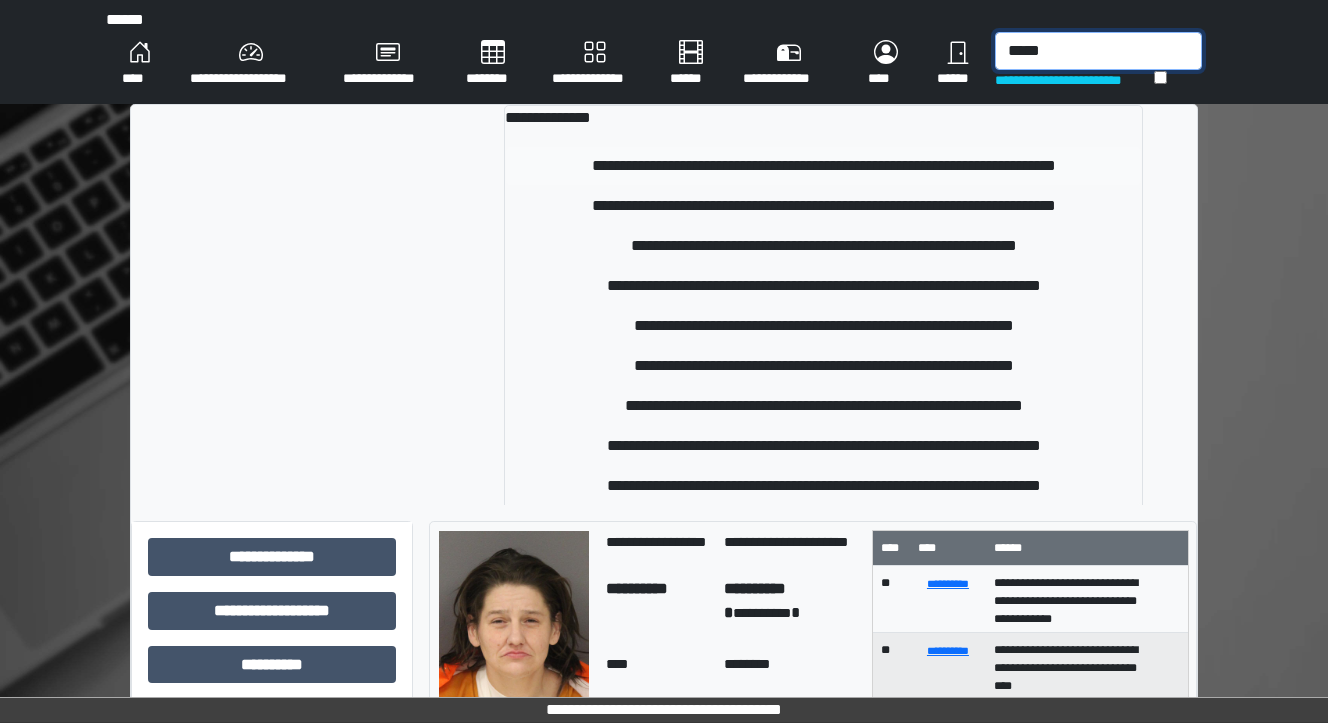 type on "*****" 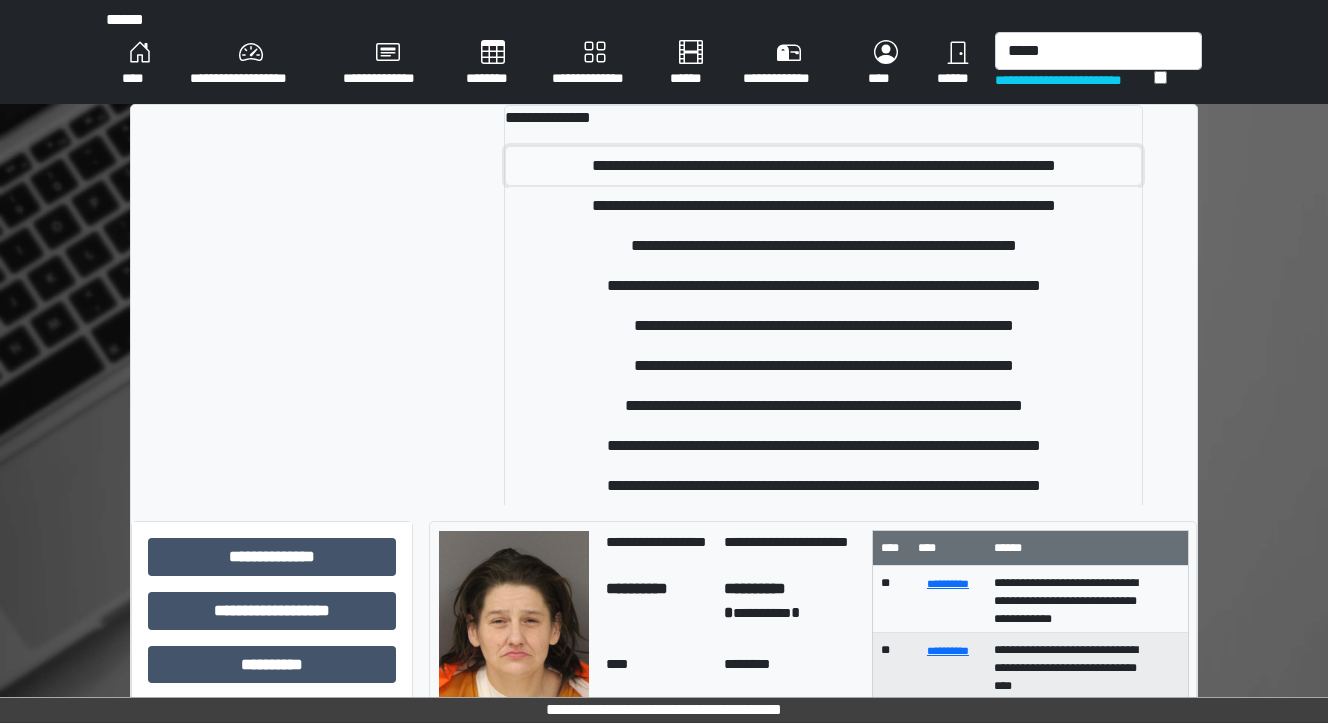 click on "**********" at bounding box center (823, 166) 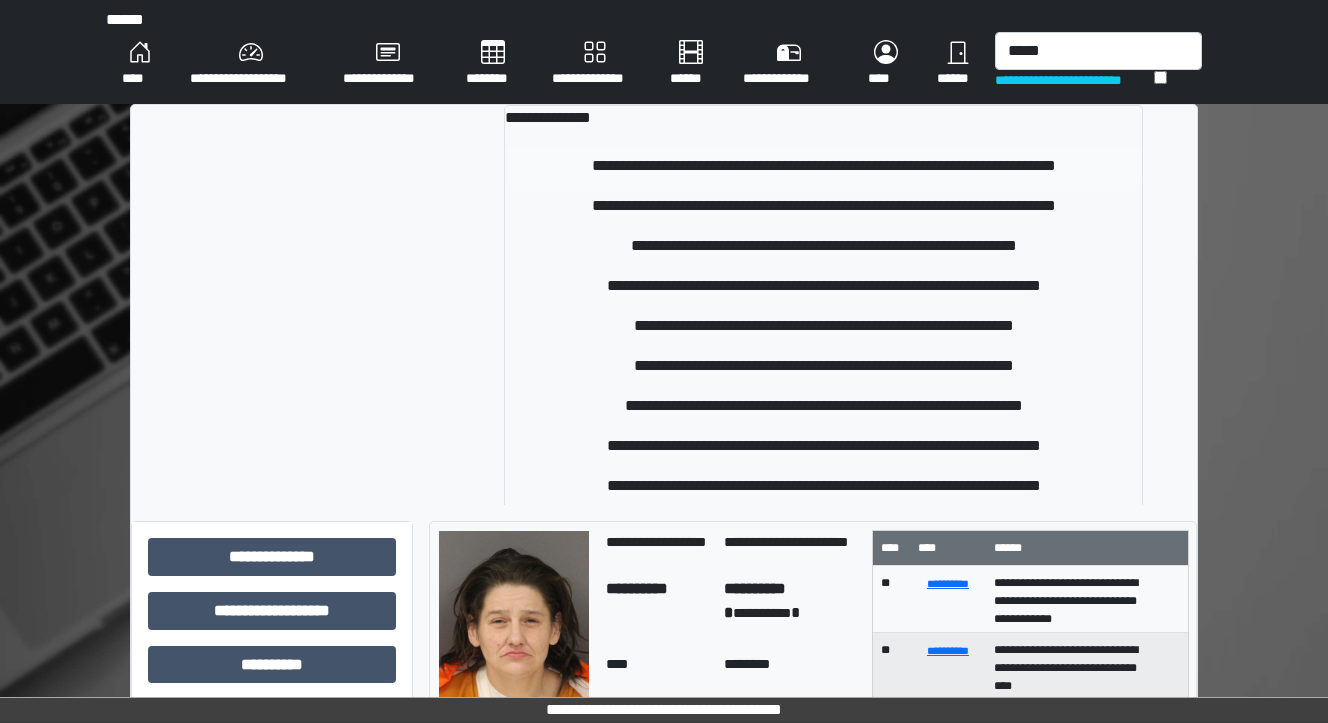 type 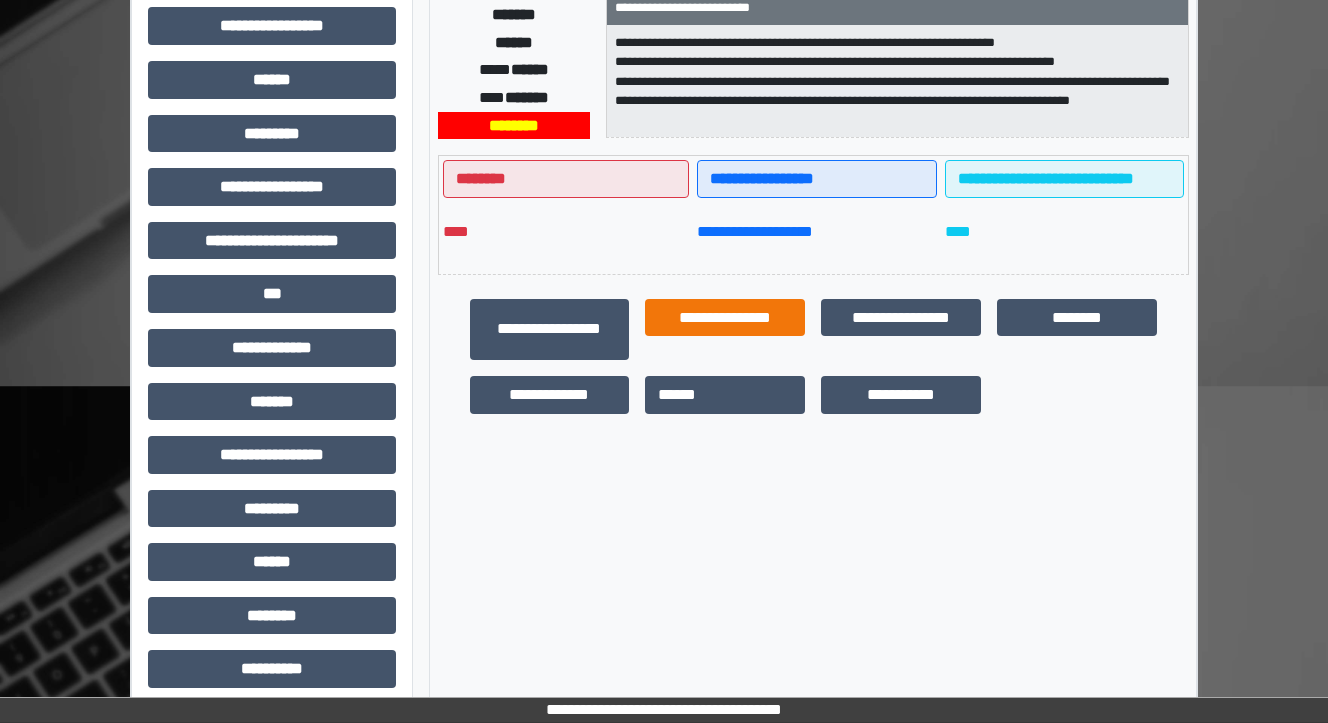 scroll, scrollTop: 400, scrollLeft: 0, axis: vertical 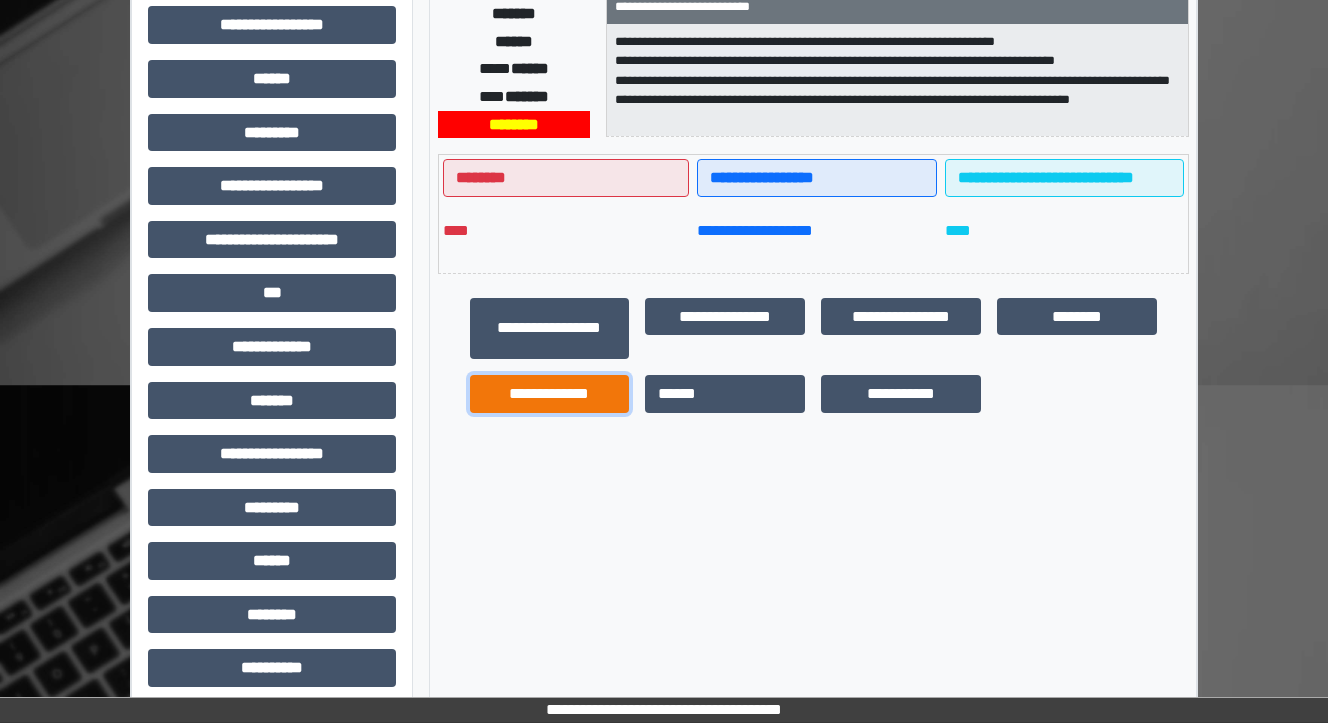 click on "**********" at bounding box center [550, 394] 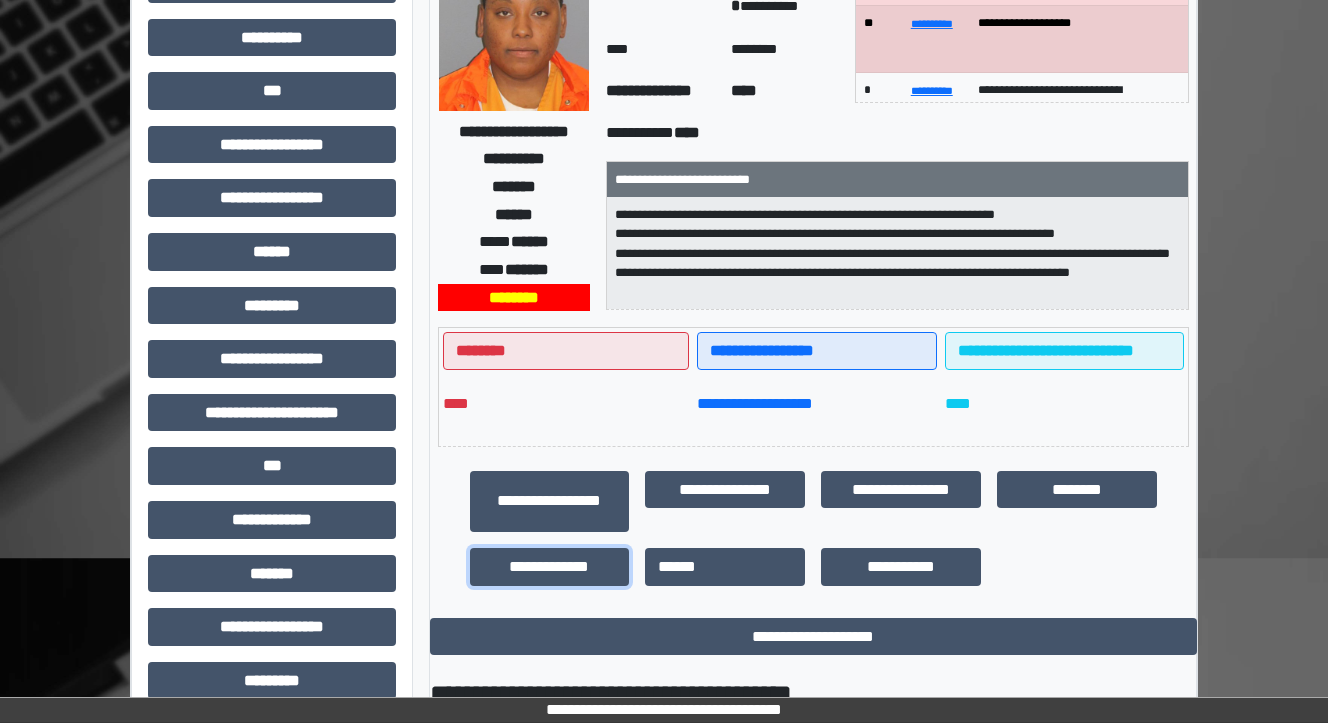 scroll, scrollTop: 467, scrollLeft: 0, axis: vertical 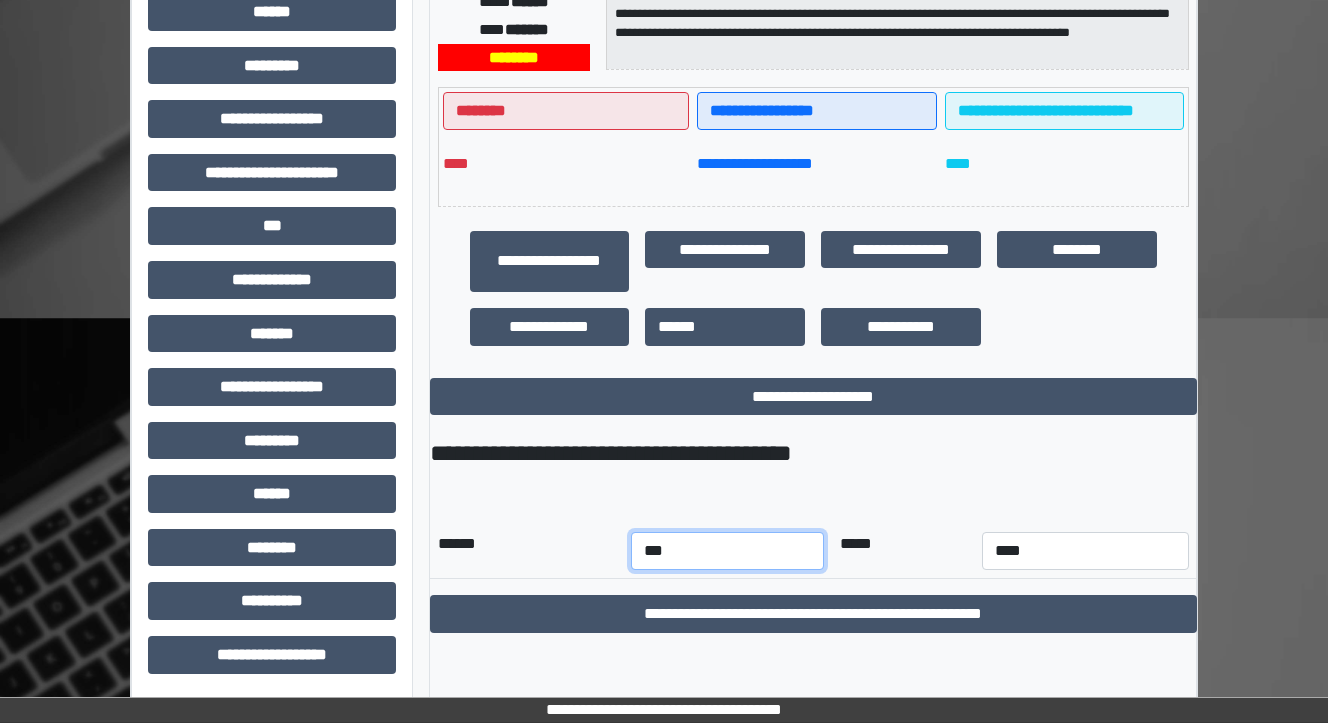 click on "***
***
***
***
***
***
***
***
***
***
***
***" at bounding box center (727, 551) 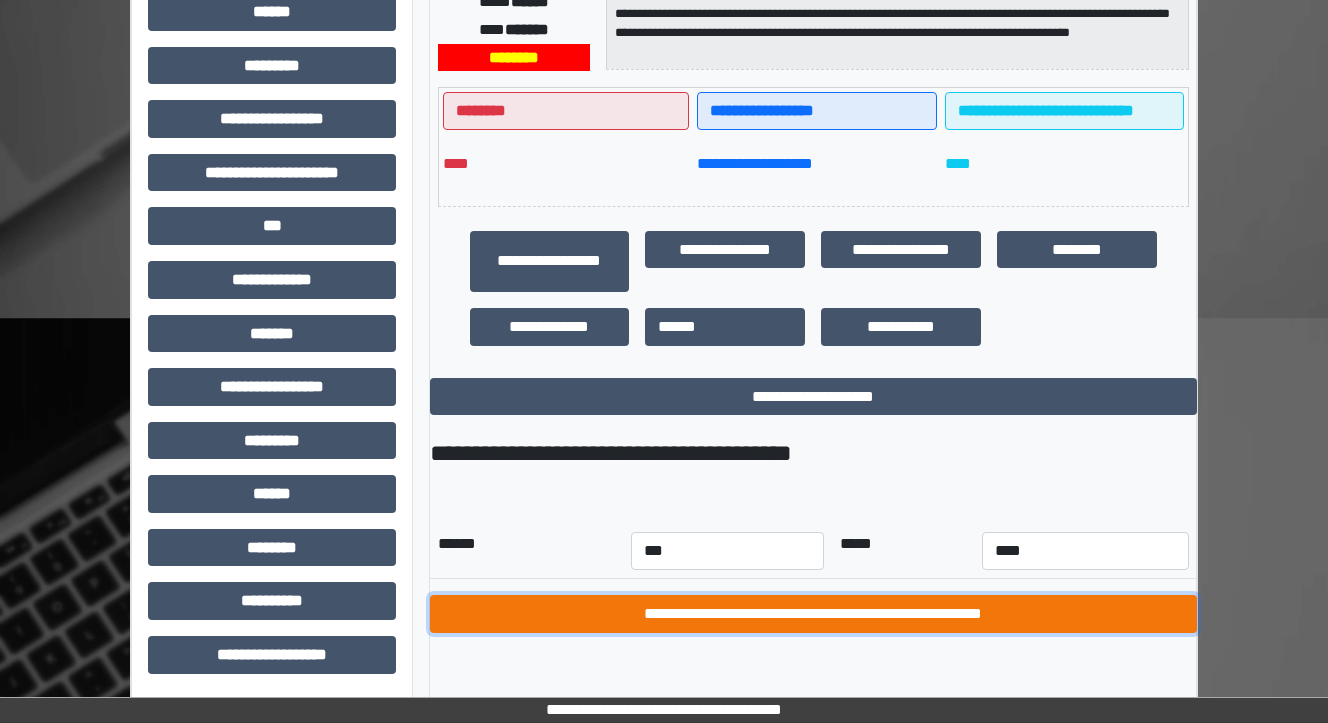 click on "**********" at bounding box center (813, 614) 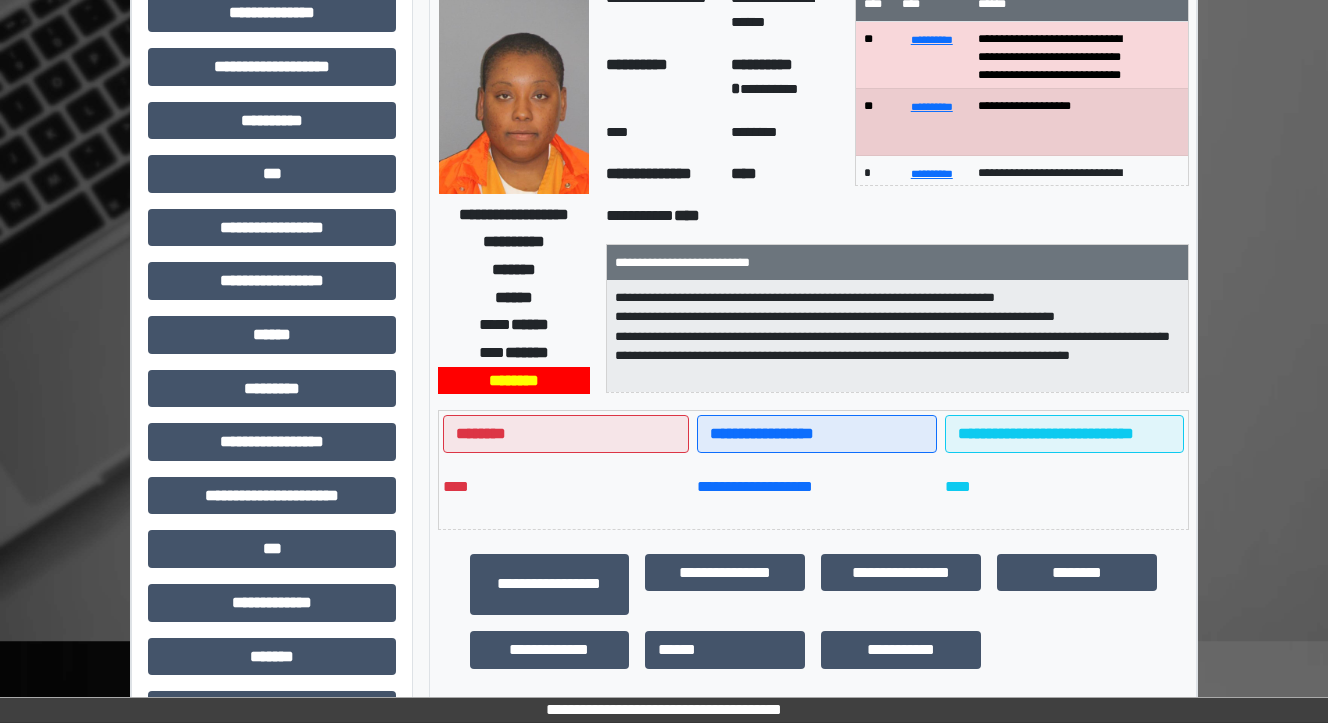 scroll, scrollTop: 0, scrollLeft: 0, axis: both 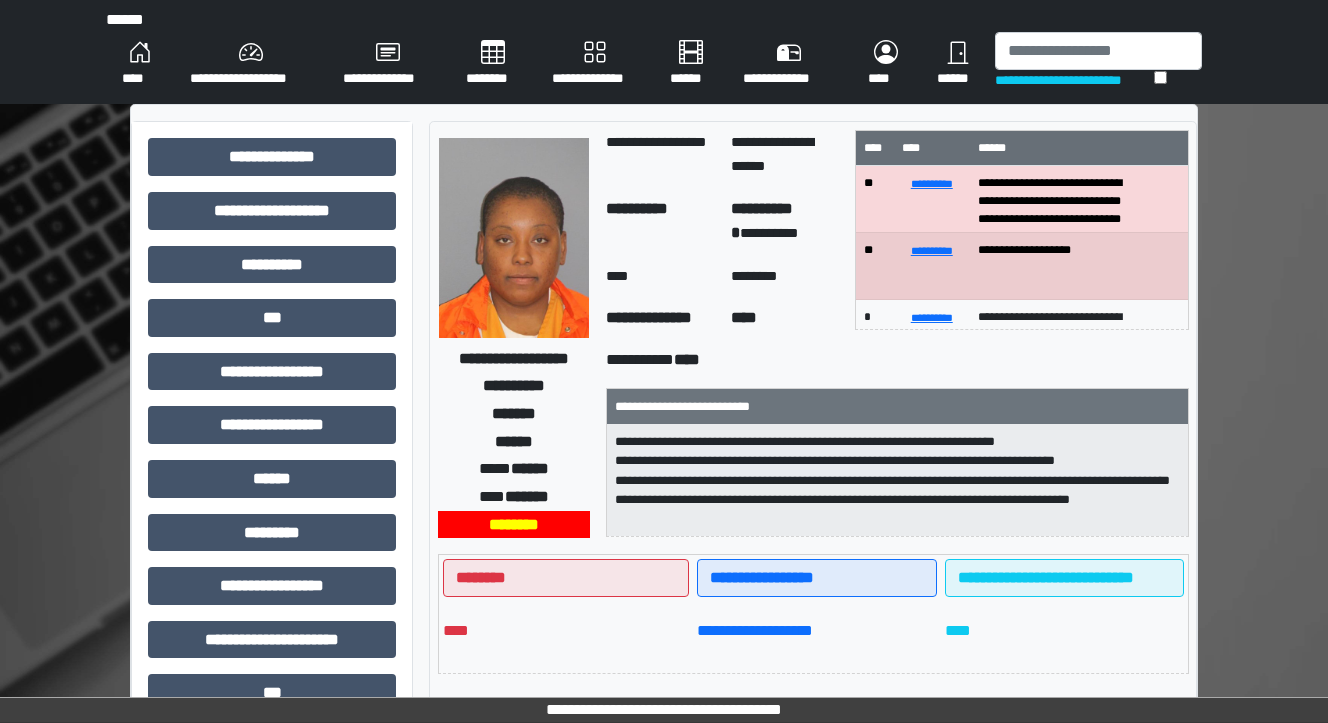 click on "**********" at bounding box center [664, 52] 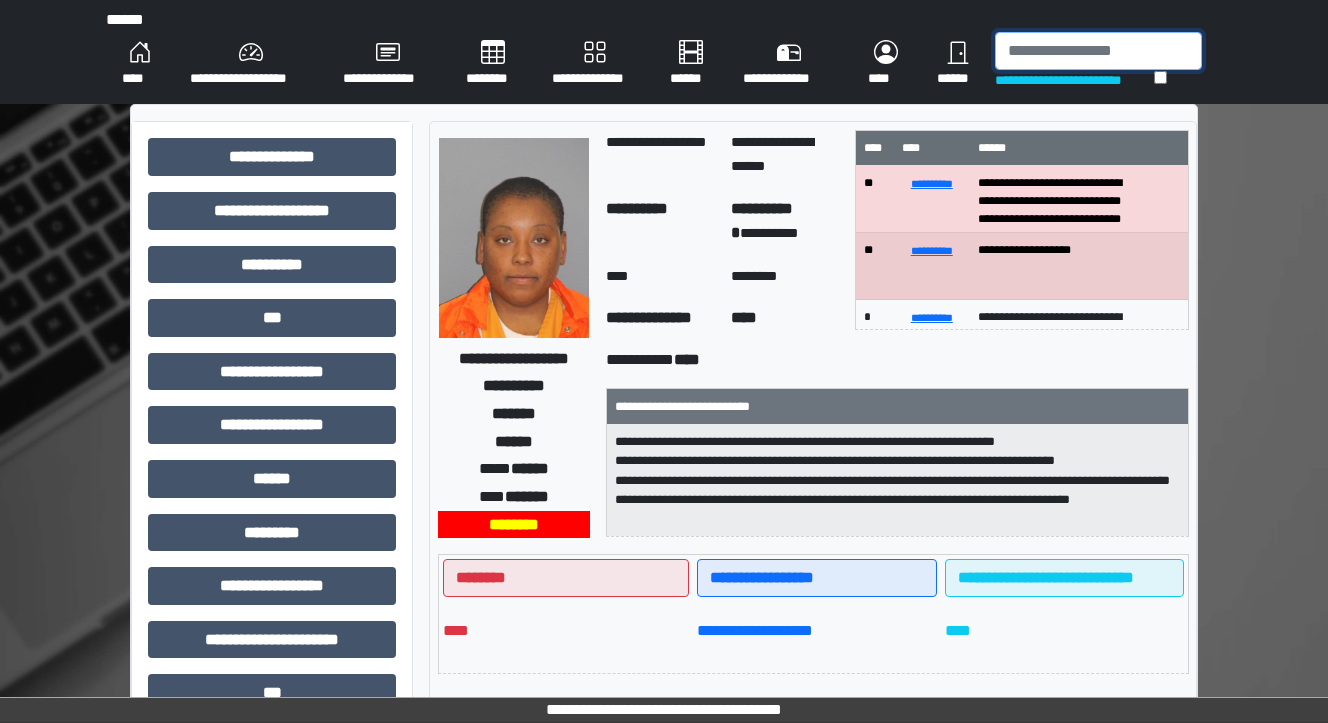 click at bounding box center [1098, 51] 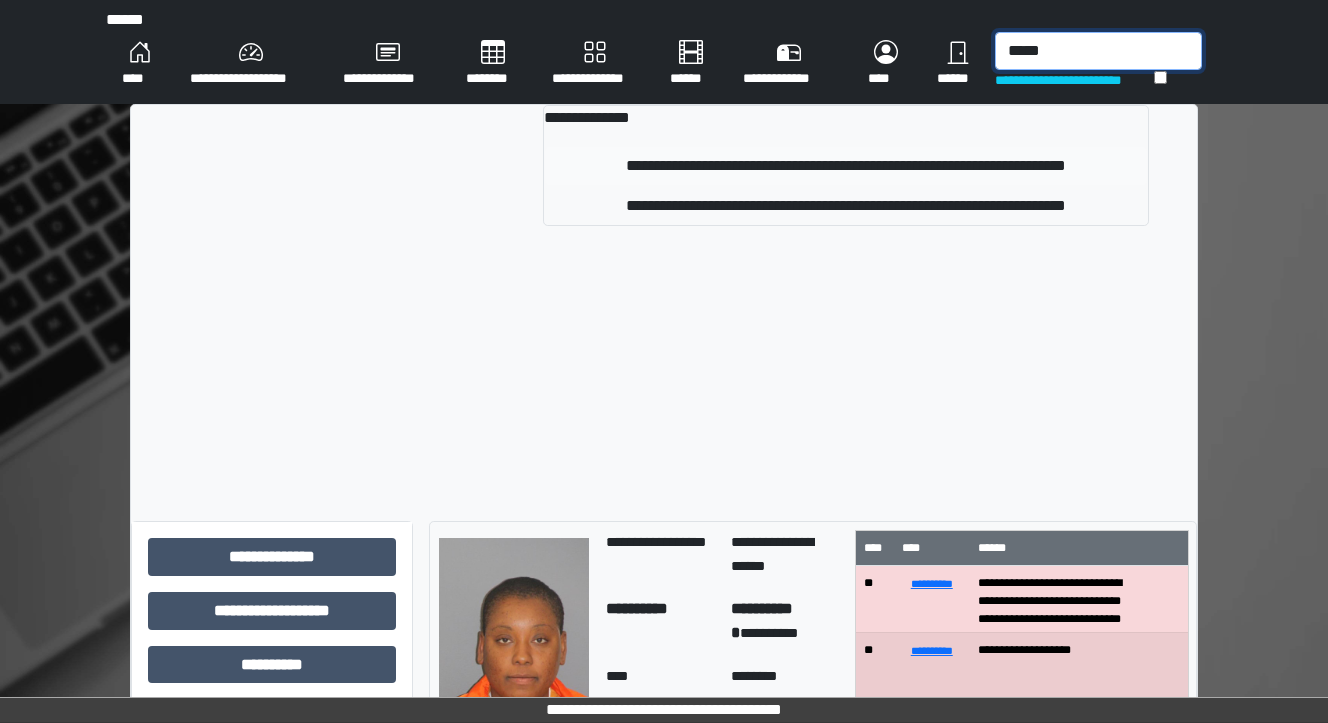 type on "*****" 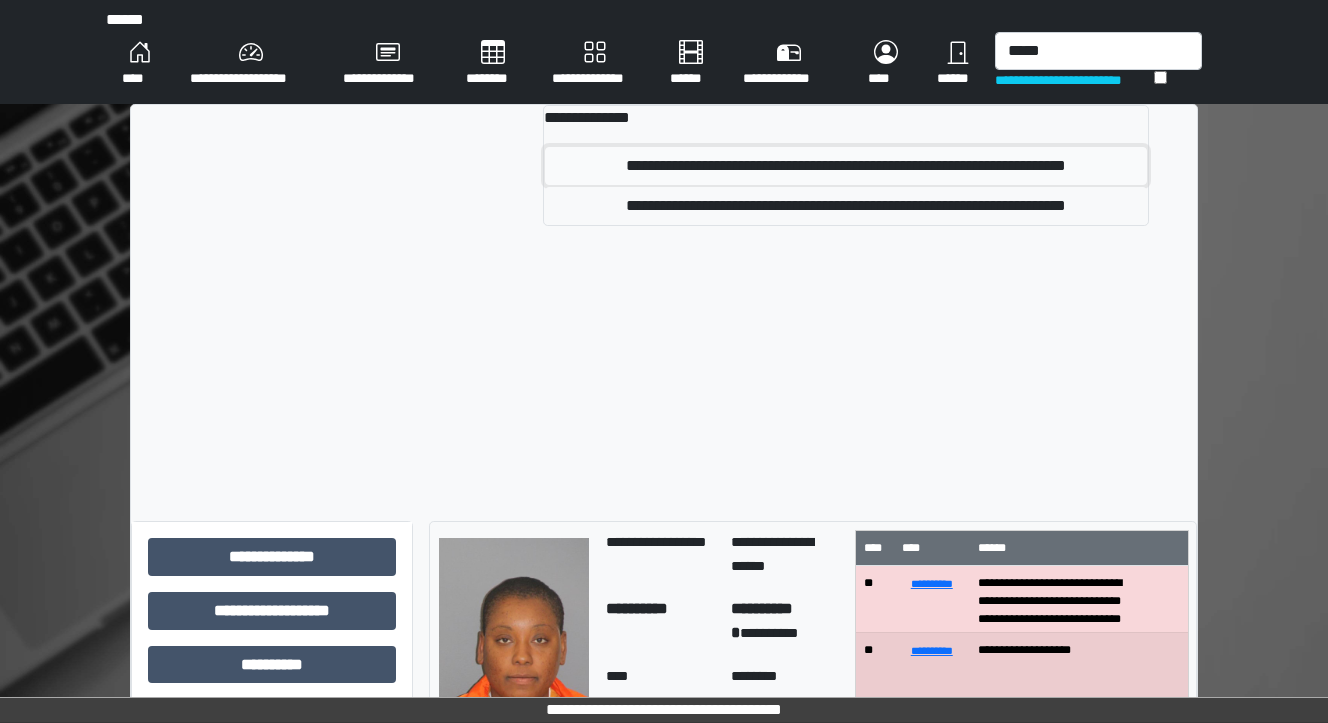 click on "**********" at bounding box center (846, 166) 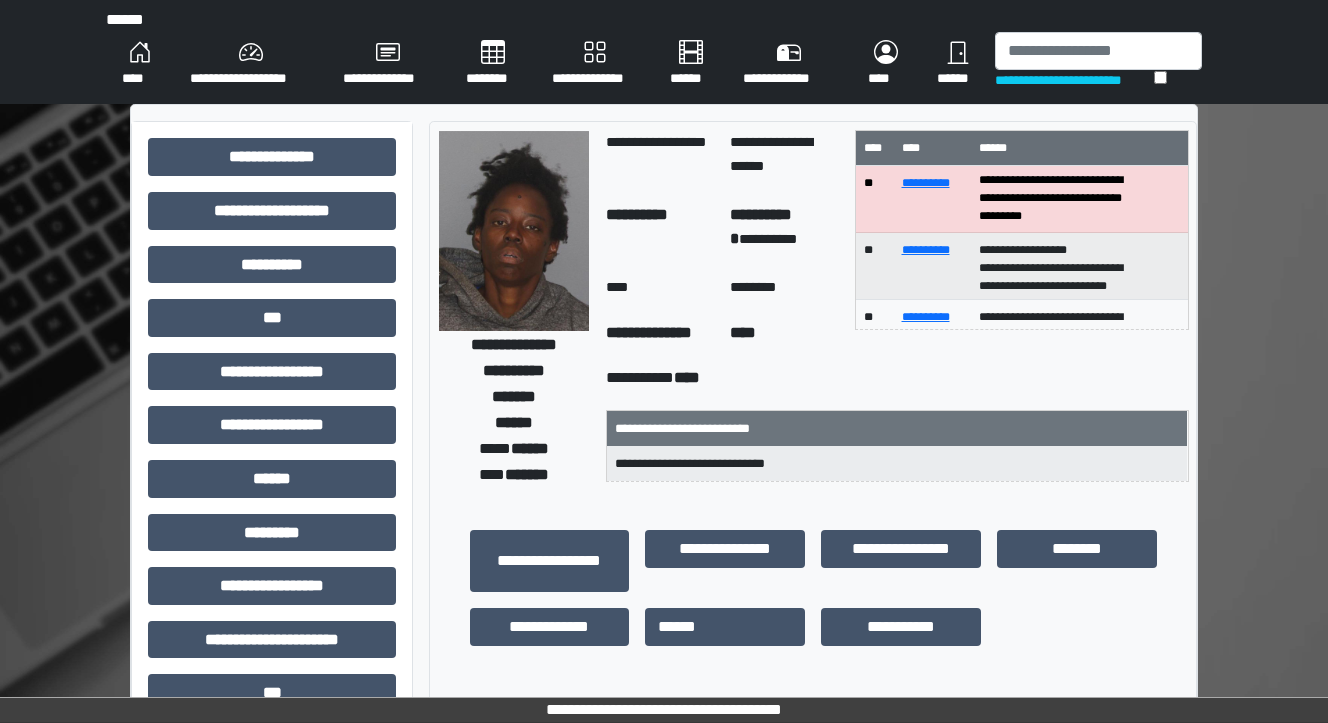 scroll, scrollTop: 4, scrollLeft: 0, axis: vertical 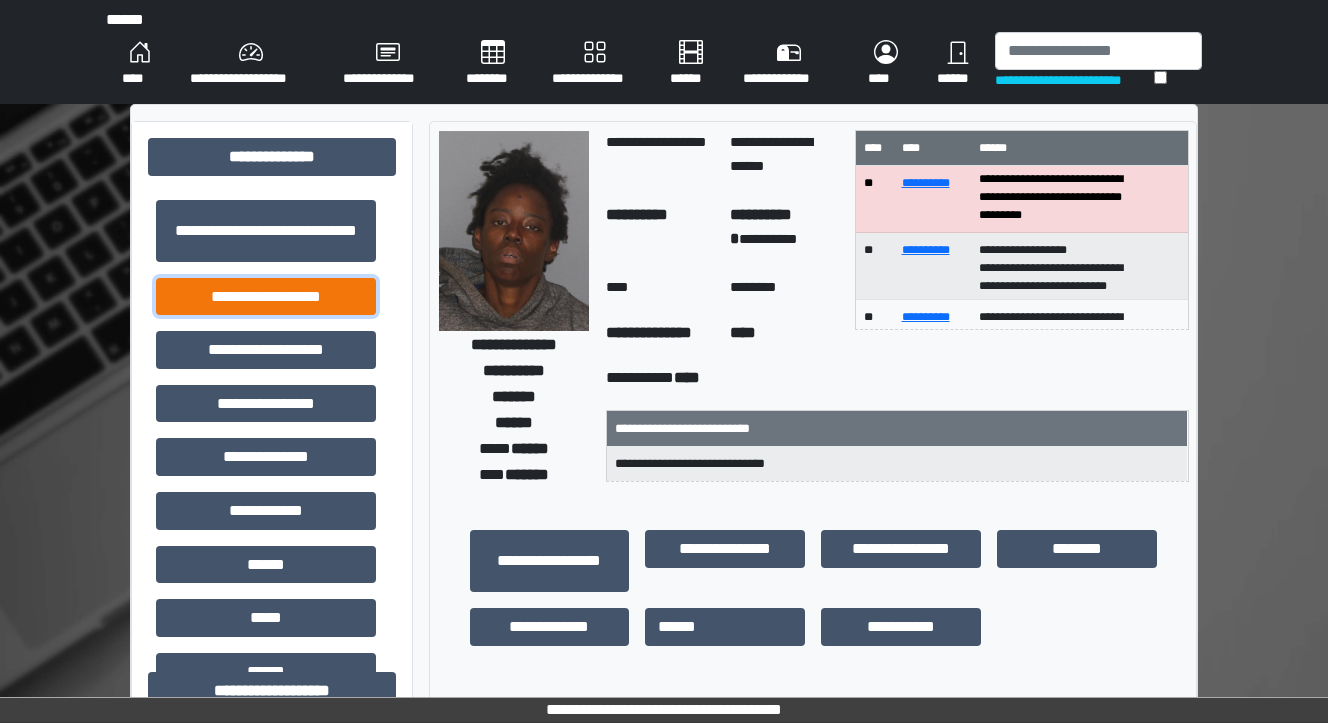 click on "**********" at bounding box center [266, 297] 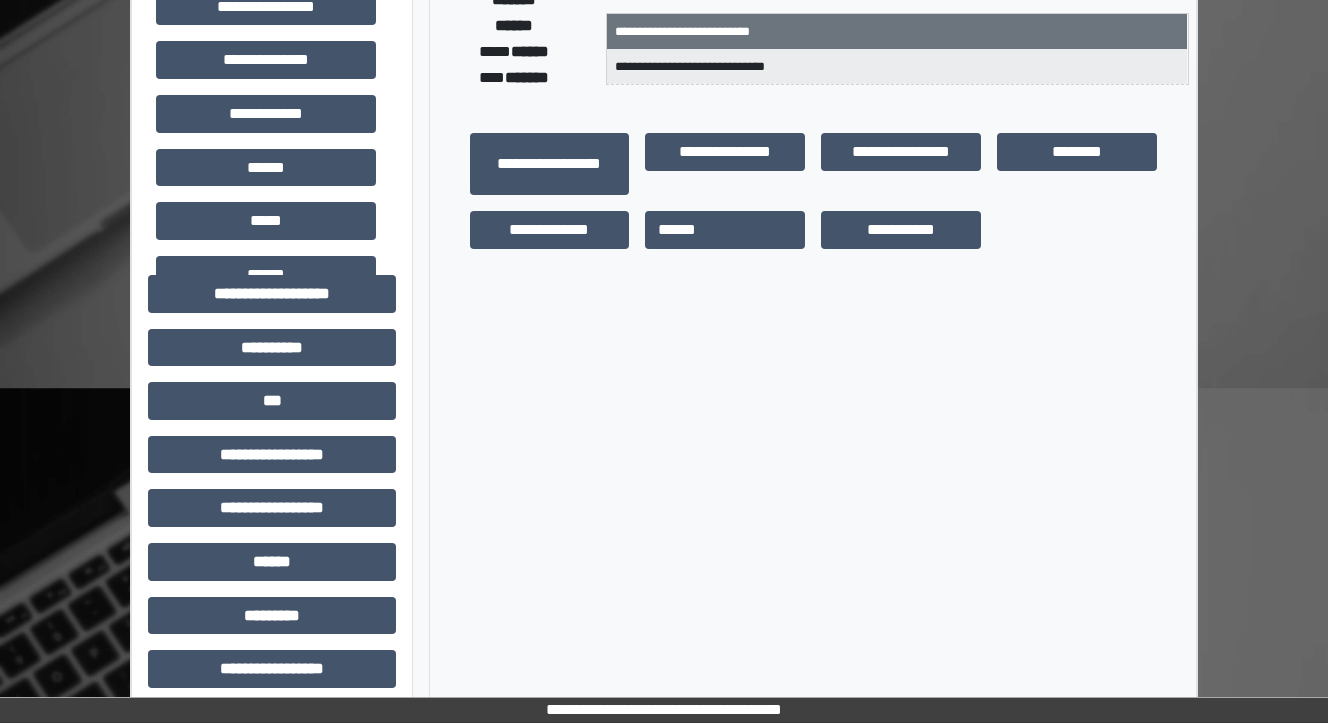 scroll, scrollTop: 400, scrollLeft: 0, axis: vertical 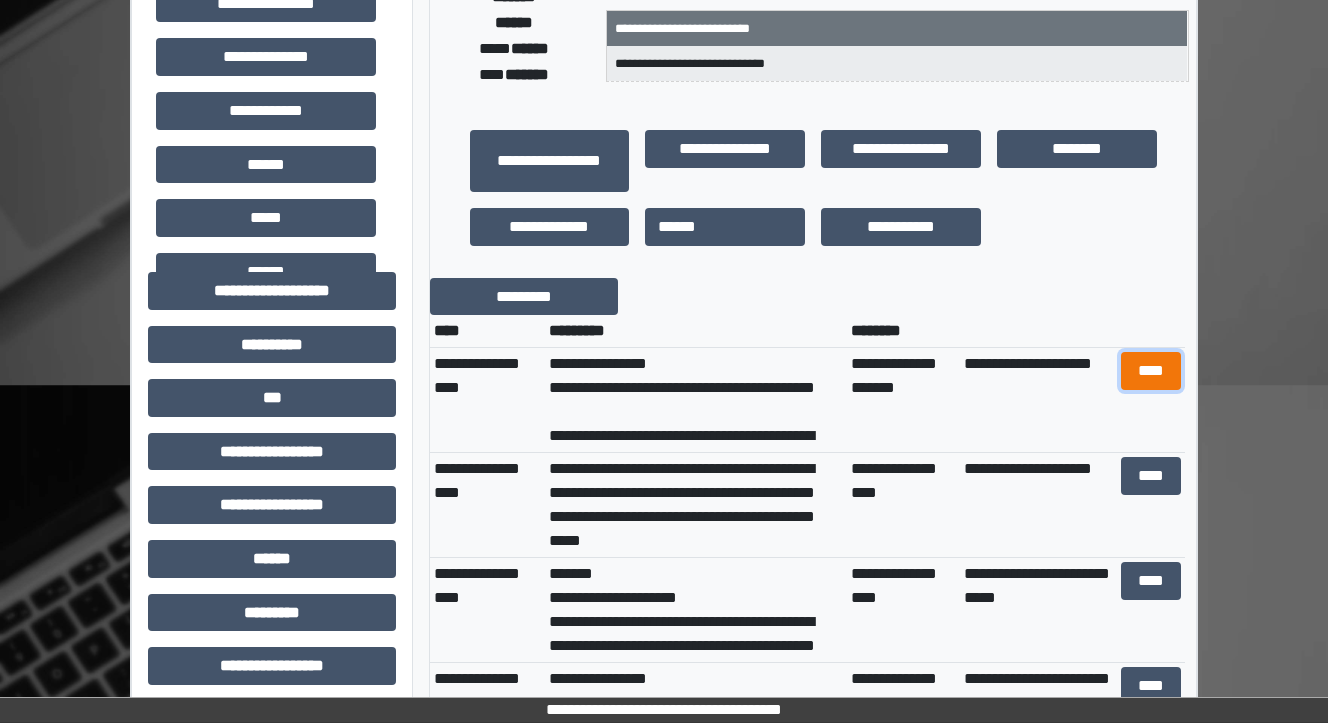 click on "****" at bounding box center (1150, 371) 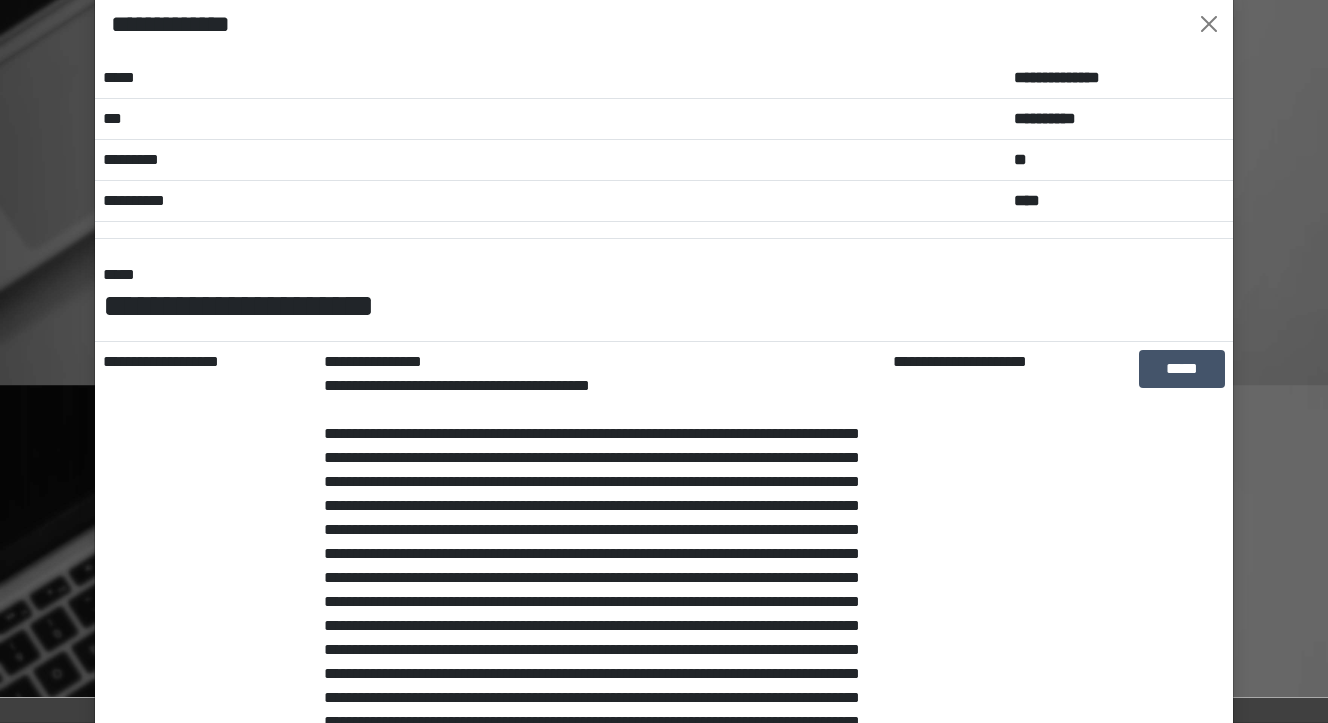 scroll, scrollTop: 0, scrollLeft: 0, axis: both 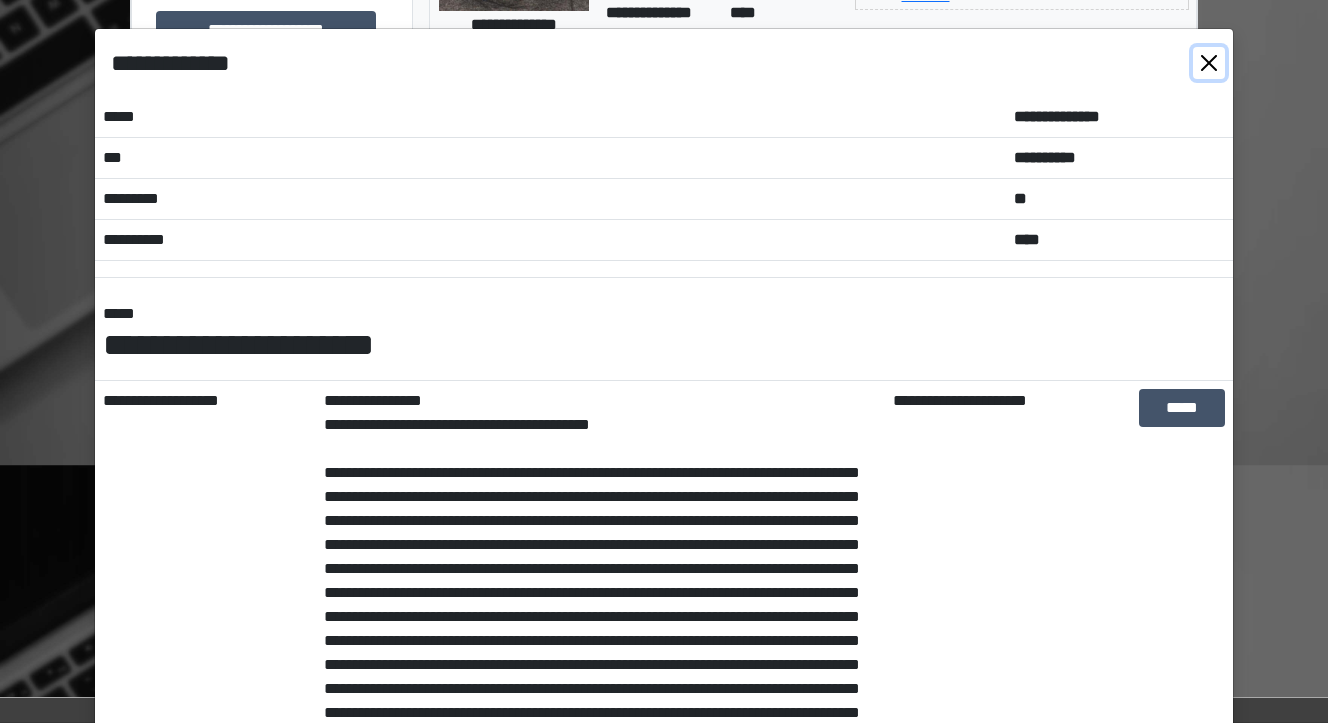 click at bounding box center (1209, 63) 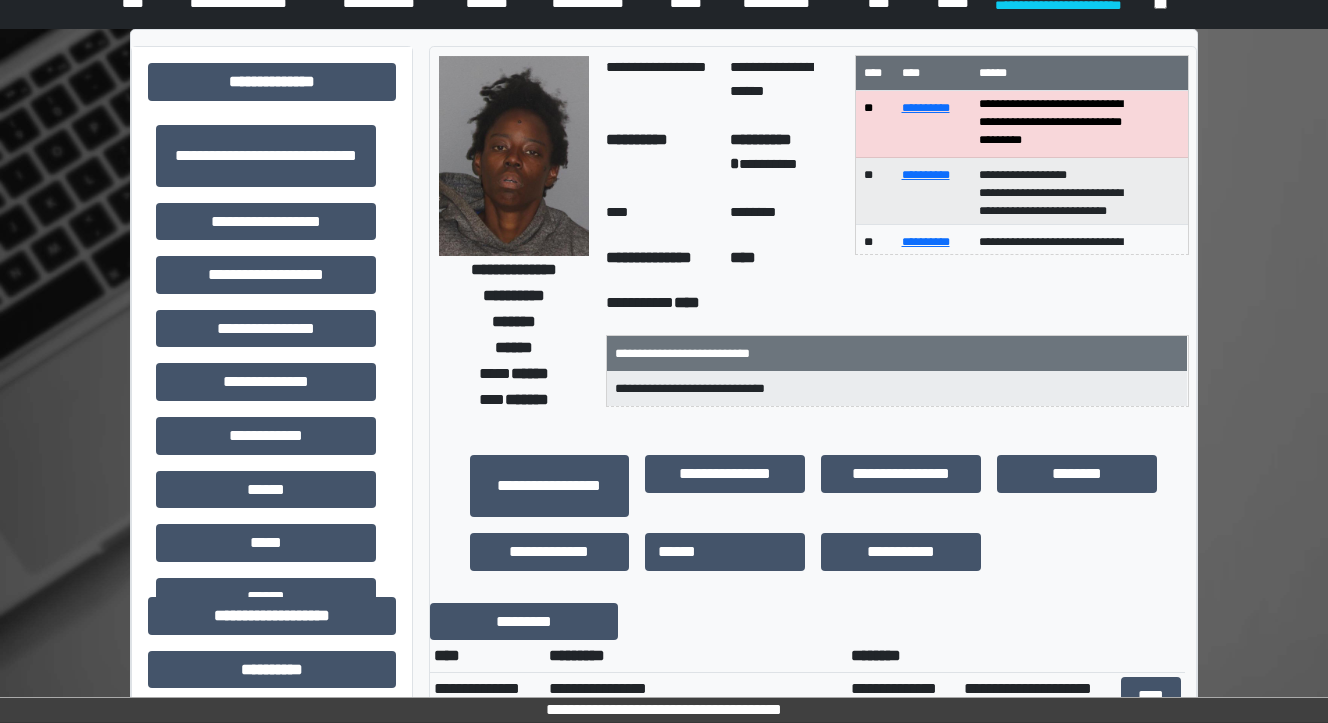 scroll, scrollTop: 0, scrollLeft: 0, axis: both 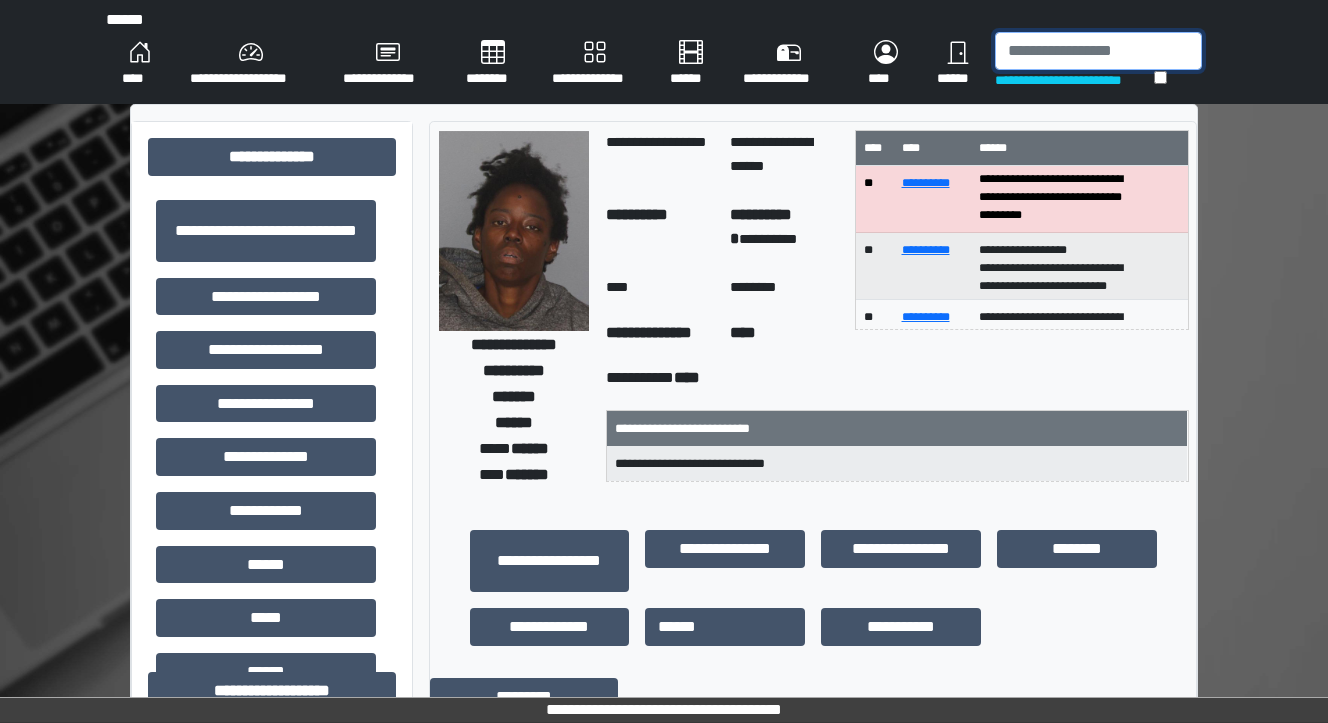 drag, startPoint x: 1037, startPoint y: 49, endPoint x: 1046, endPoint y: 44, distance: 10.29563 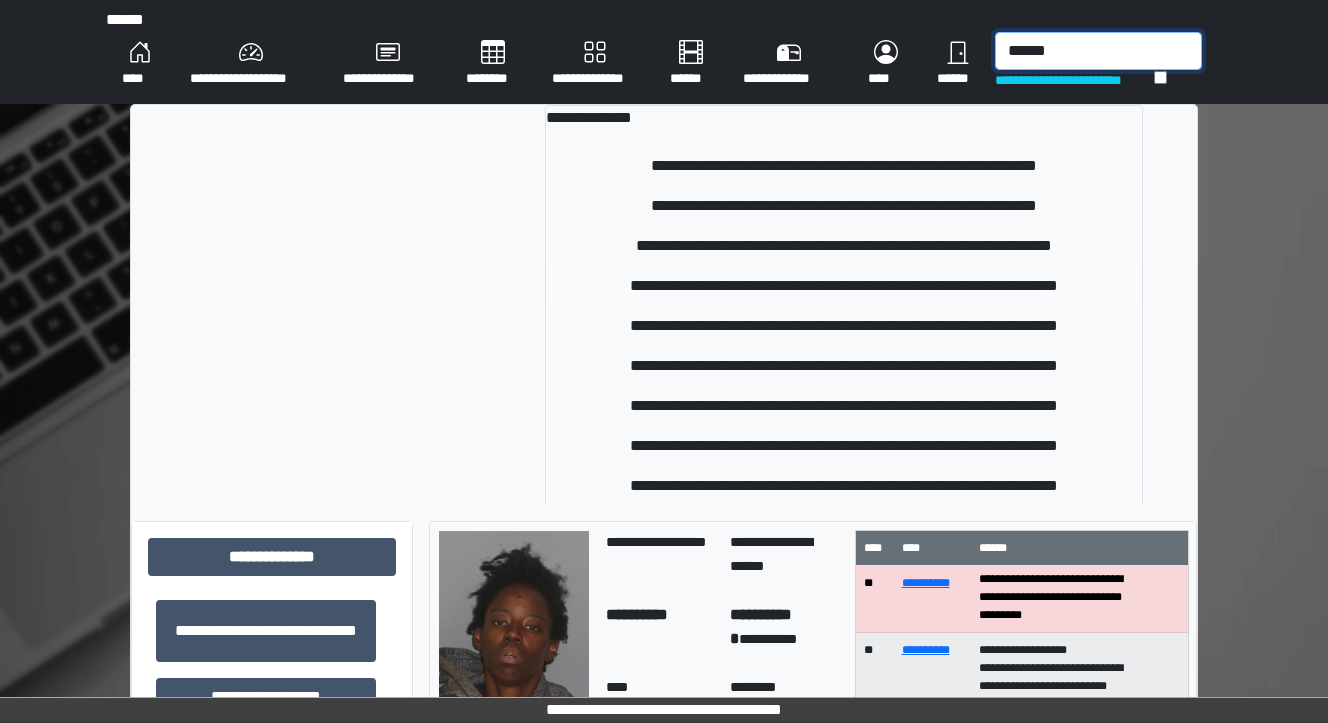 type on "******" 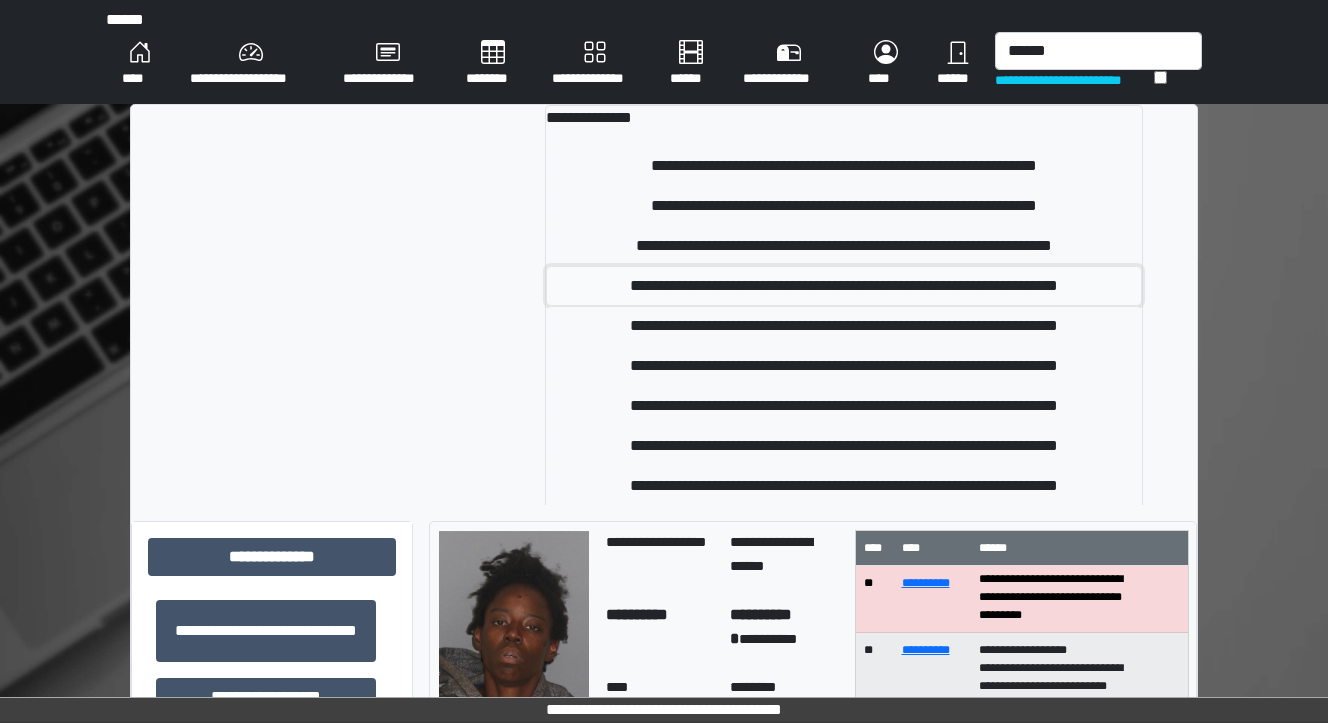 click on "**********" at bounding box center [844, 286] 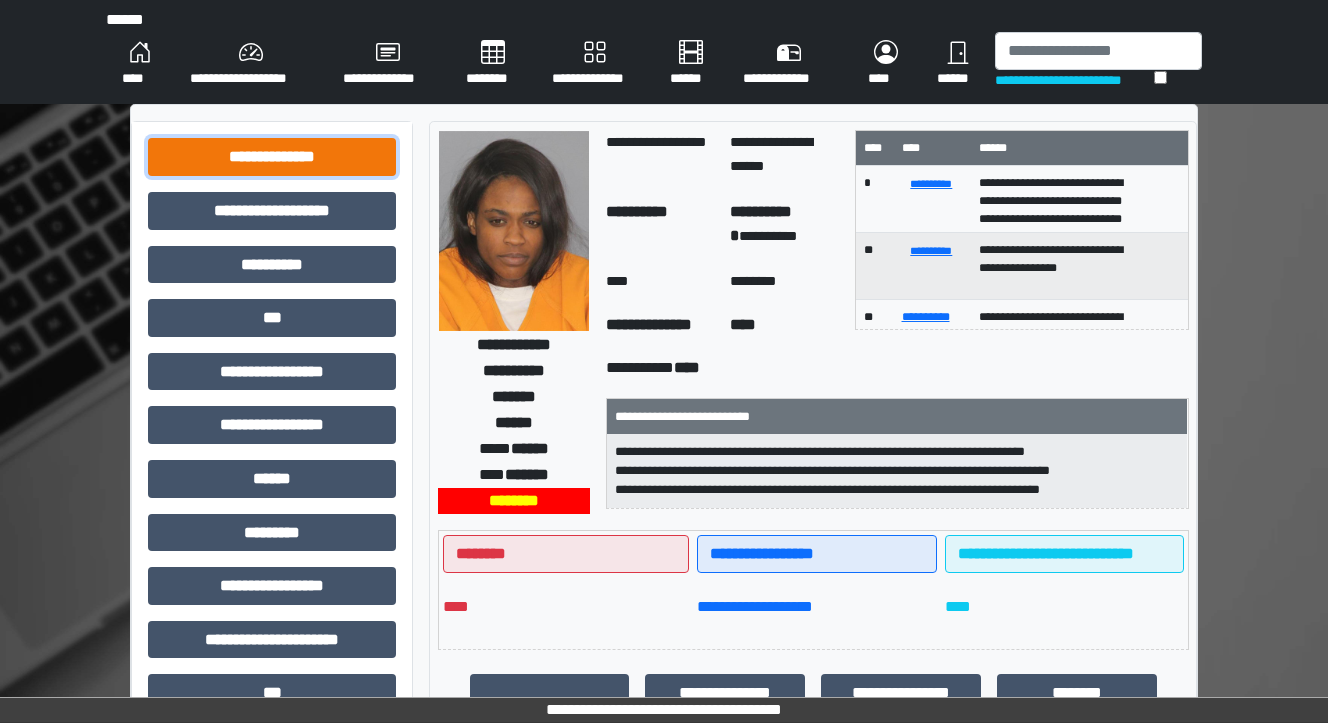 click on "**********" at bounding box center [272, 157] 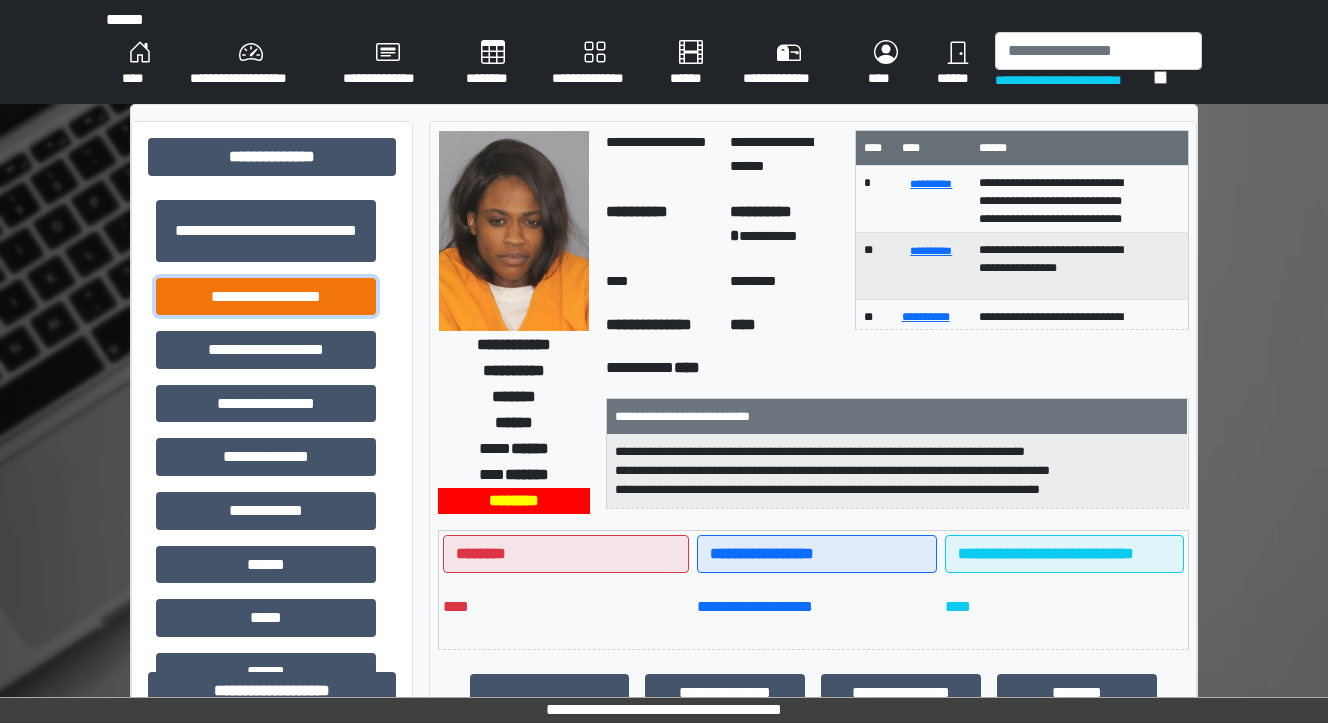 click on "**********" at bounding box center (266, 297) 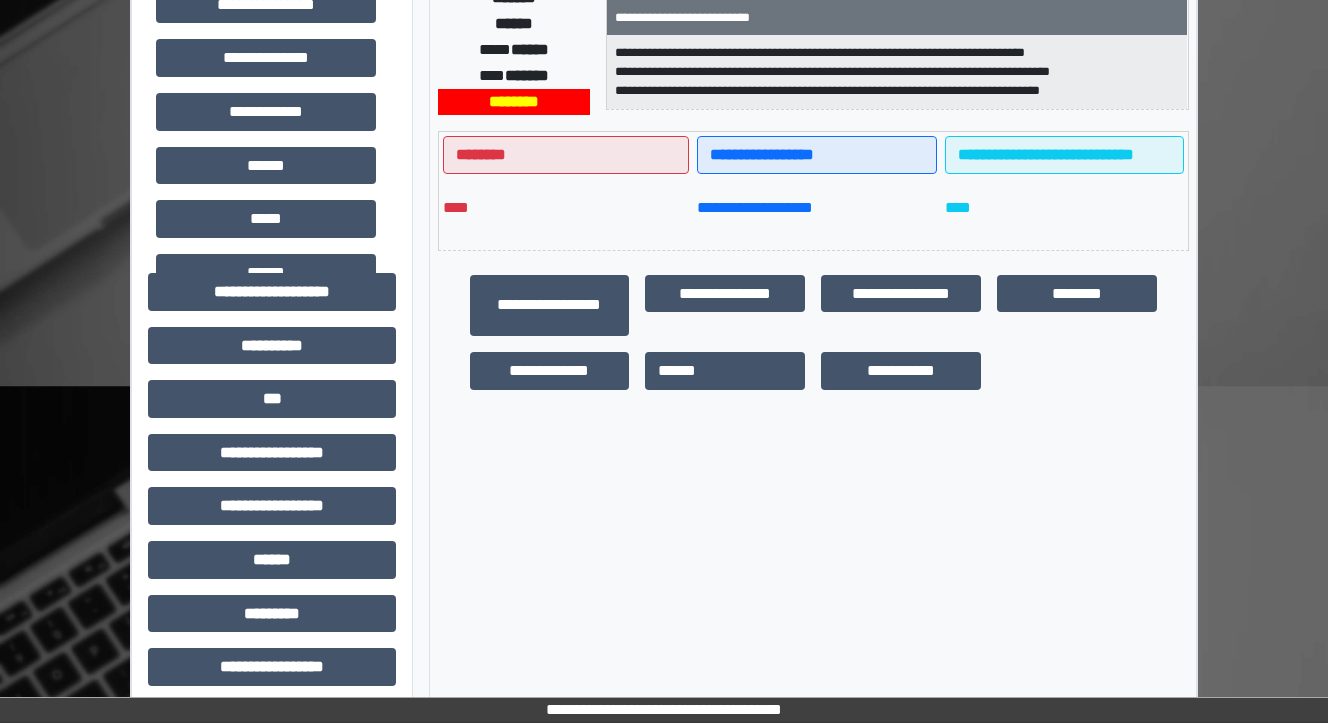 scroll, scrollTop: 400, scrollLeft: 0, axis: vertical 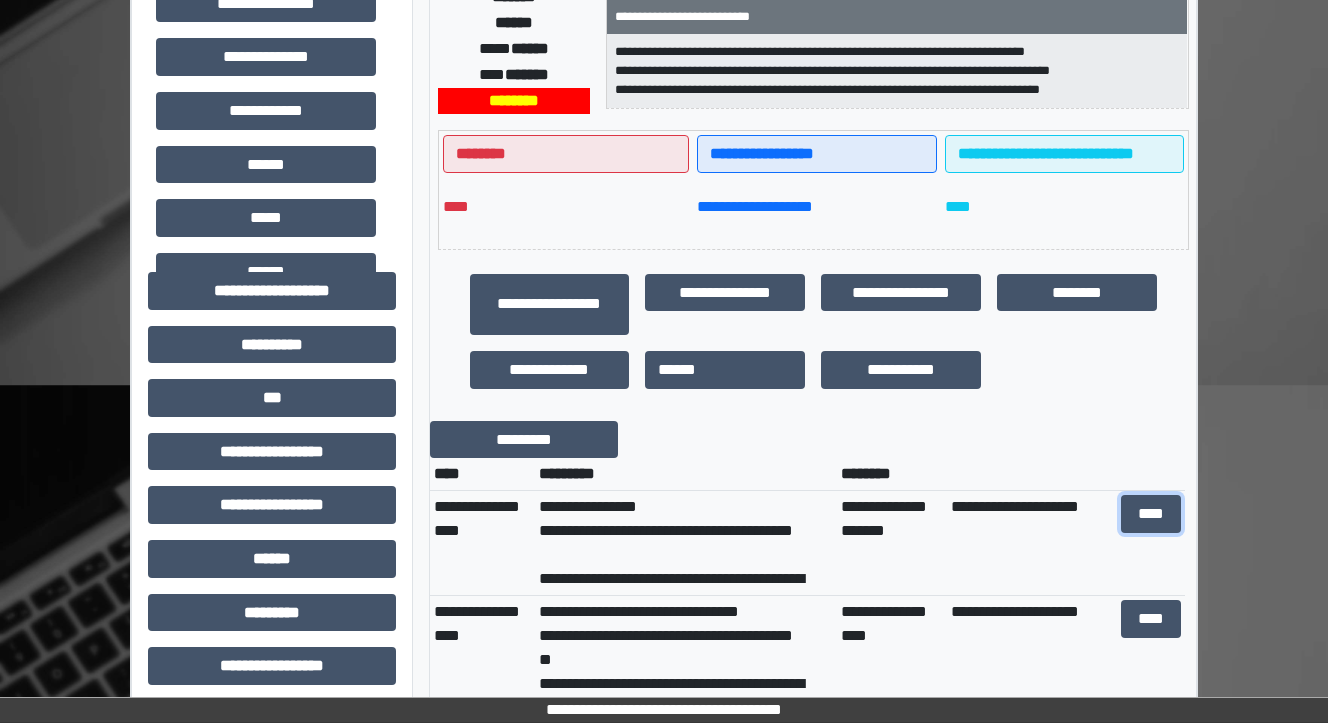 click on "****" at bounding box center [1150, 514] 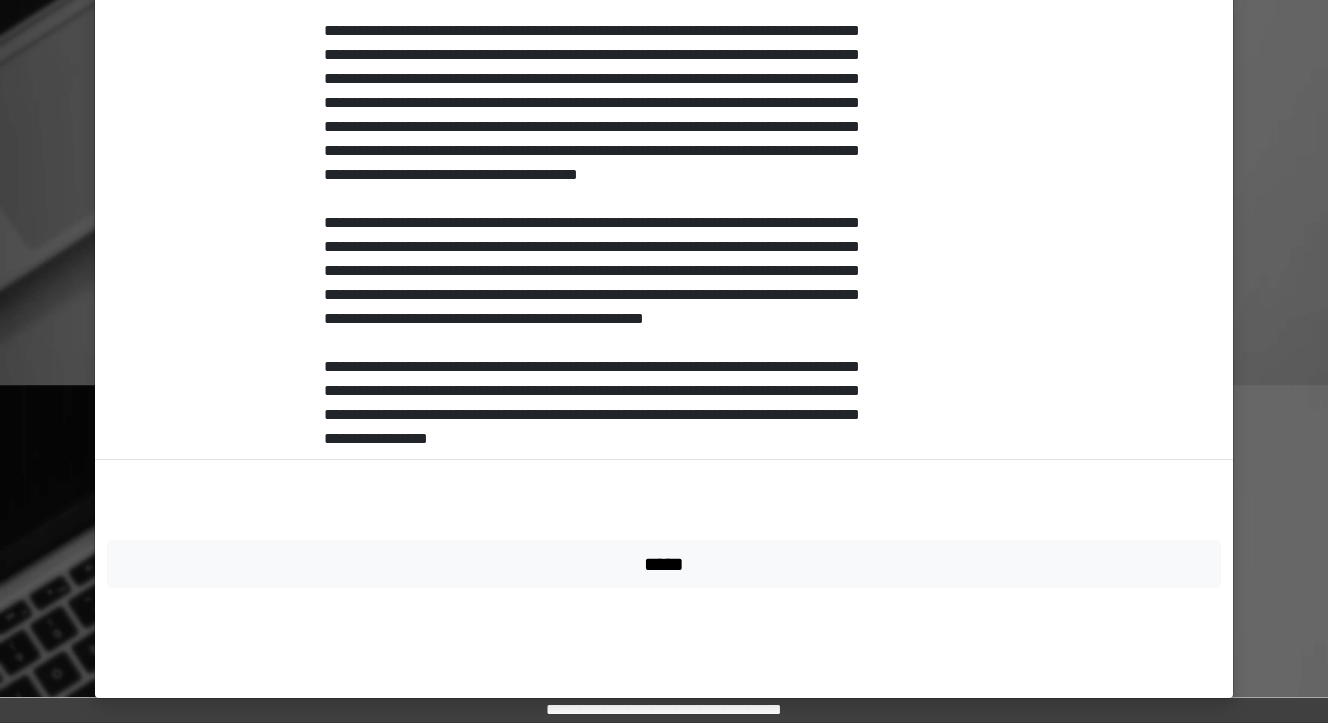 scroll, scrollTop: 734, scrollLeft: 0, axis: vertical 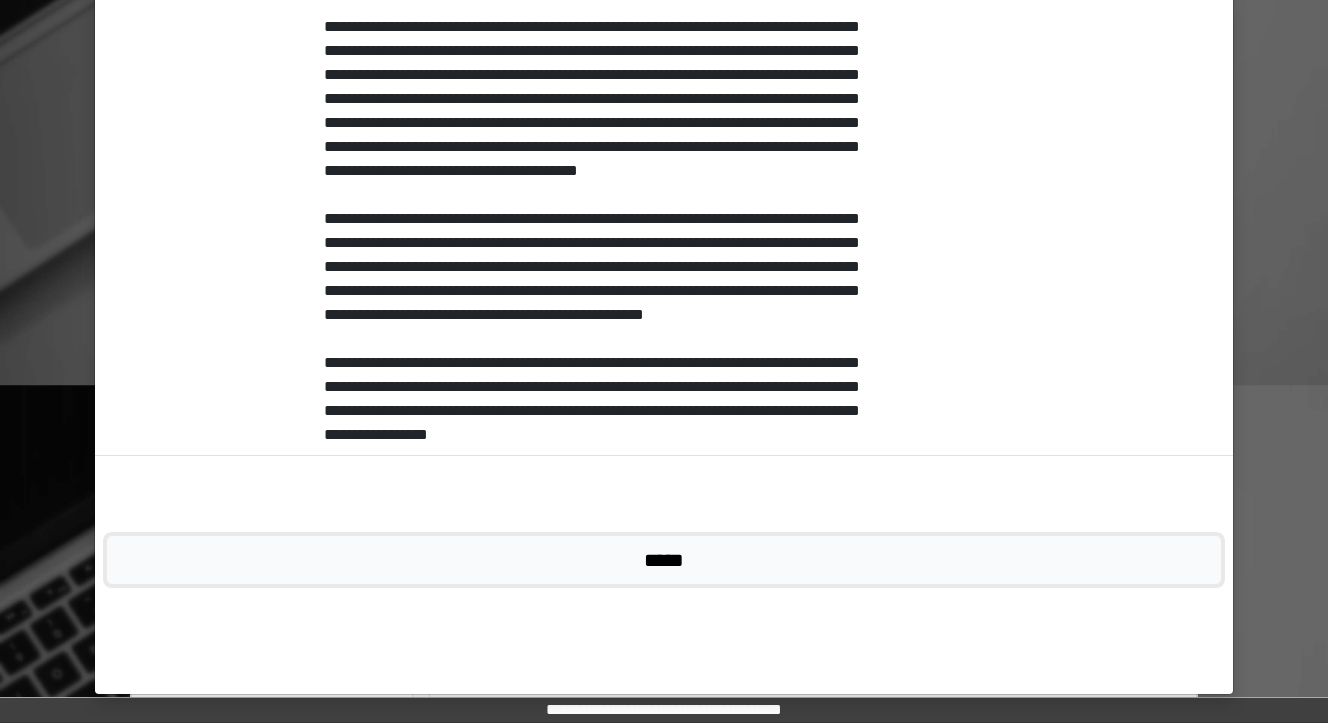 click on "*****" at bounding box center [664, 560] 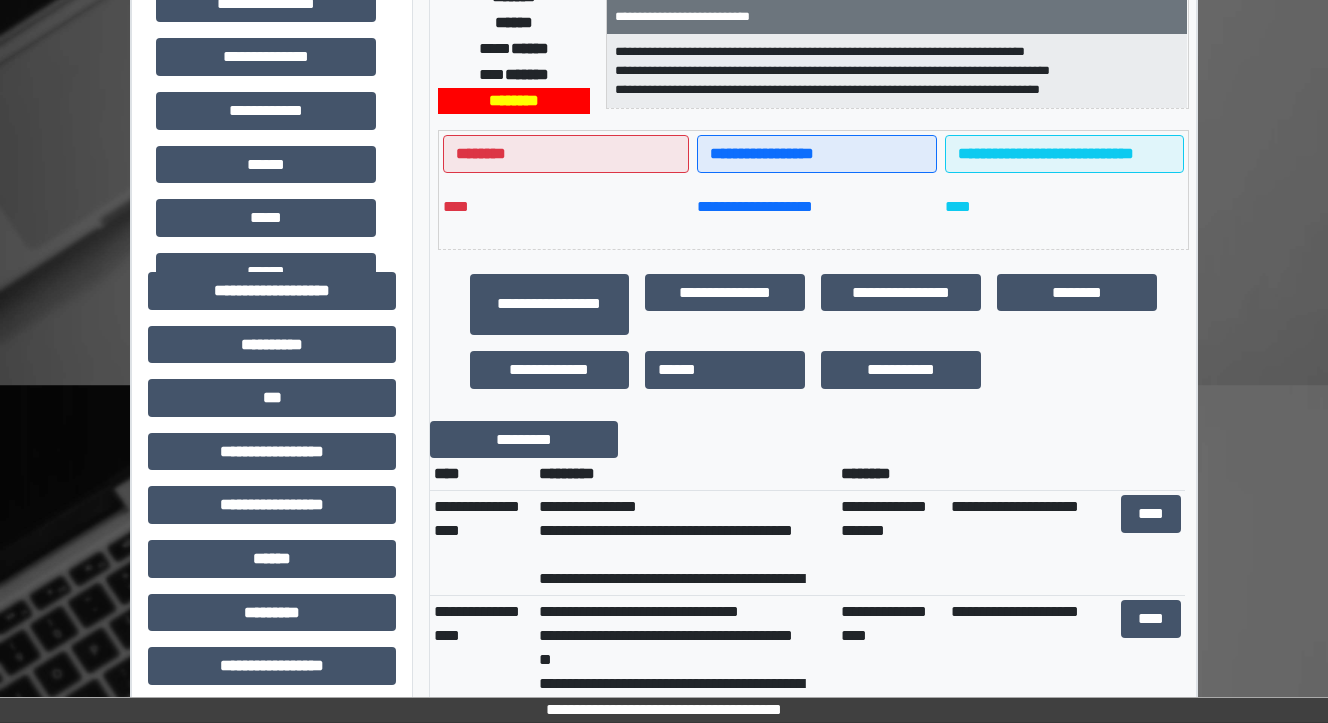 scroll, scrollTop: 0, scrollLeft: 0, axis: both 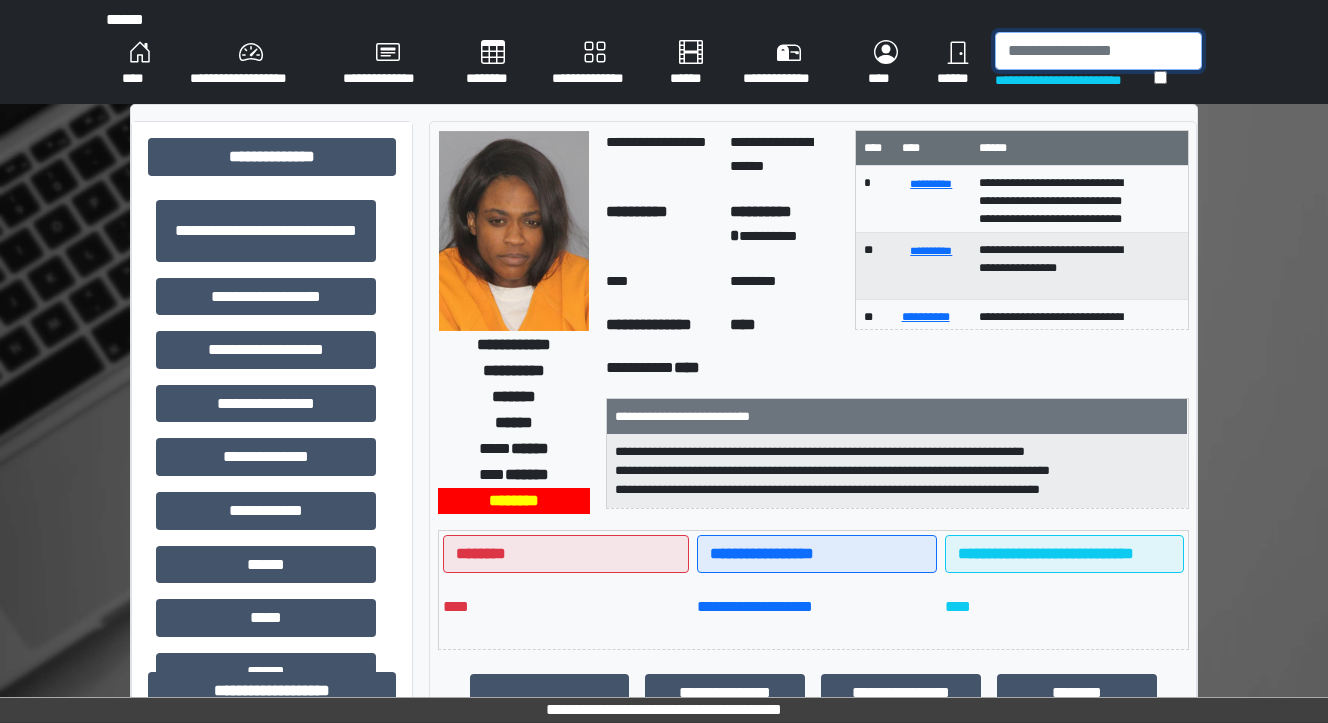 drag, startPoint x: 1045, startPoint y: 35, endPoint x: 1059, endPoint y: 20, distance: 20.518284 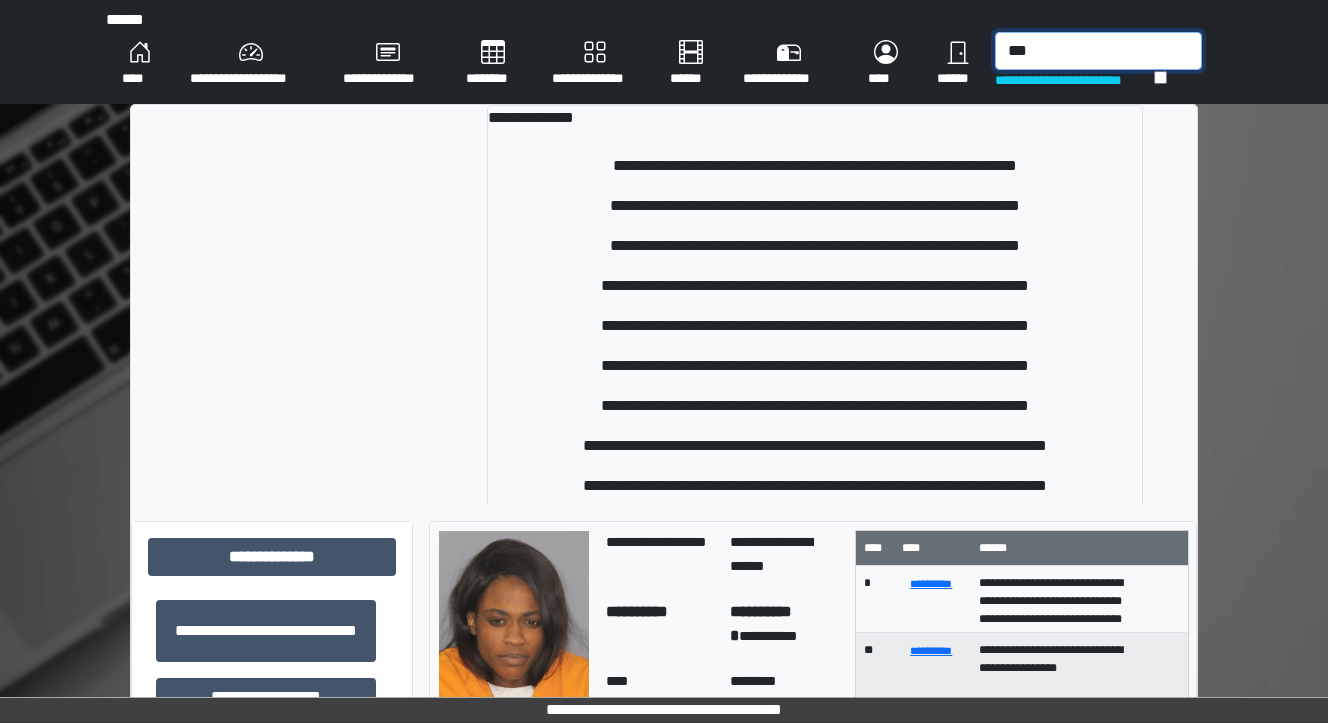 type on "***" 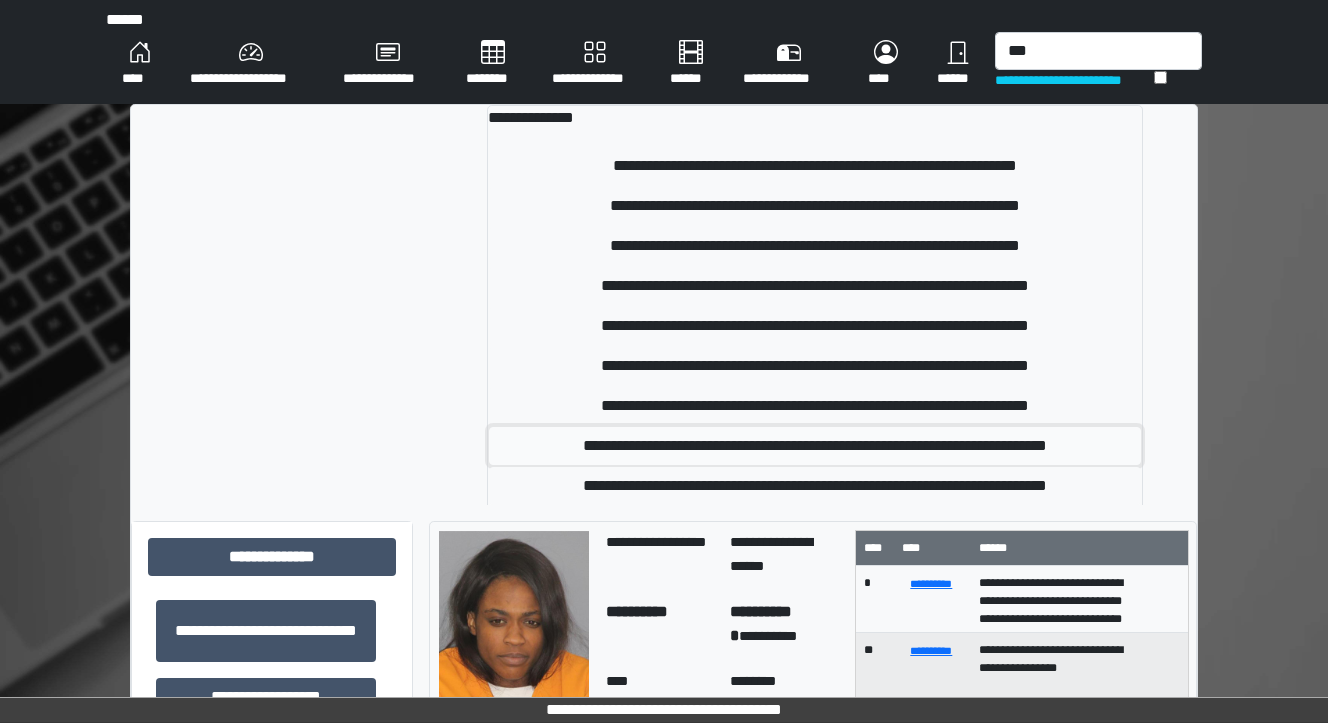 click on "**********" at bounding box center (815, 446) 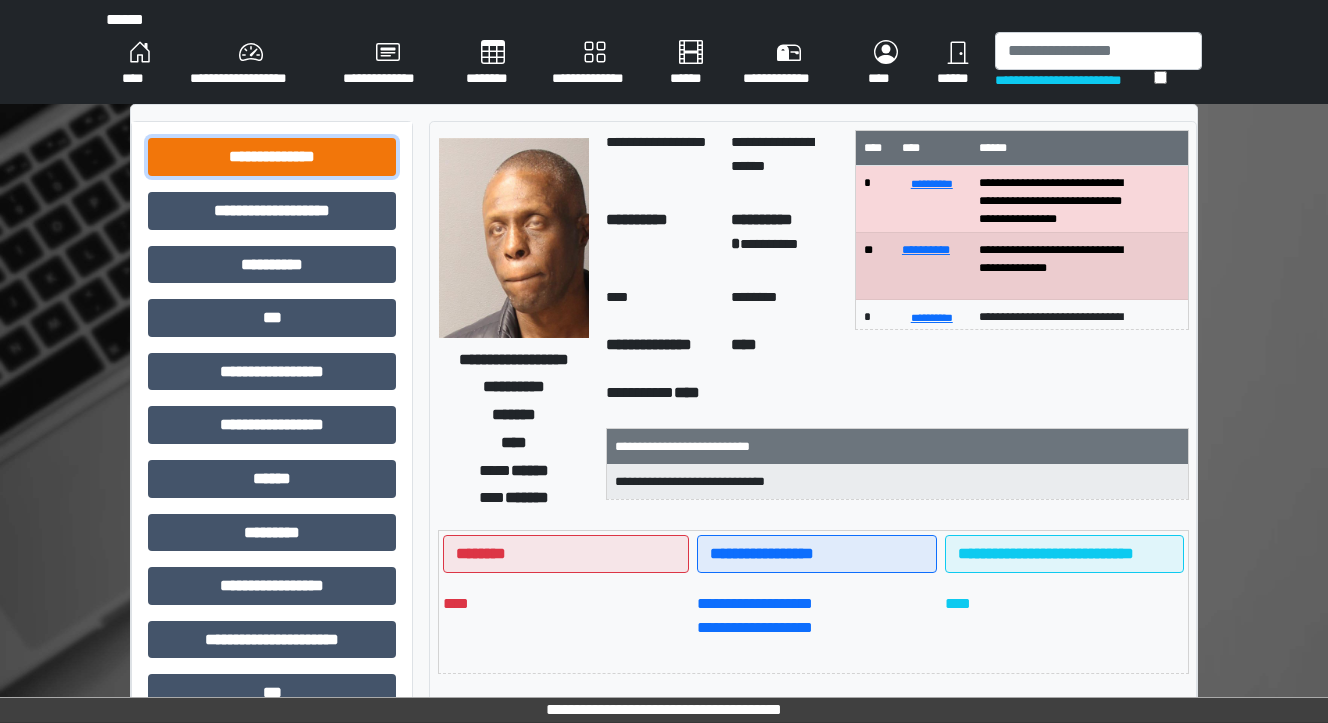 click on "**********" at bounding box center [272, 157] 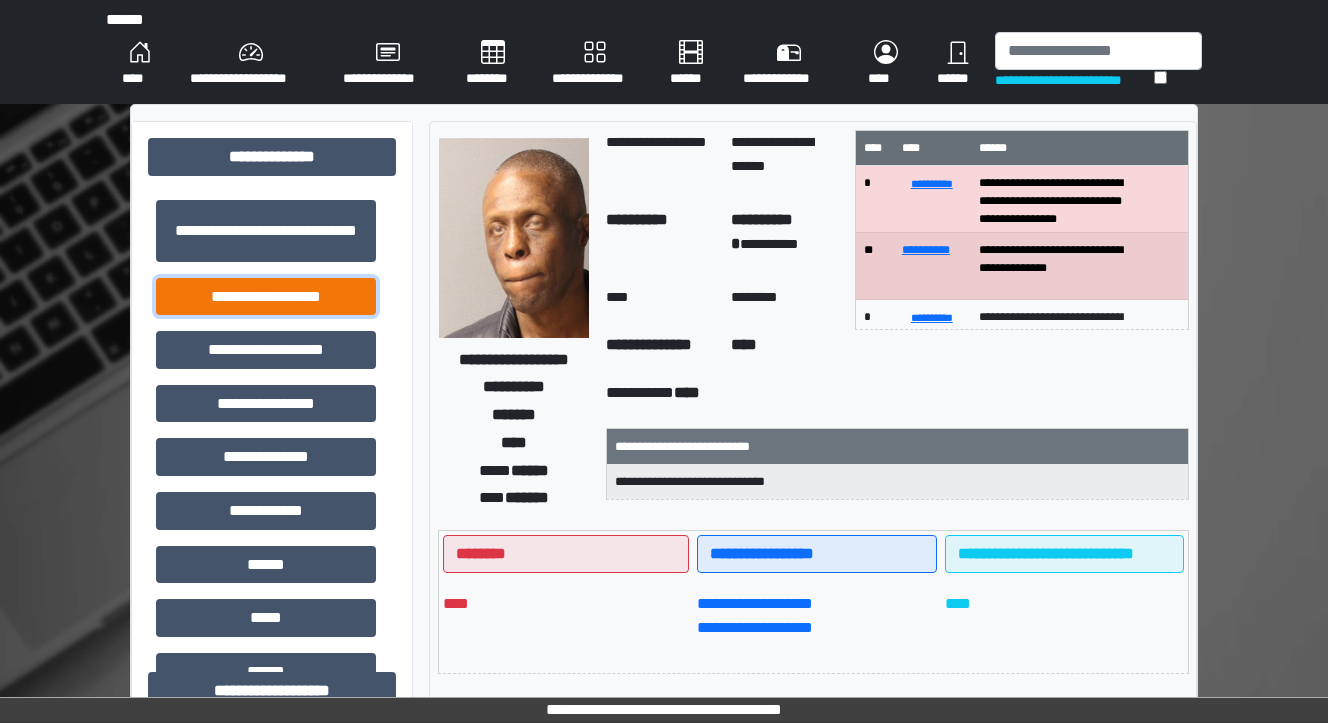 click on "**********" at bounding box center [266, 297] 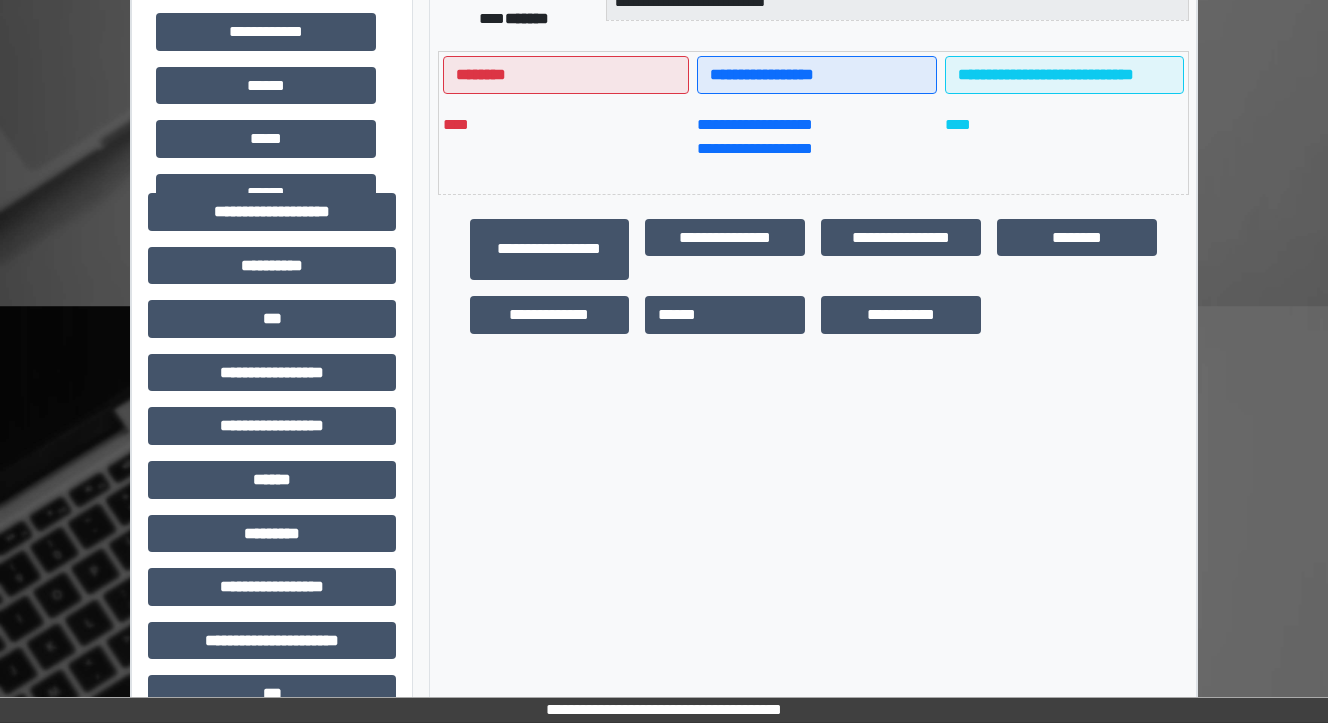 scroll, scrollTop: 480, scrollLeft: 0, axis: vertical 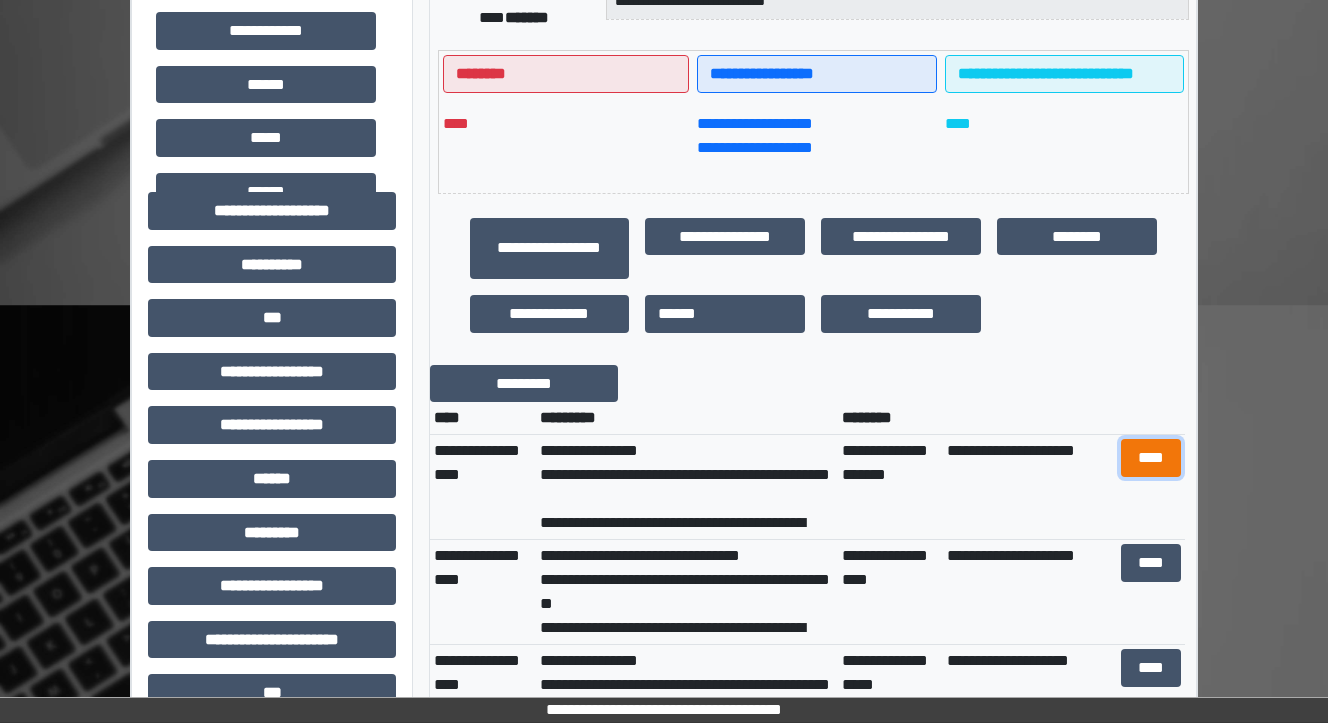 click on "****" at bounding box center [1150, 458] 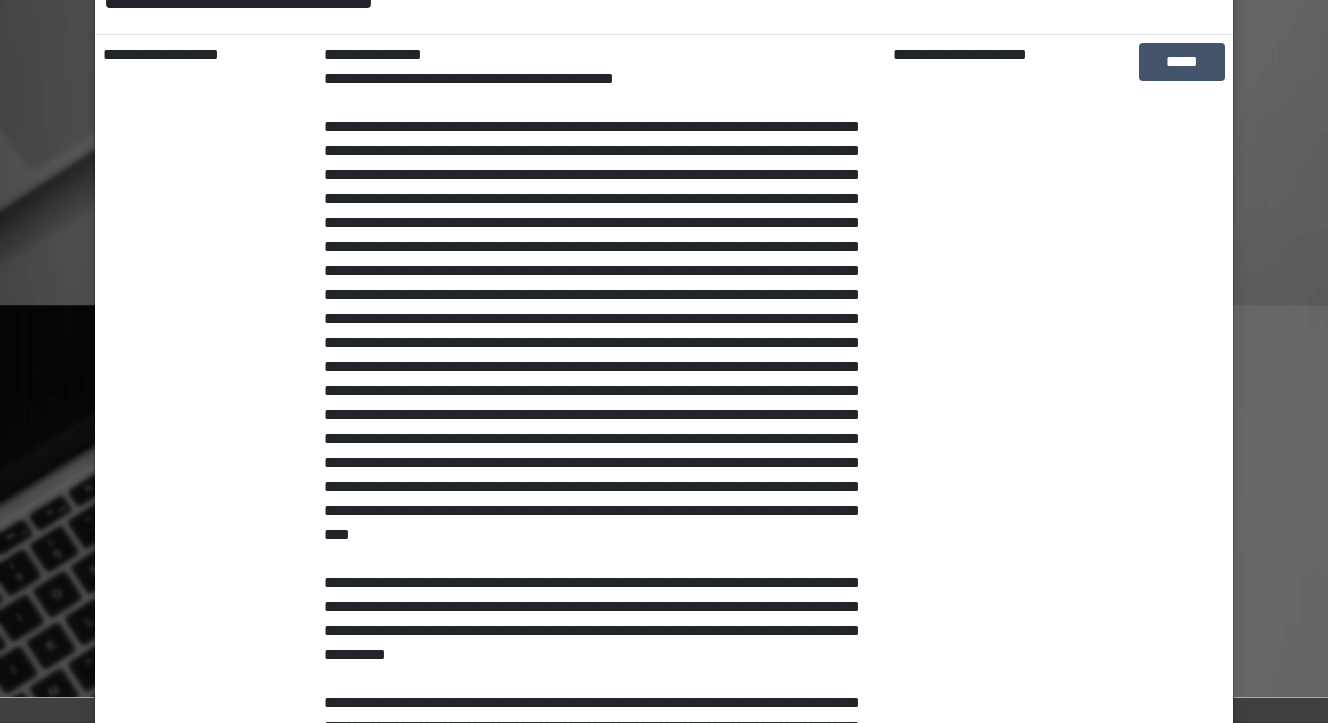 scroll, scrollTop: 334, scrollLeft: 0, axis: vertical 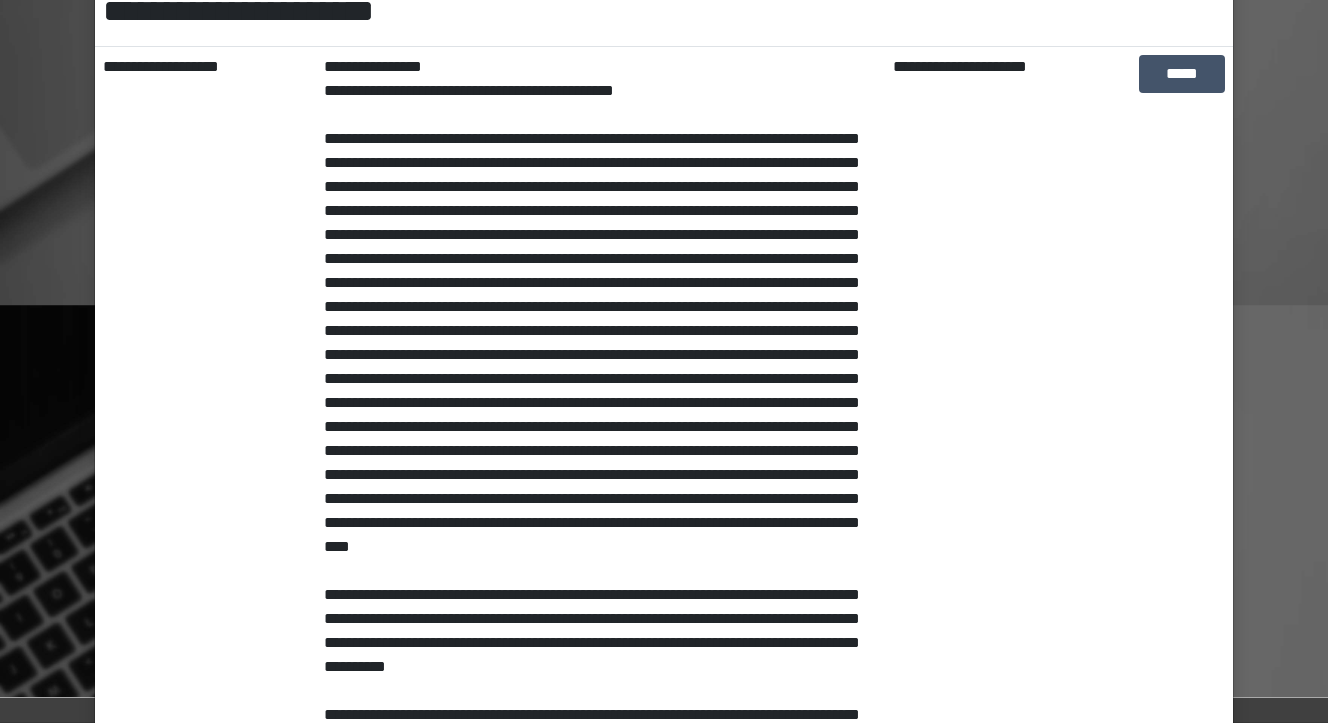 drag, startPoint x: 711, startPoint y: 275, endPoint x: 638, endPoint y: 245, distance: 78.92401 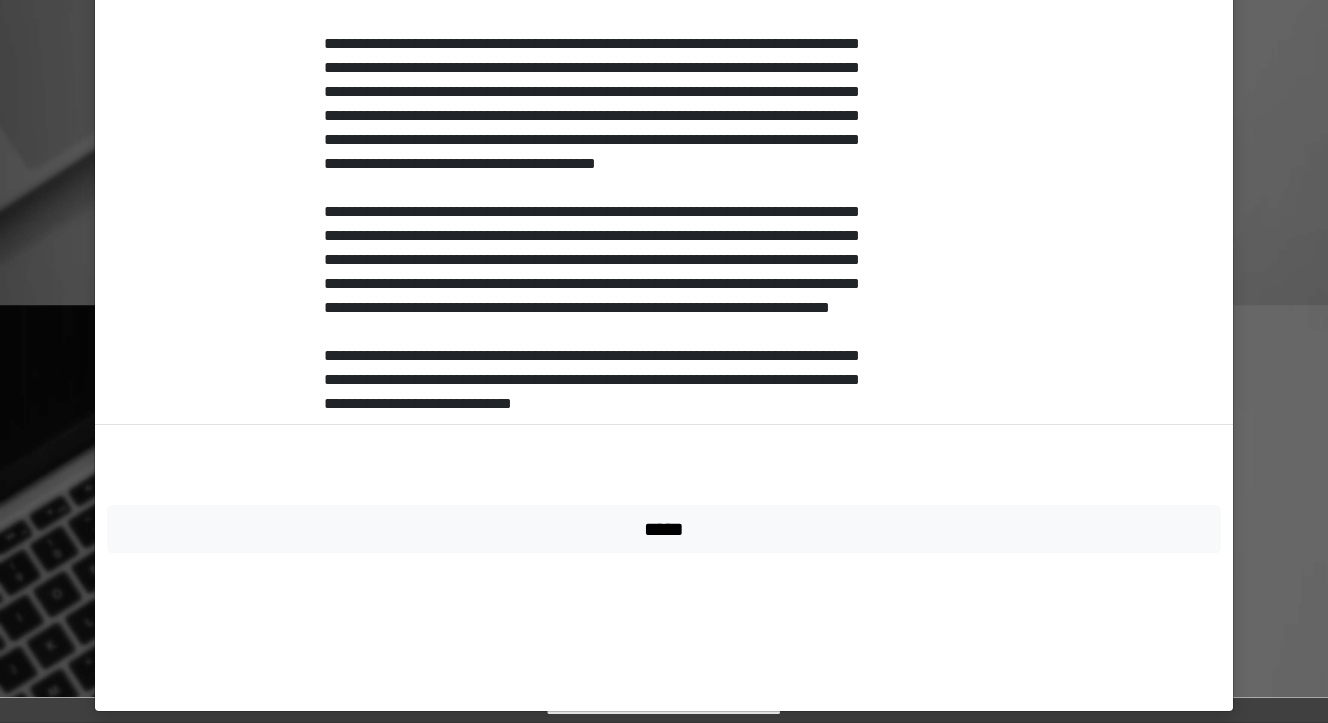 scroll, scrollTop: 1022, scrollLeft: 0, axis: vertical 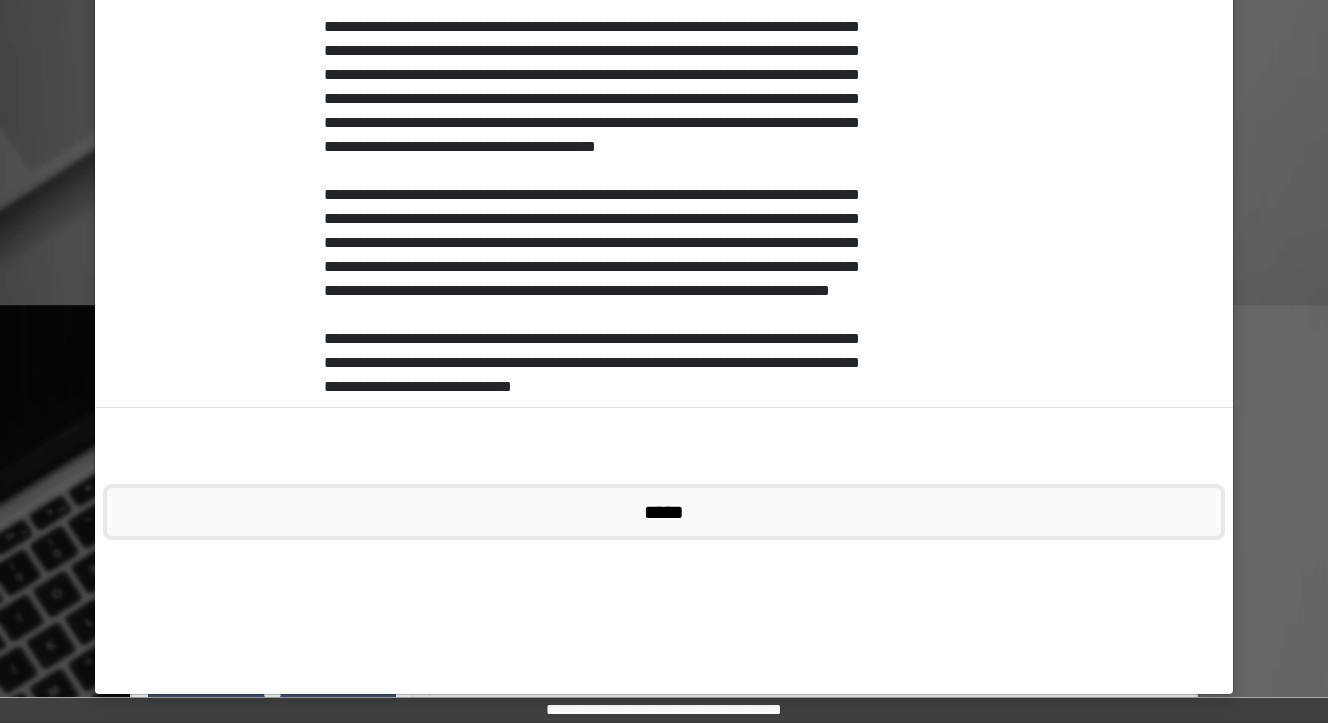 click on "*****" at bounding box center (664, 512) 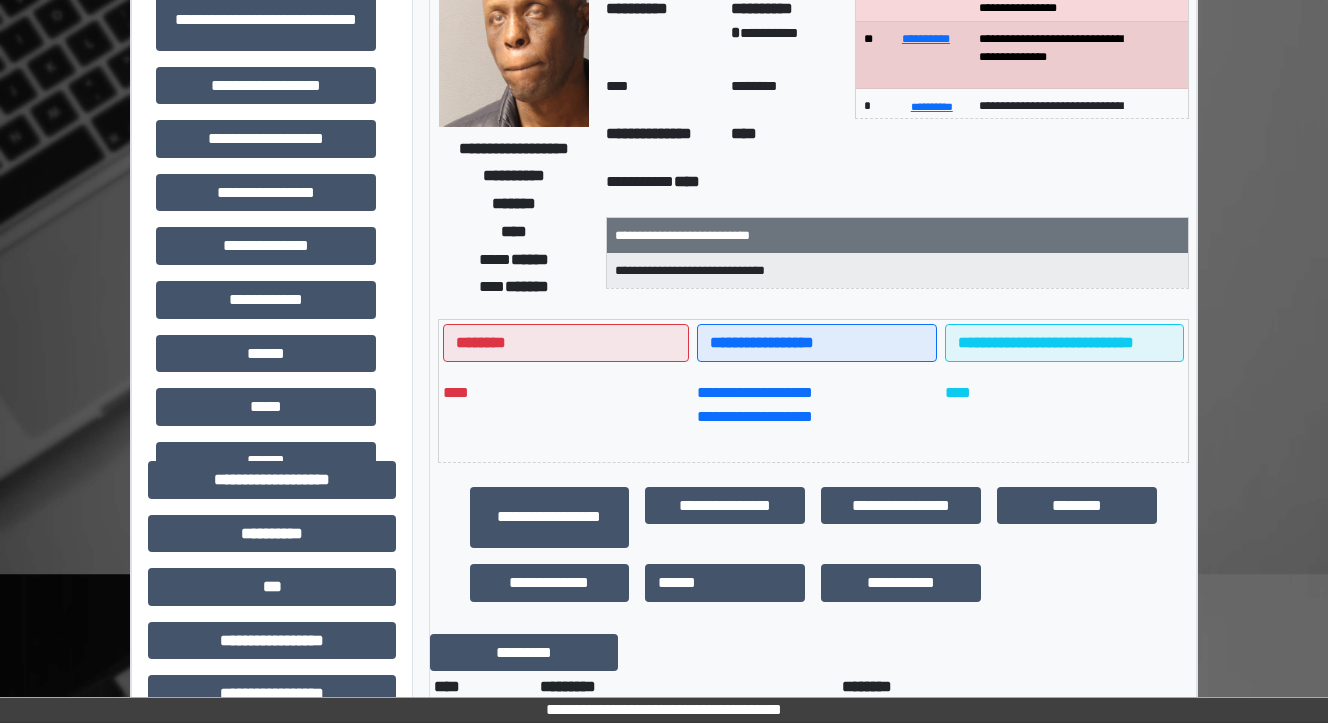 scroll, scrollTop: 0, scrollLeft: 0, axis: both 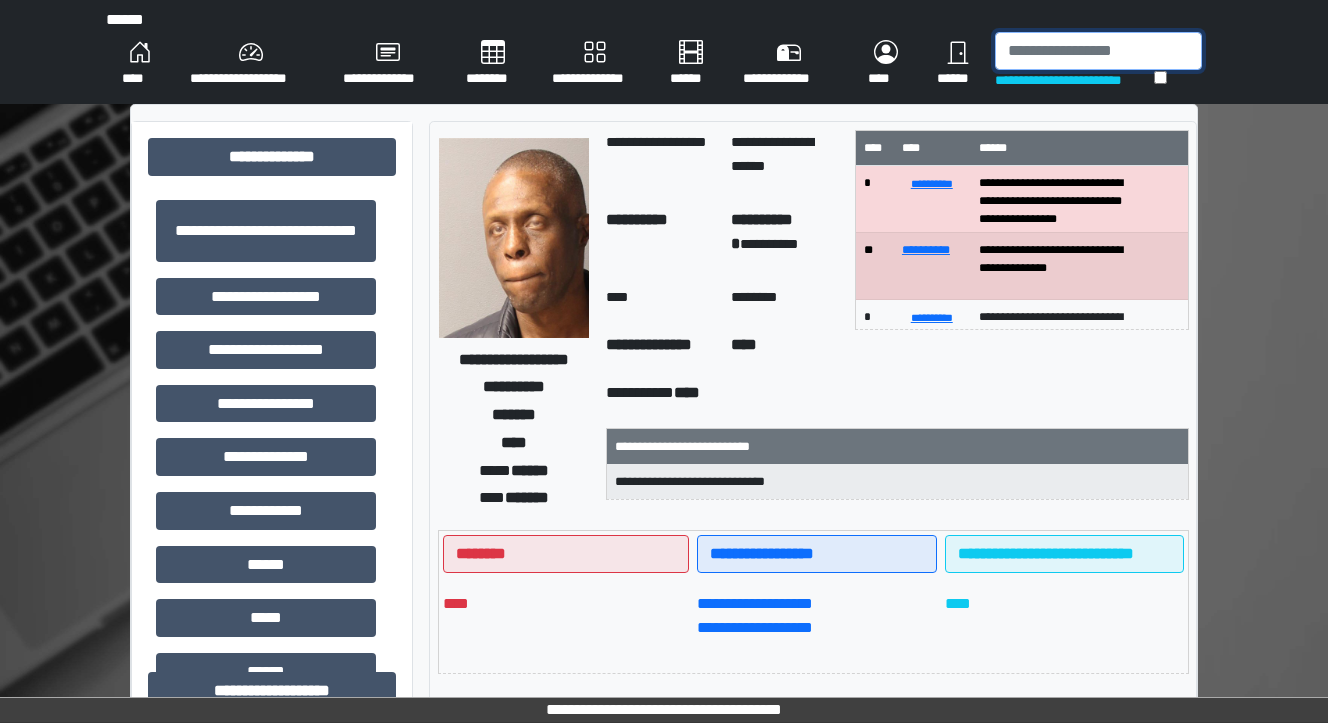 click at bounding box center [1098, 51] 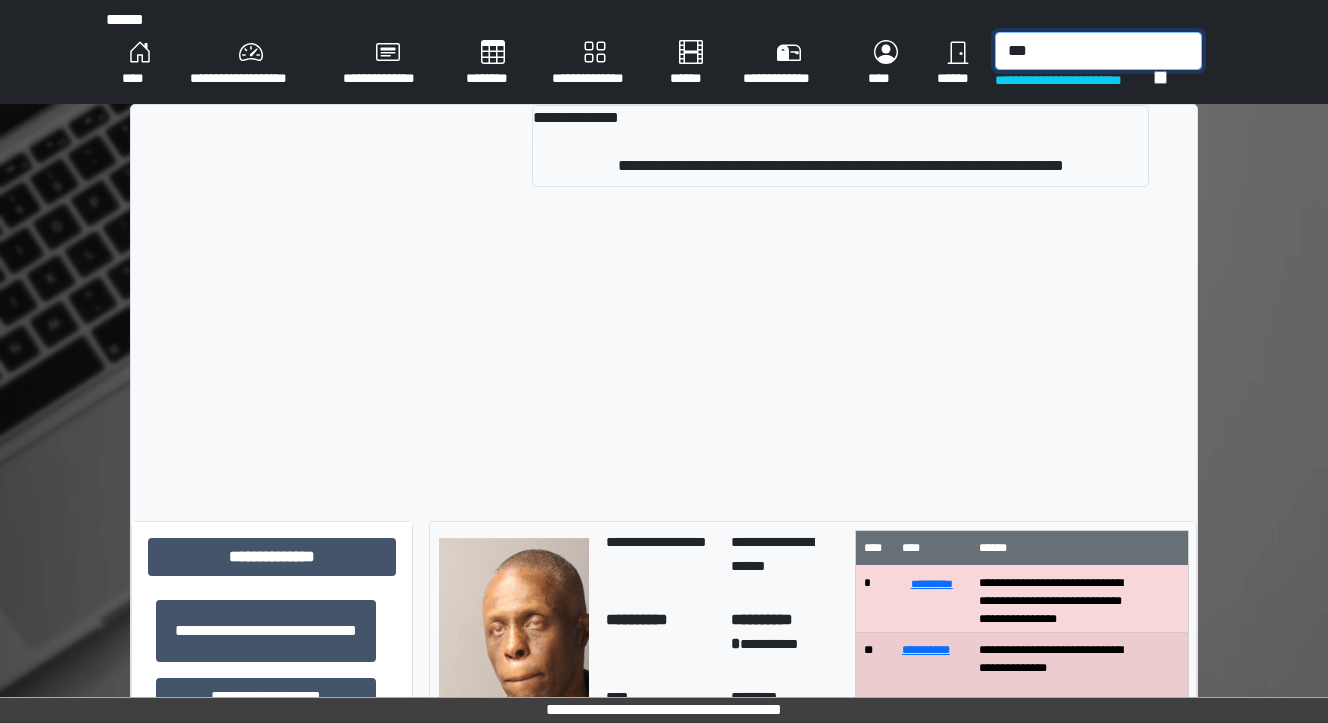 type on "***" 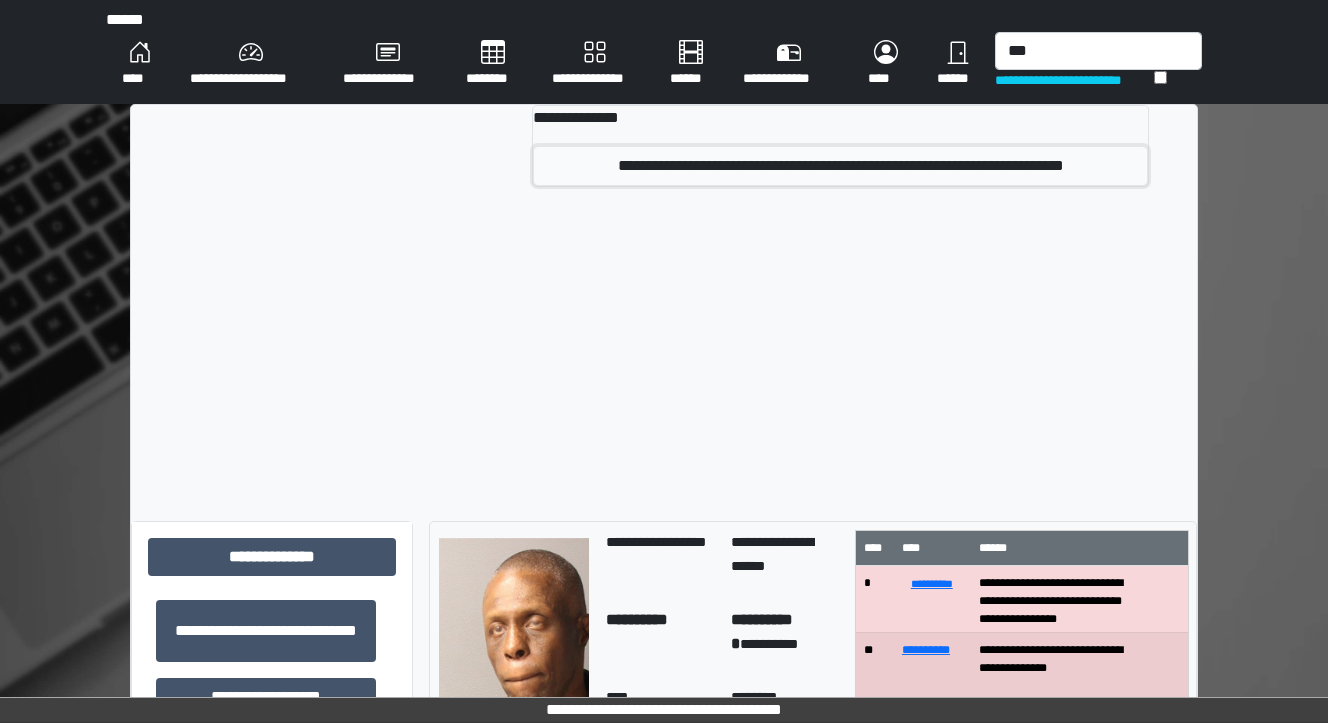 click on "**********" at bounding box center [841, 166] 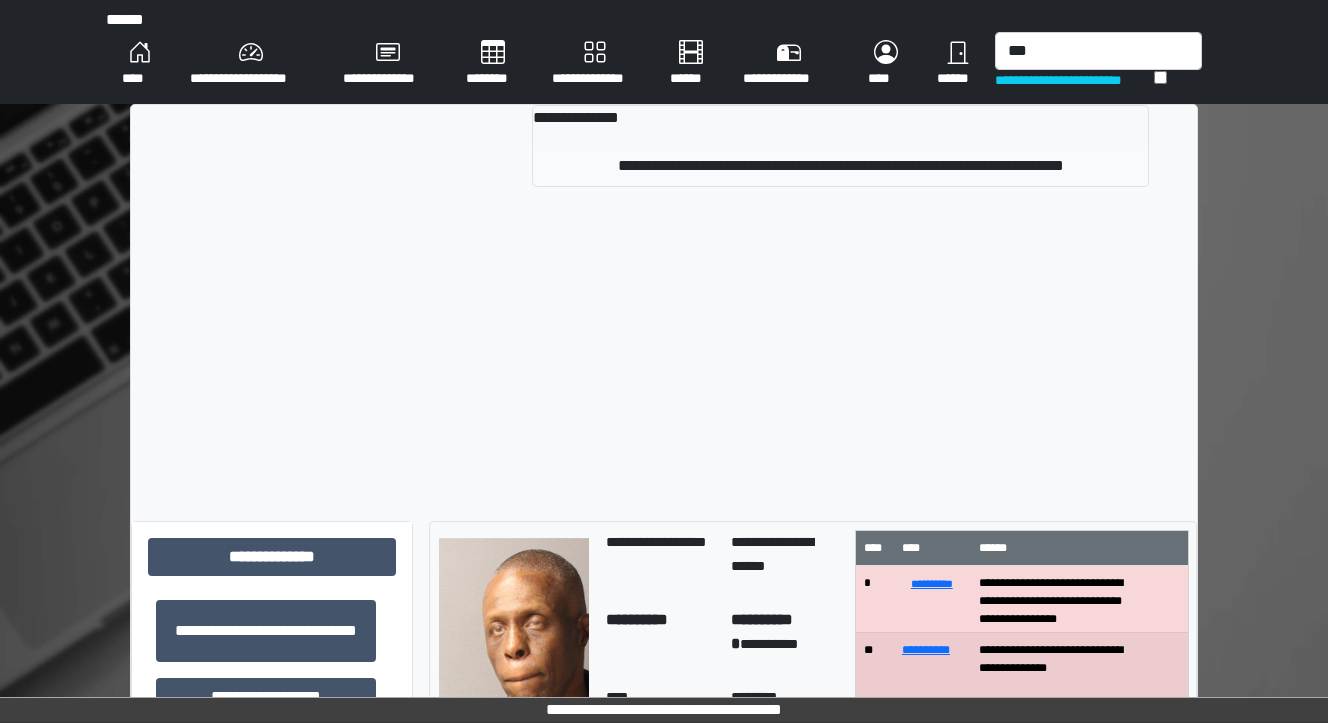 type 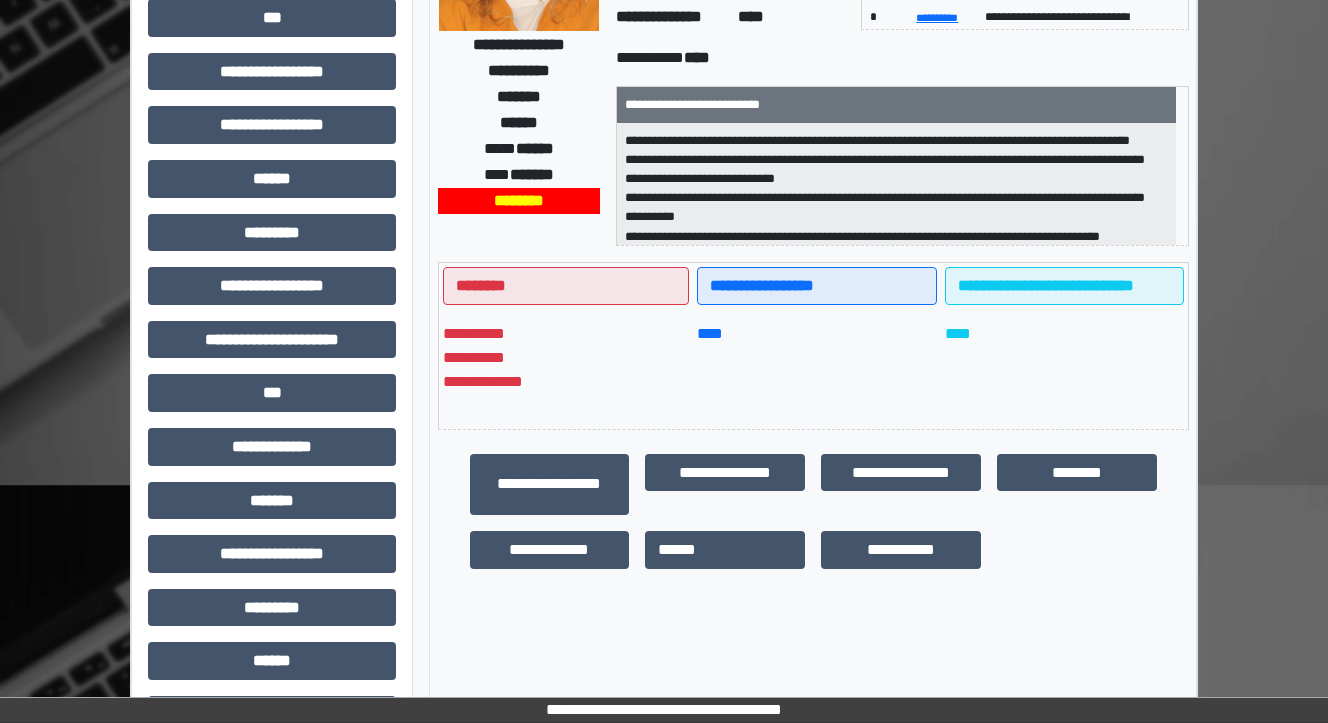 scroll, scrollTop: 320, scrollLeft: 0, axis: vertical 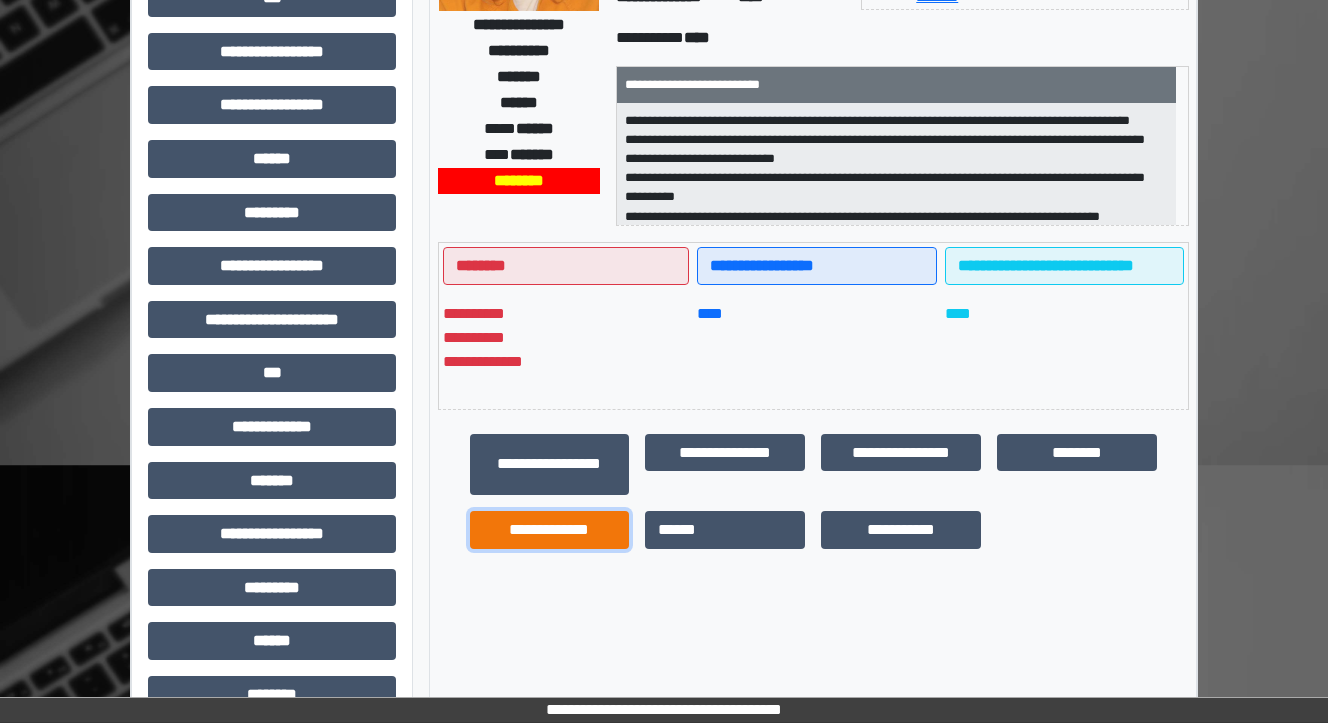 click on "**********" at bounding box center (550, 530) 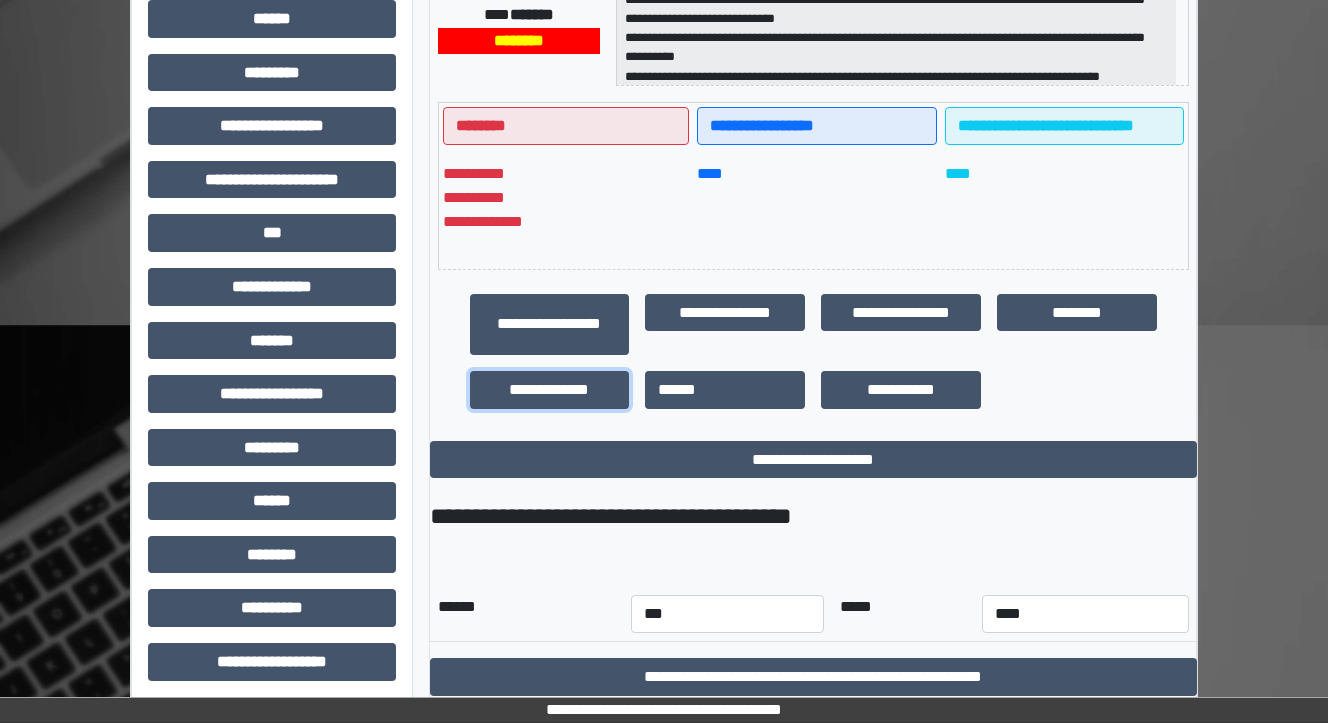 scroll, scrollTop: 467, scrollLeft: 0, axis: vertical 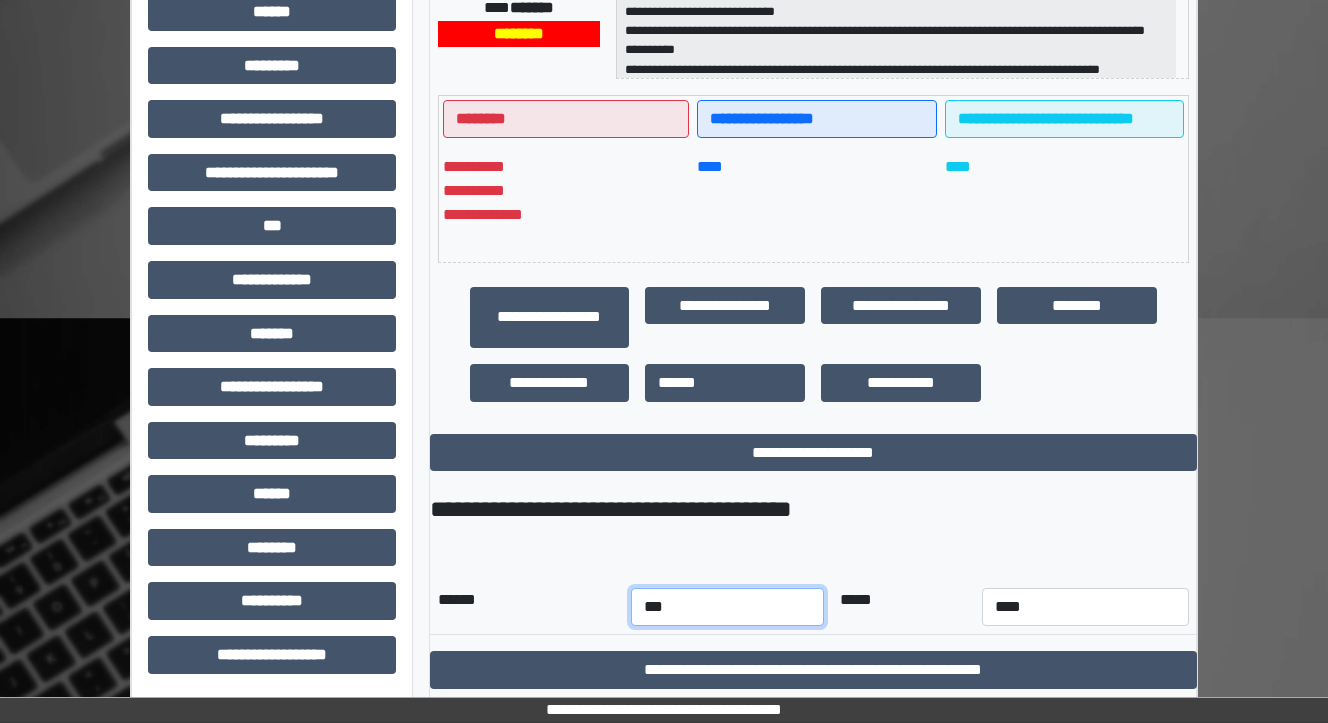 click on "***
***
***
***
***
***
***
***
***
***
***
***" at bounding box center (727, 607) 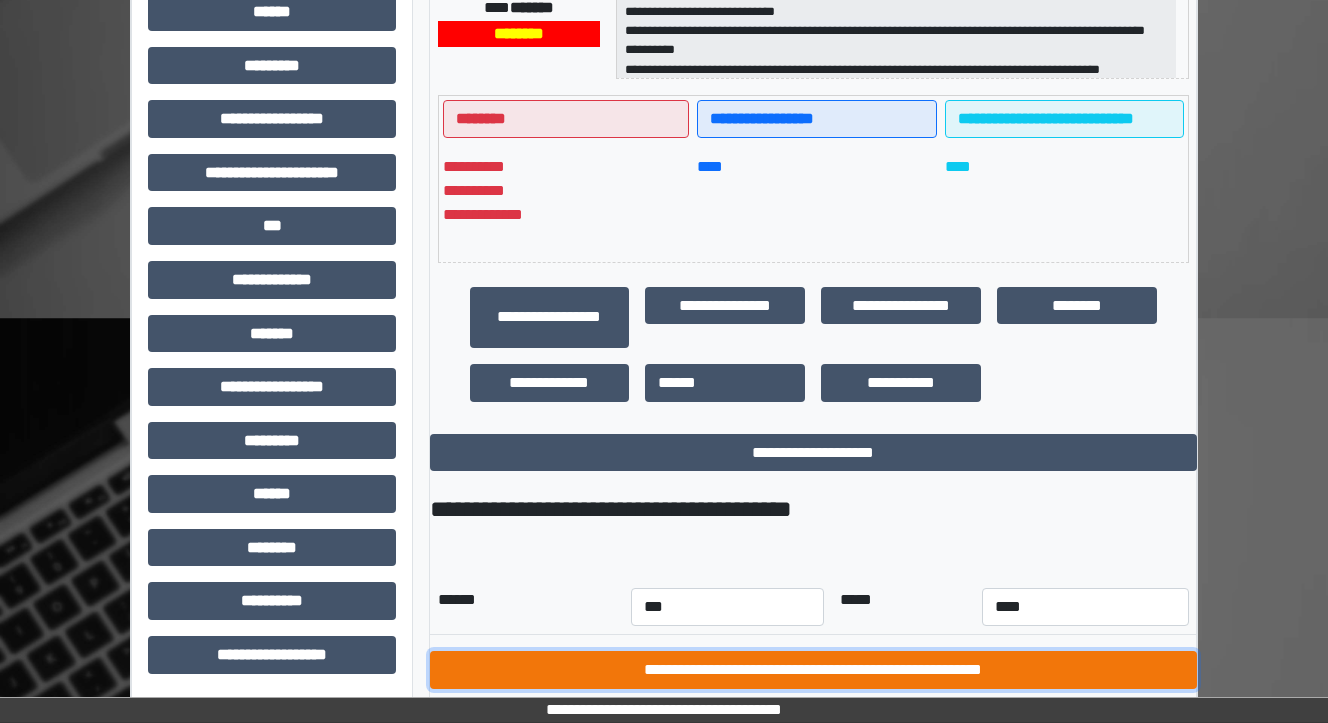 click on "**********" at bounding box center (813, 670) 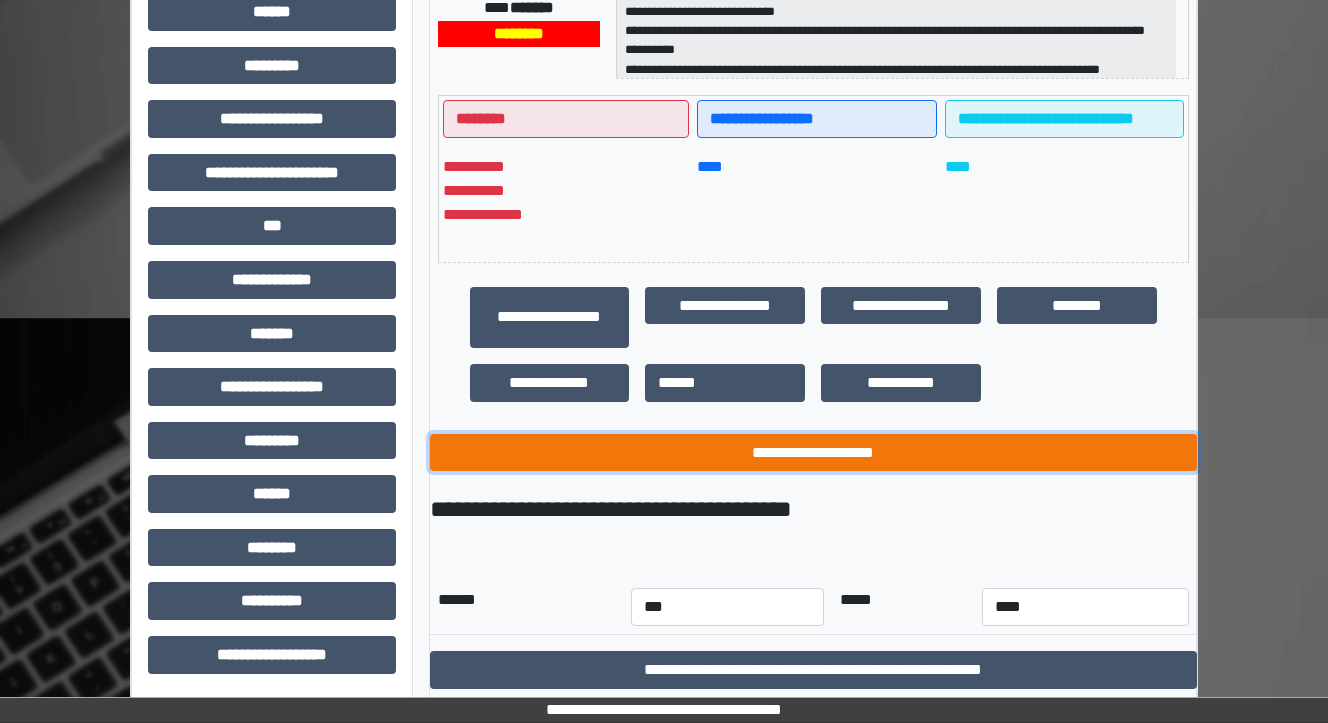 click on "**********" at bounding box center (813, 453) 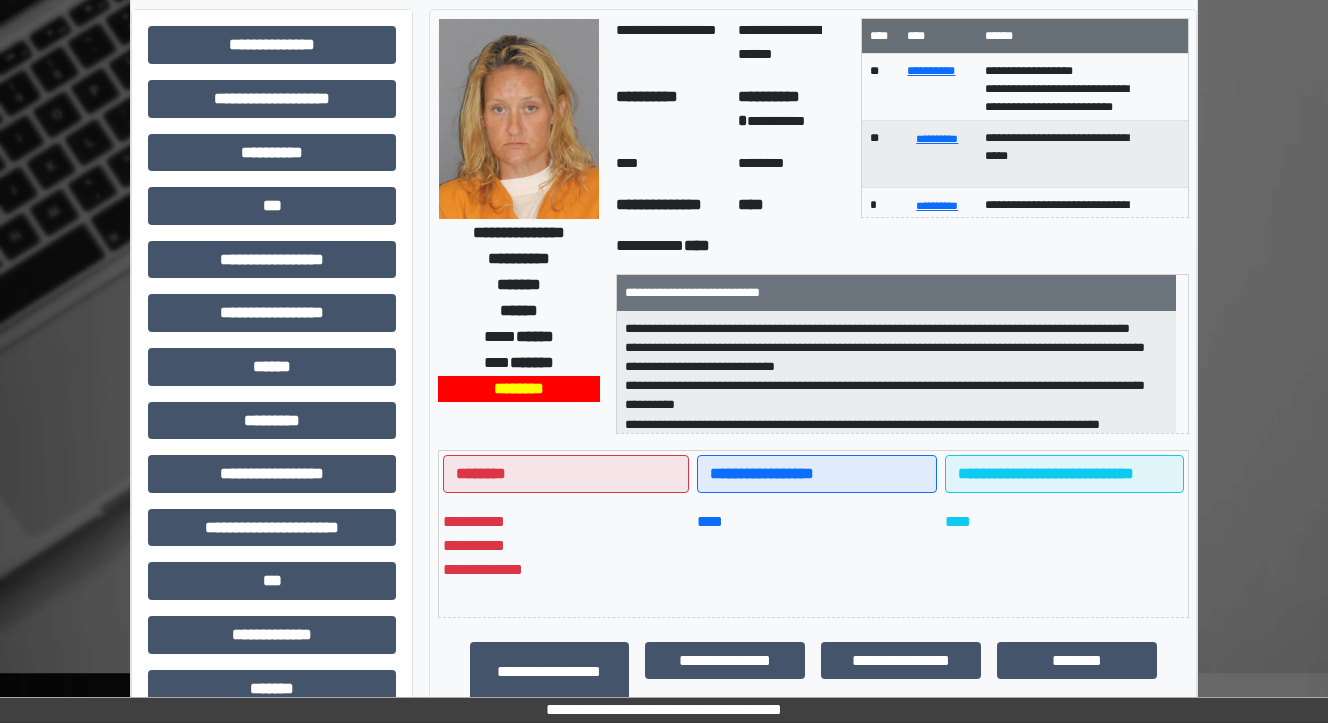 scroll, scrollTop: 0, scrollLeft: 0, axis: both 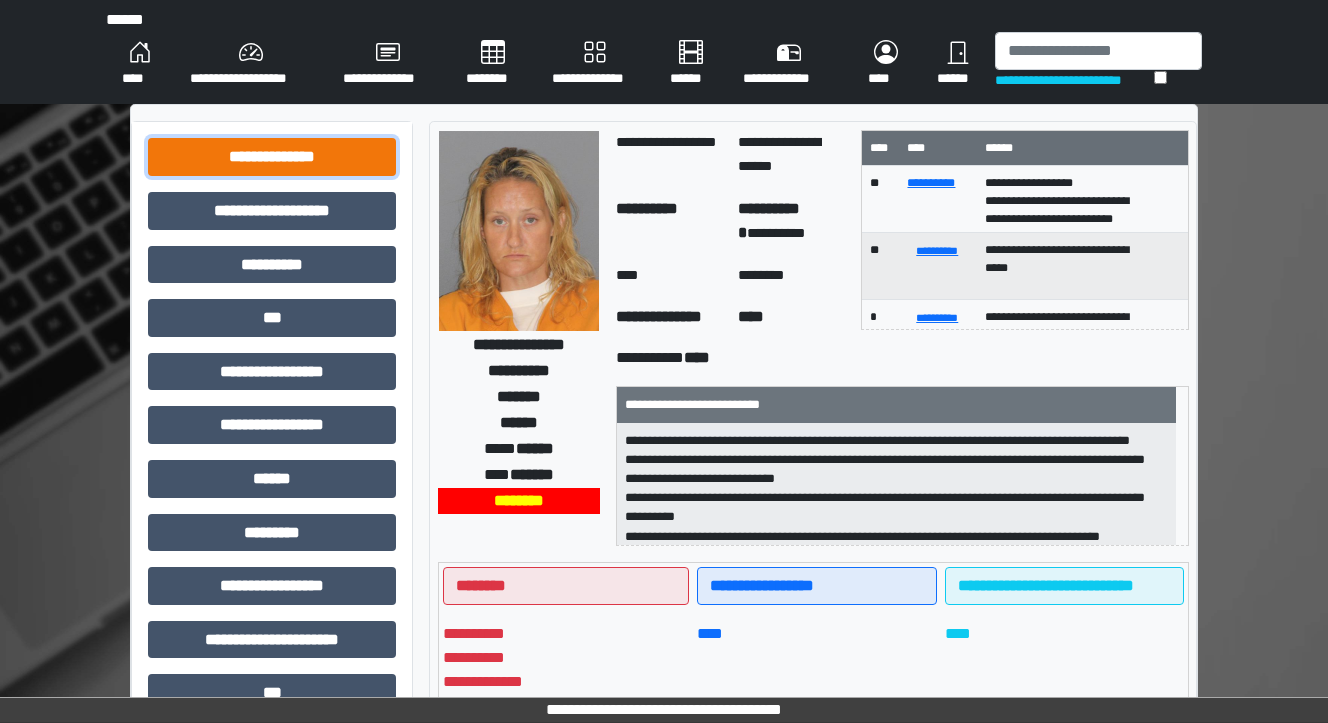 click on "**********" at bounding box center (272, 157) 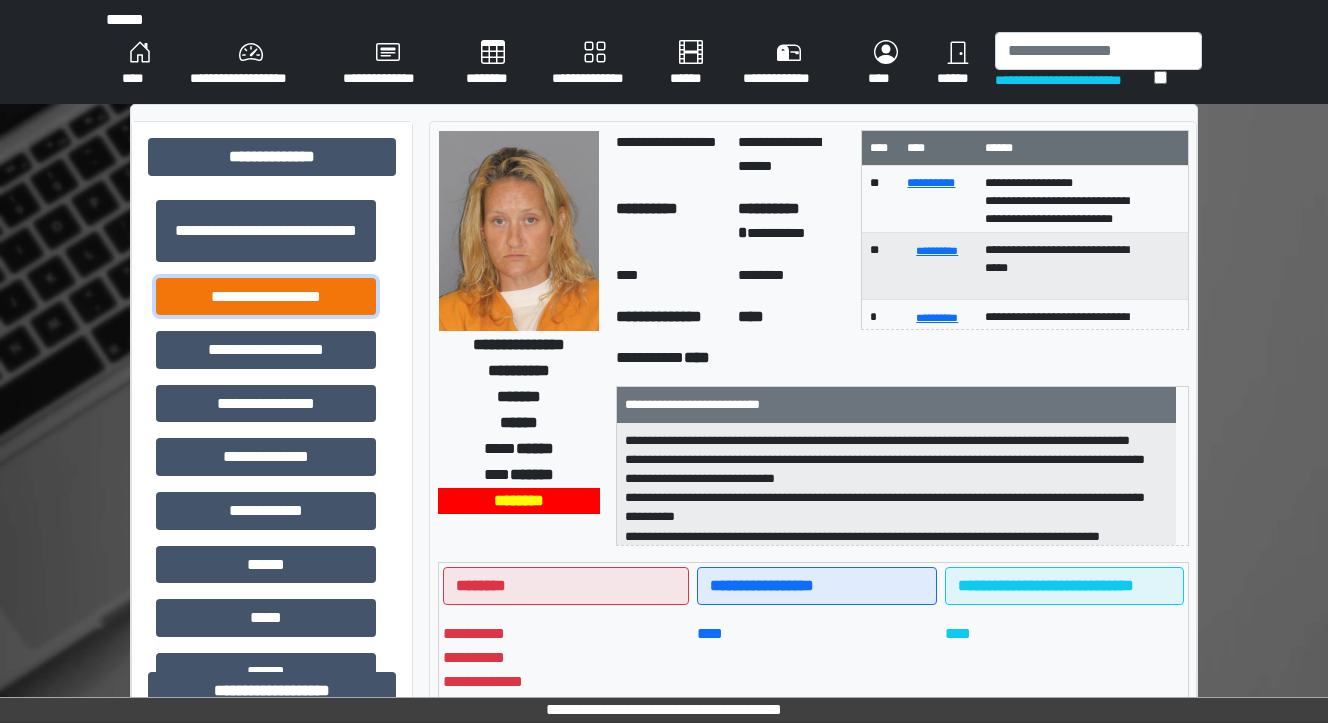 click on "**********" at bounding box center (266, 297) 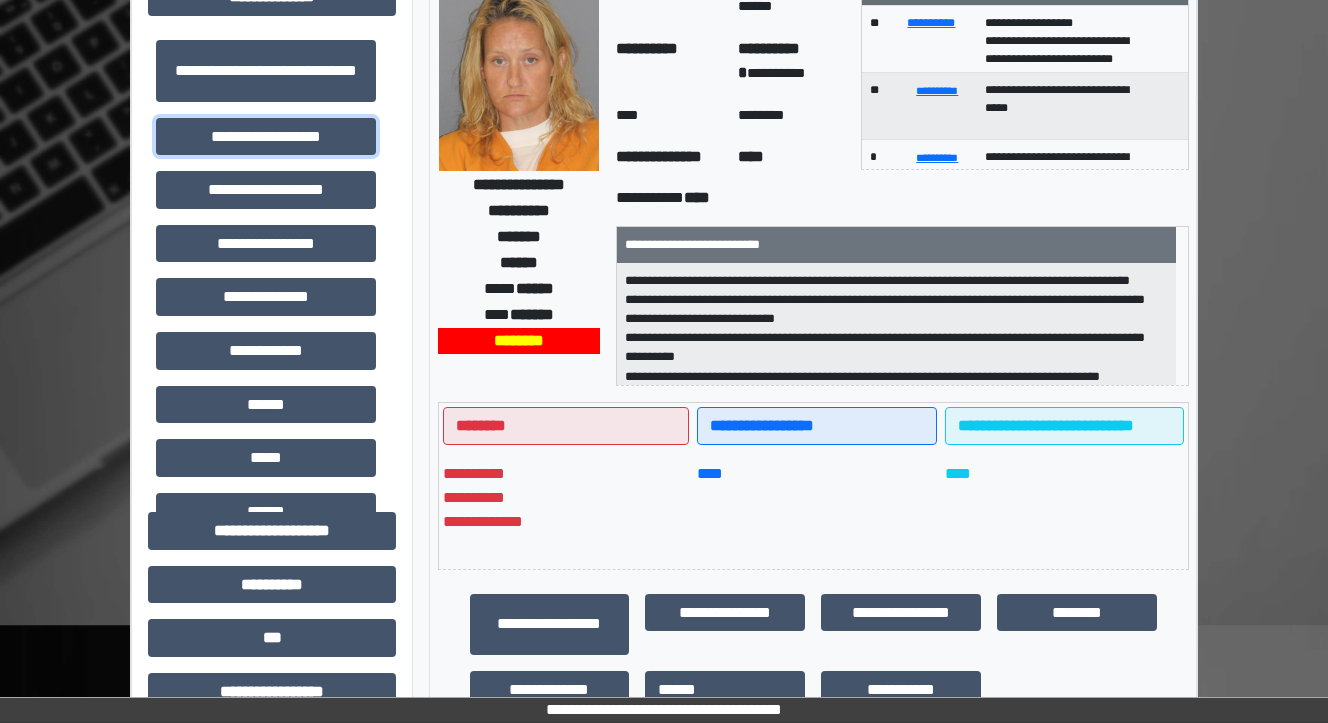 scroll, scrollTop: 400, scrollLeft: 0, axis: vertical 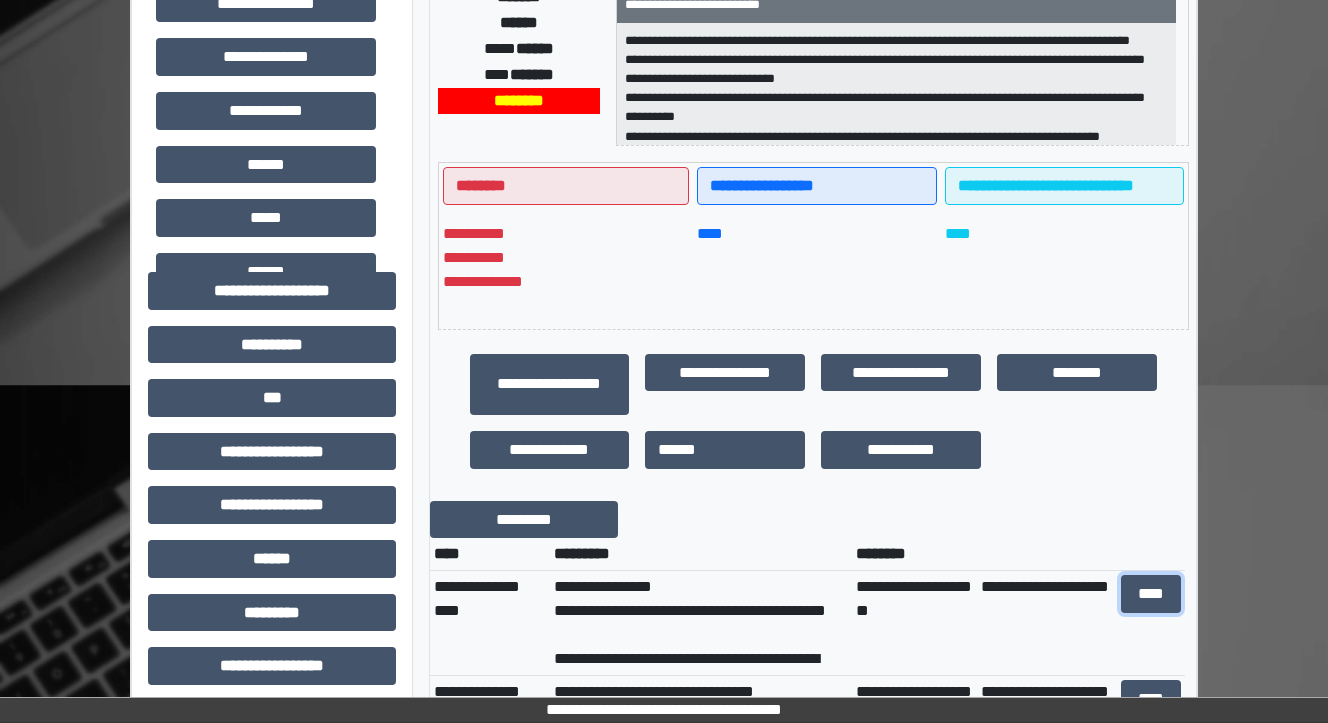 click on "****" at bounding box center [1150, 594] 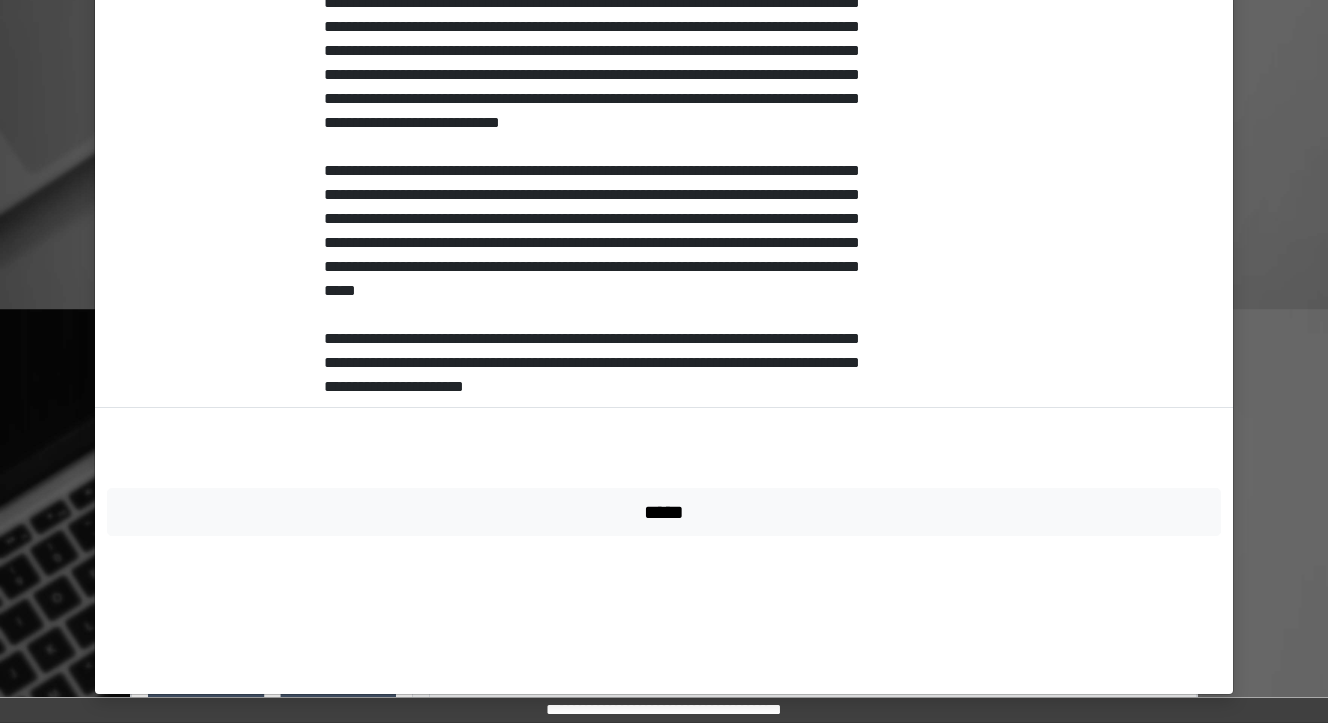 scroll, scrollTop: 400, scrollLeft: 0, axis: vertical 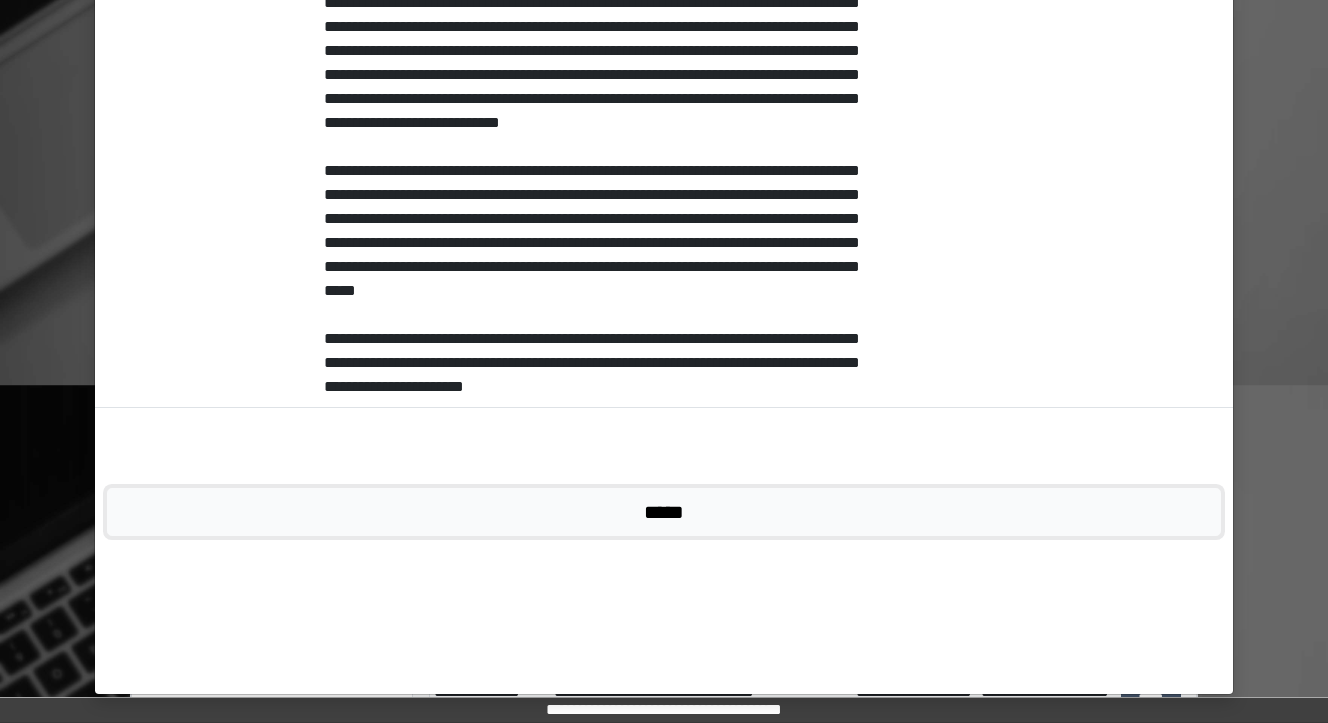 click on "*****" at bounding box center [664, 512] 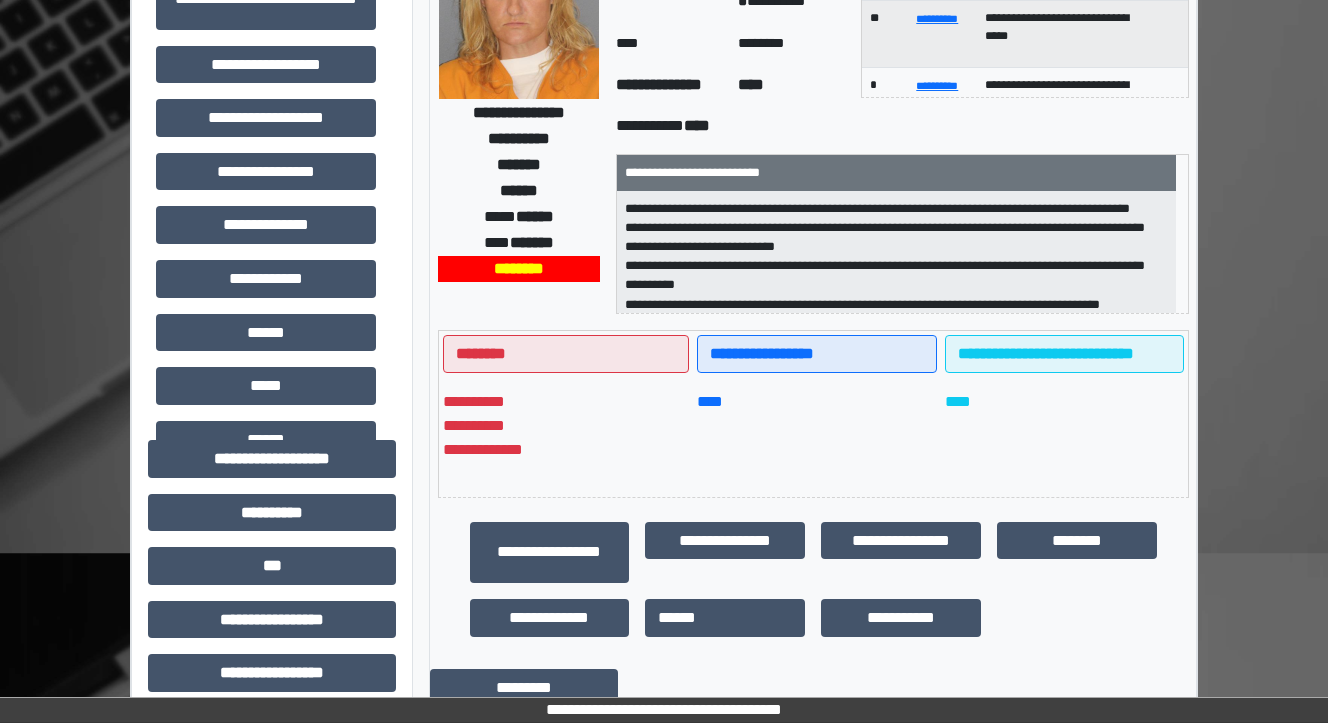 scroll, scrollTop: 0, scrollLeft: 0, axis: both 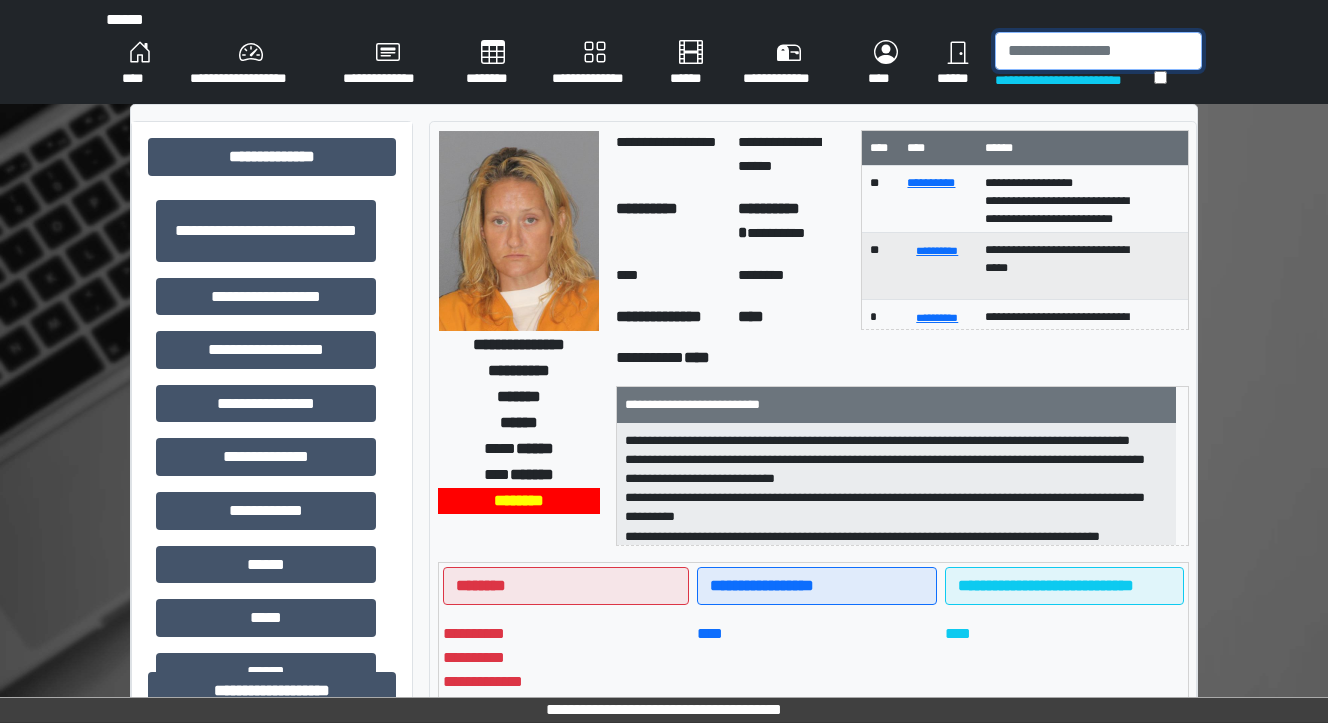 click at bounding box center [1098, 51] 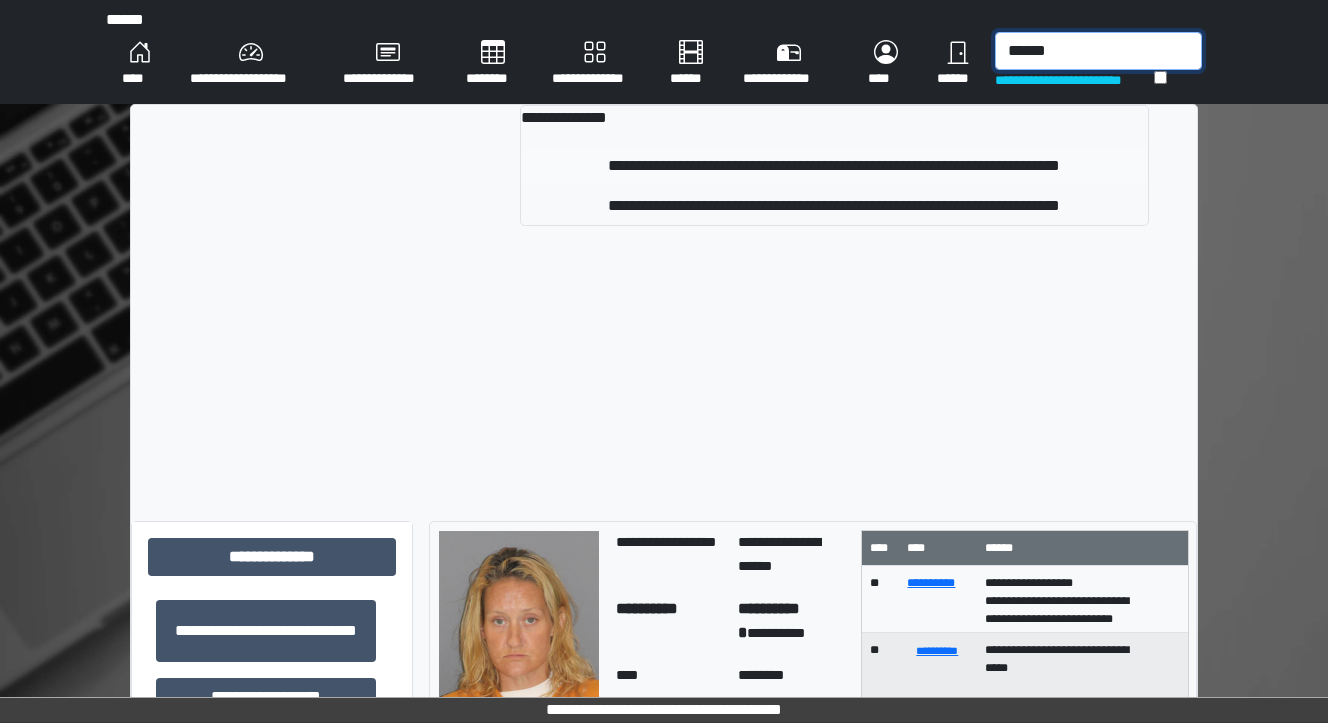 type on "******" 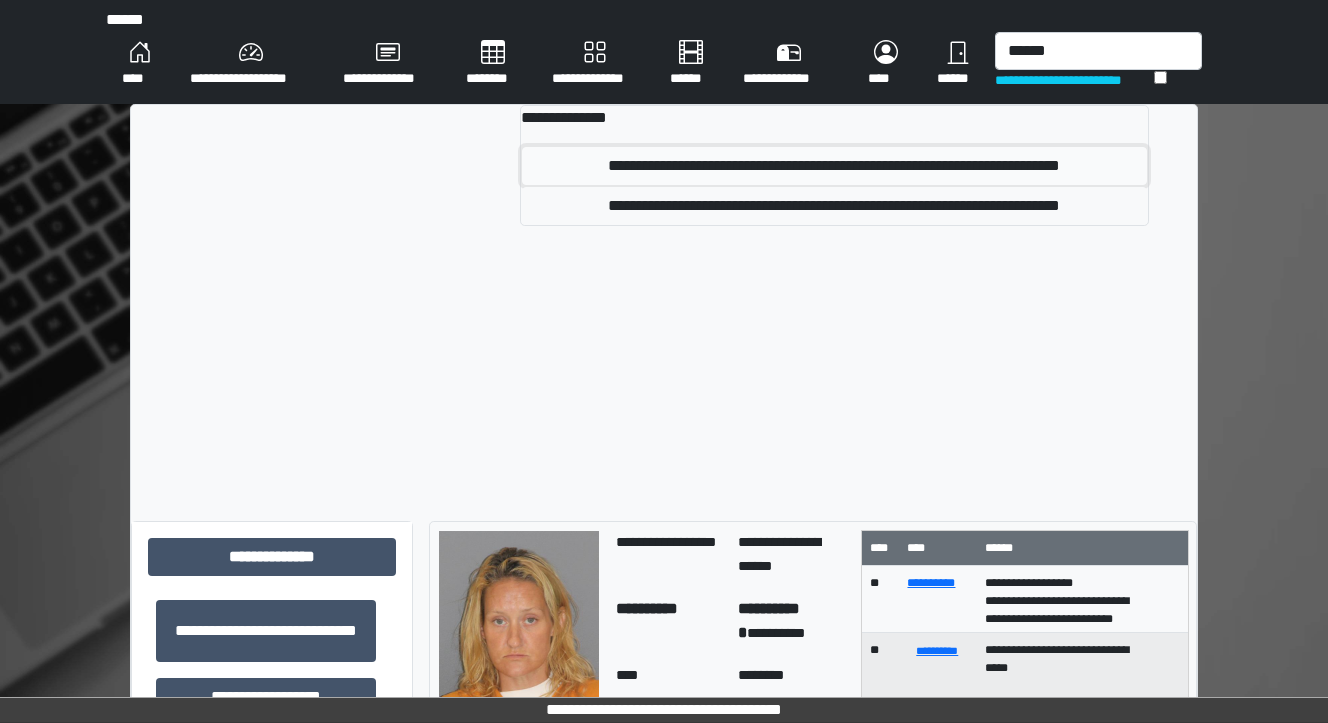 click on "**********" at bounding box center (835, 166) 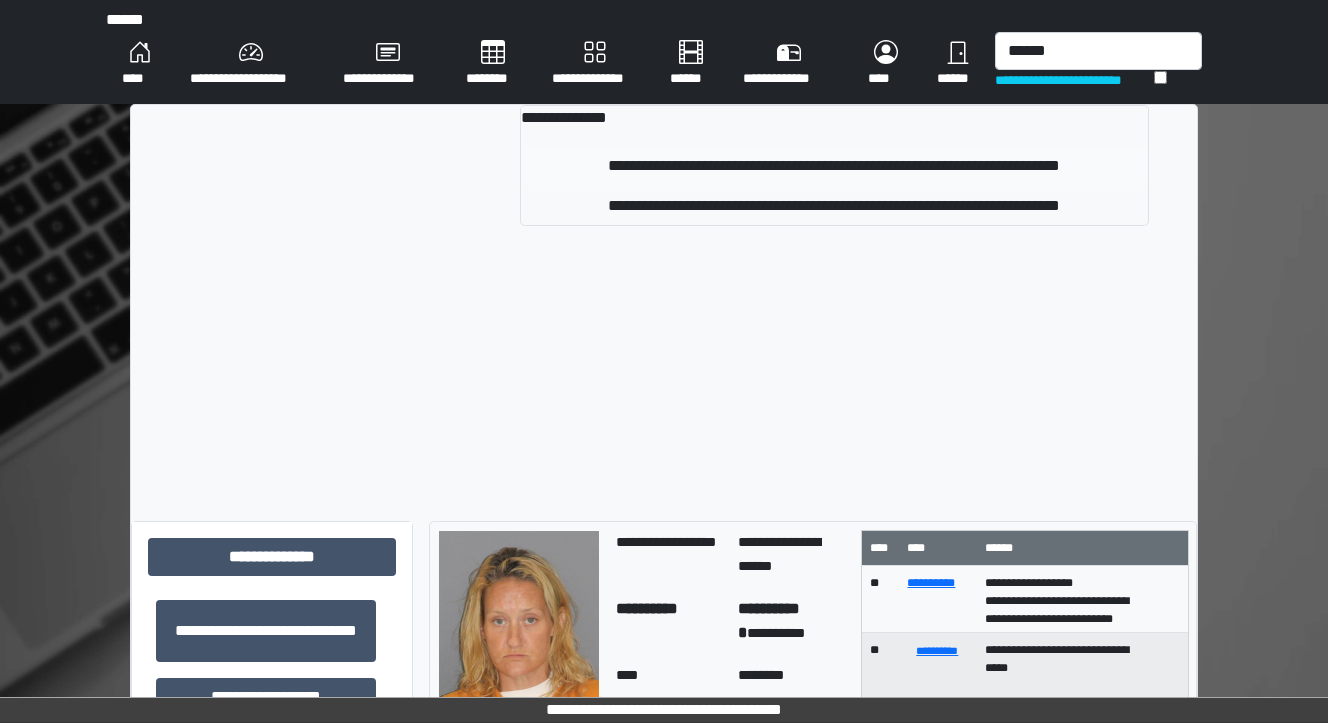 type 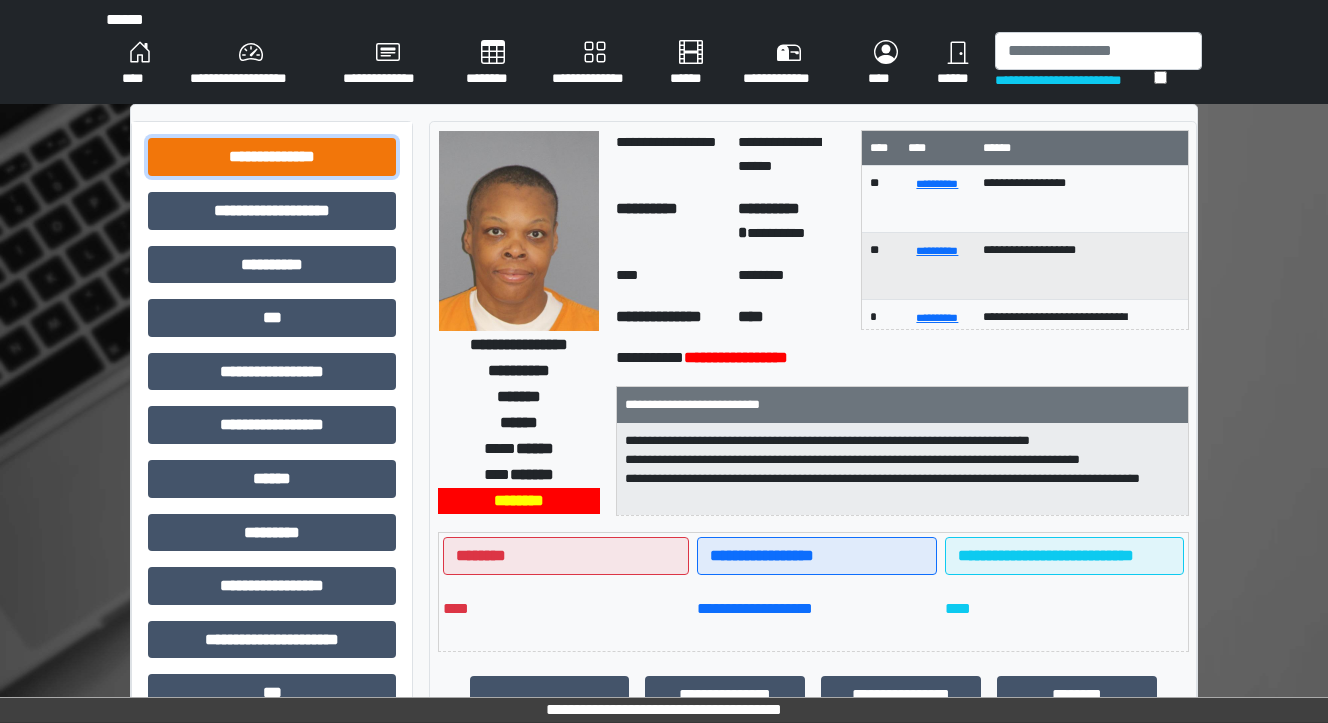 click on "**********" at bounding box center (272, 157) 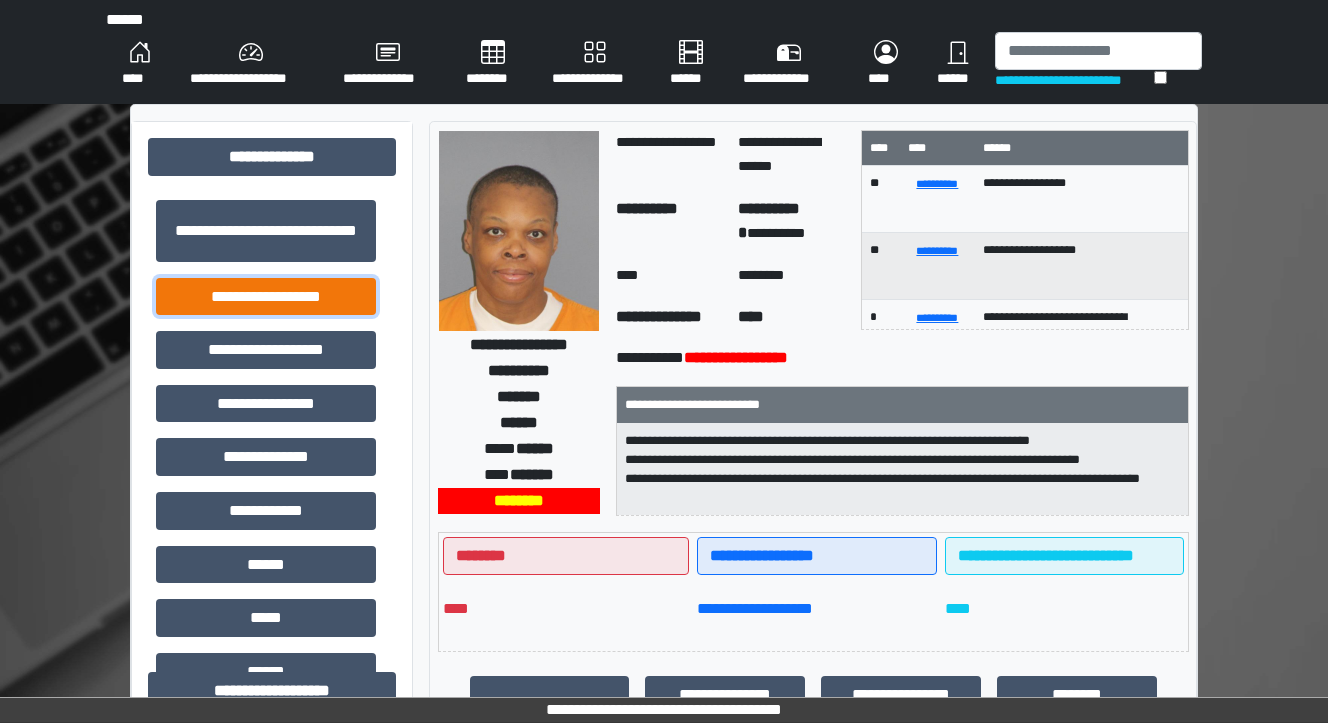 click on "**********" at bounding box center [266, 297] 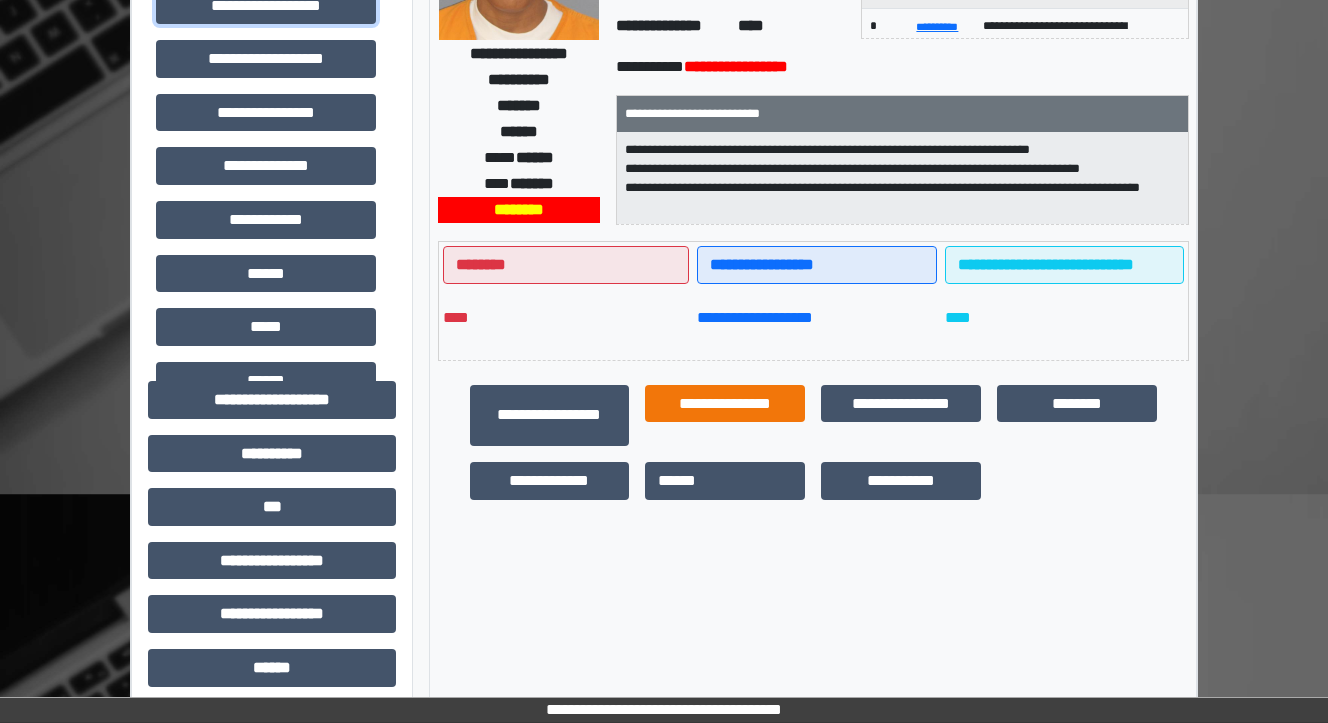 scroll, scrollTop: 400, scrollLeft: 0, axis: vertical 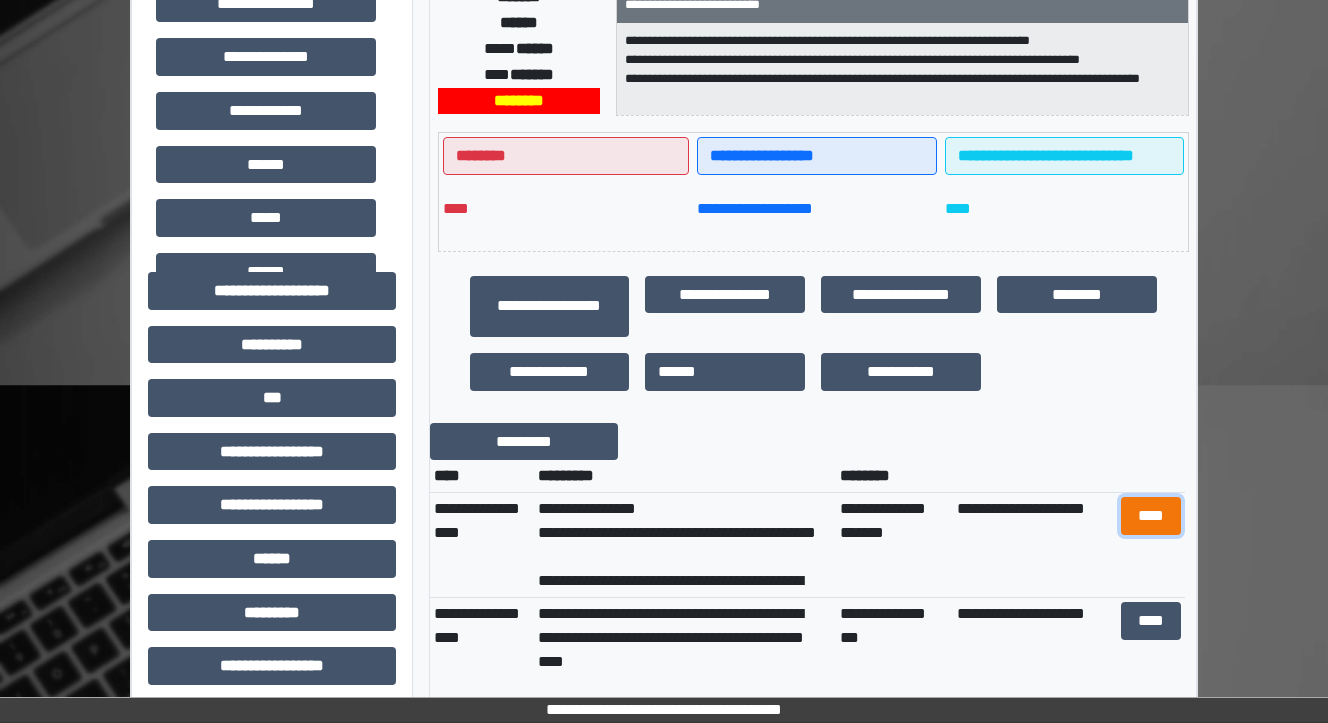 click on "****" at bounding box center [1150, 516] 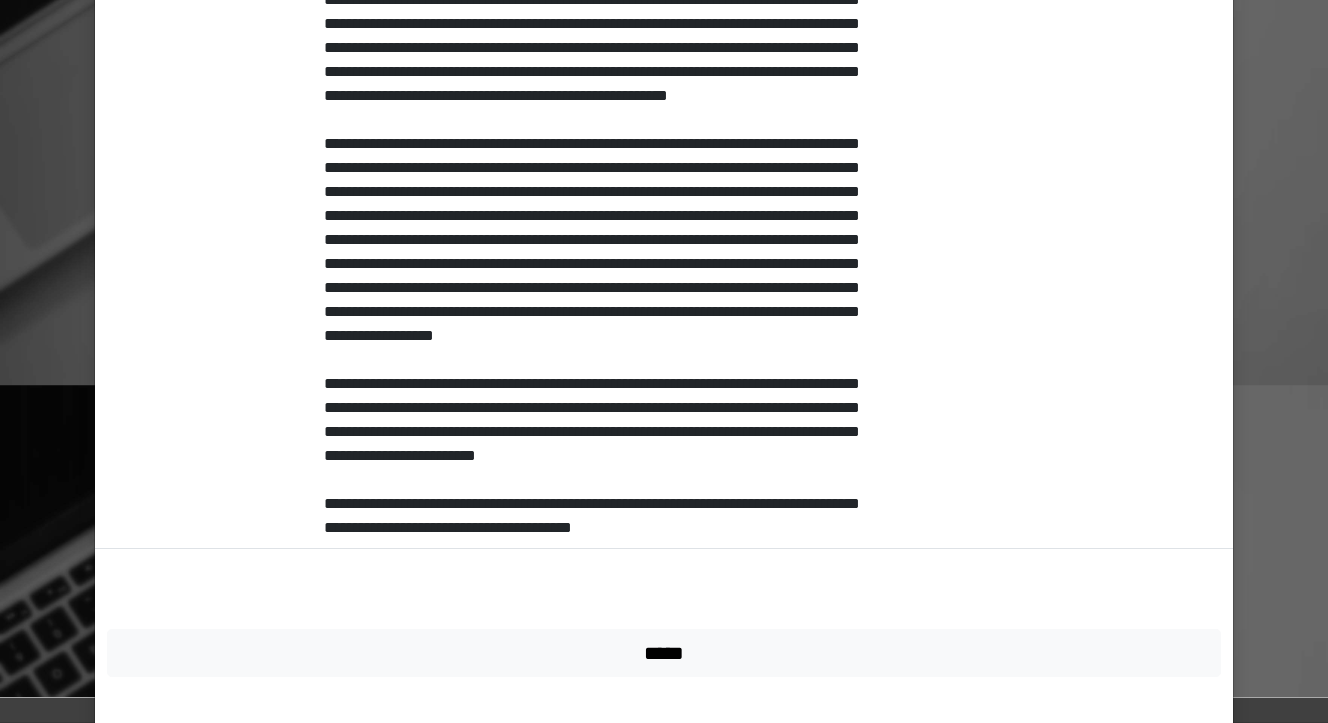 scroll, scrollTop: 1262, scrollLeft: 0, axis: vertical 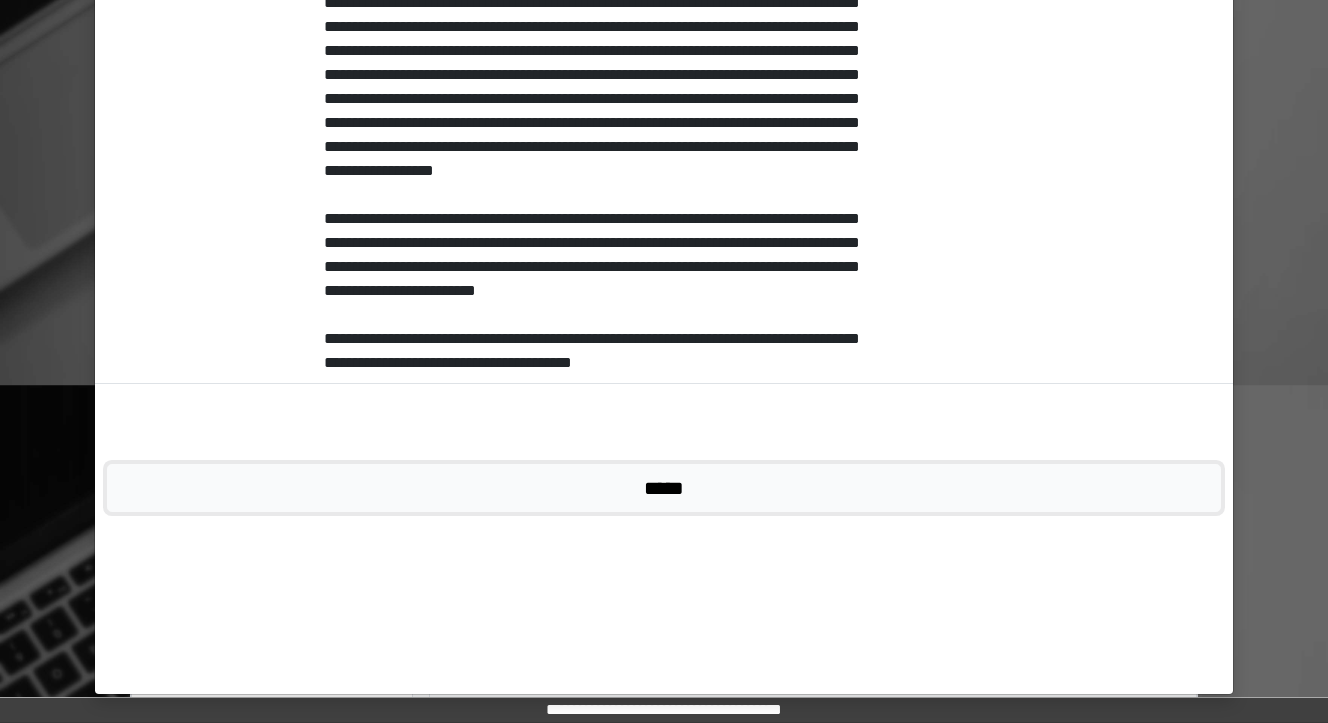 click on "*****" at bounding box center [664, 488] 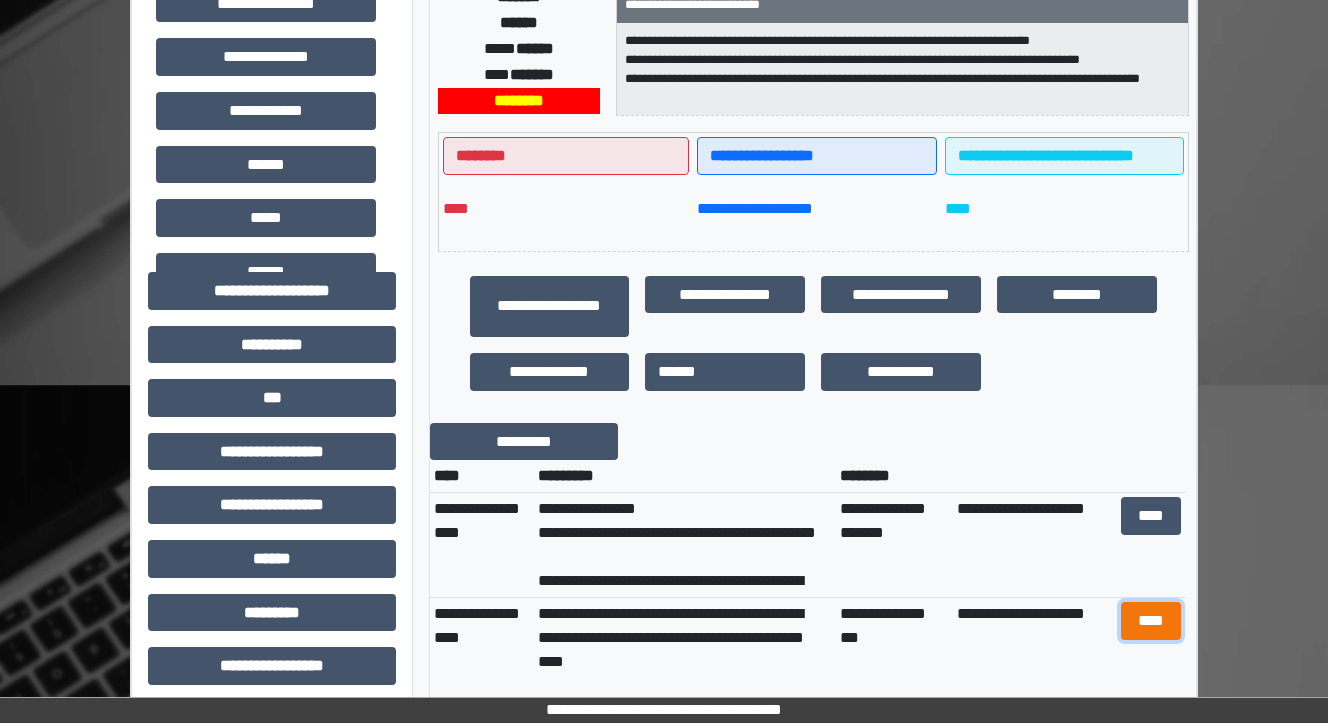click on "****" at bounding box center [1150, 621] 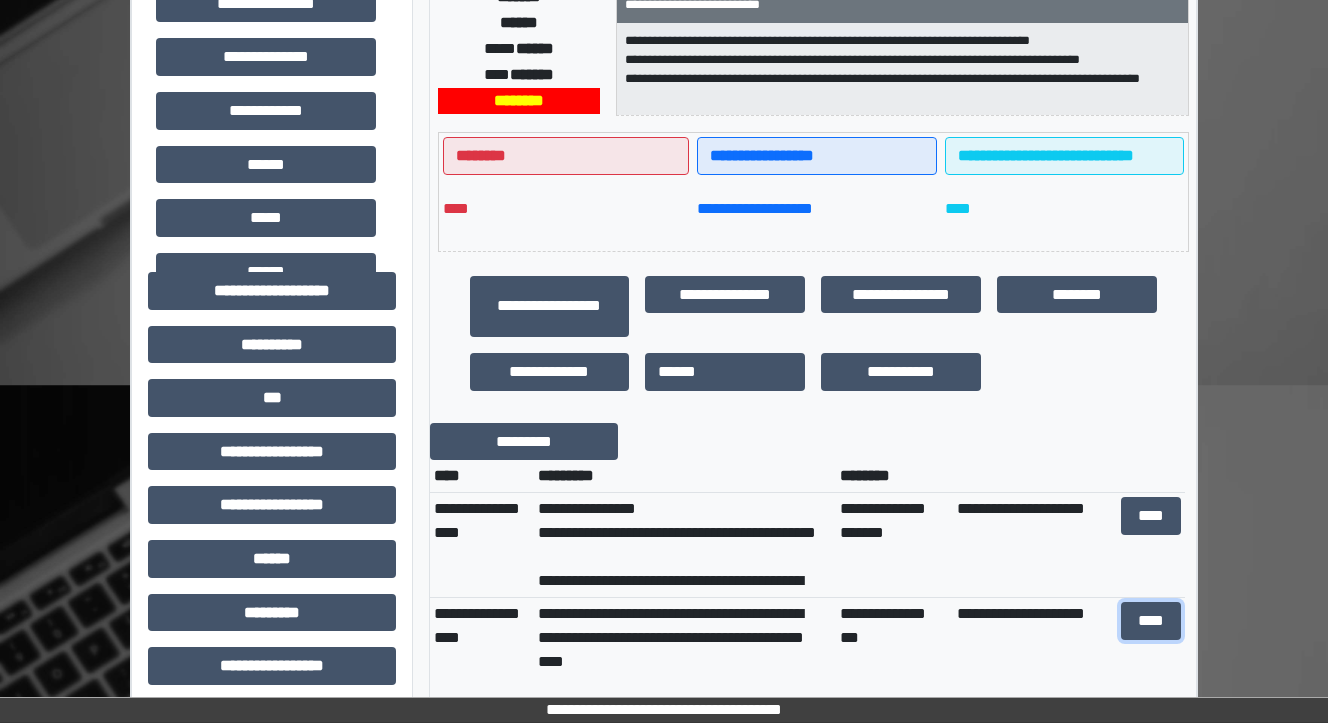 scroll, scrollTop: 0, scrollLeft: 0, axis: both 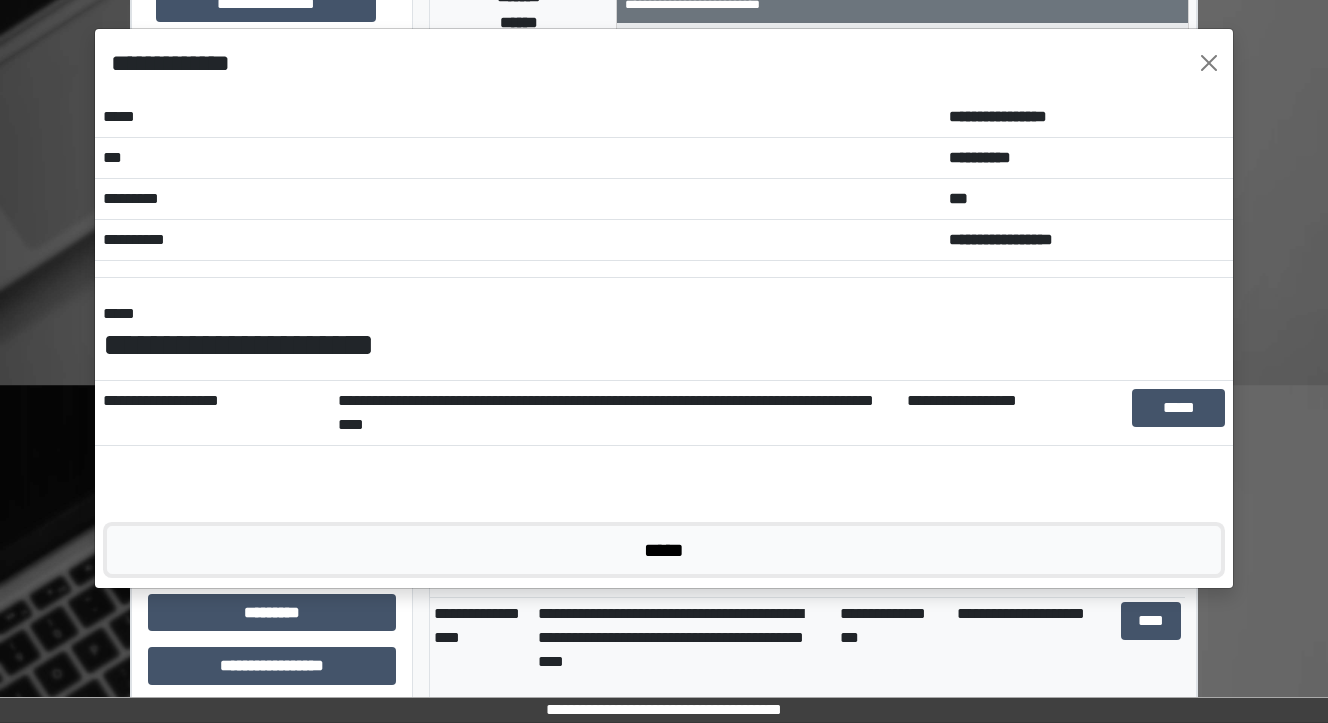 click on "*****" at bounding box center [664, 550] 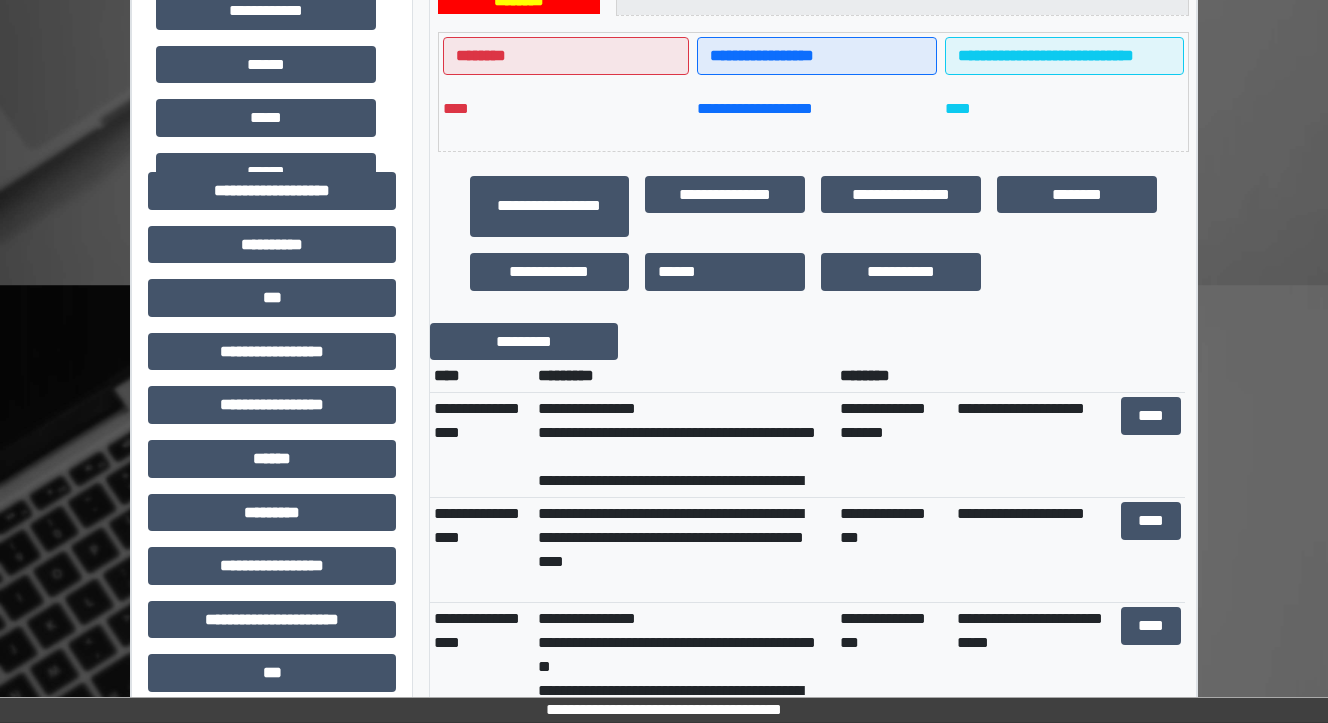 scroll, scrollTop: 720, scrollLeft: 0, axis: vertical 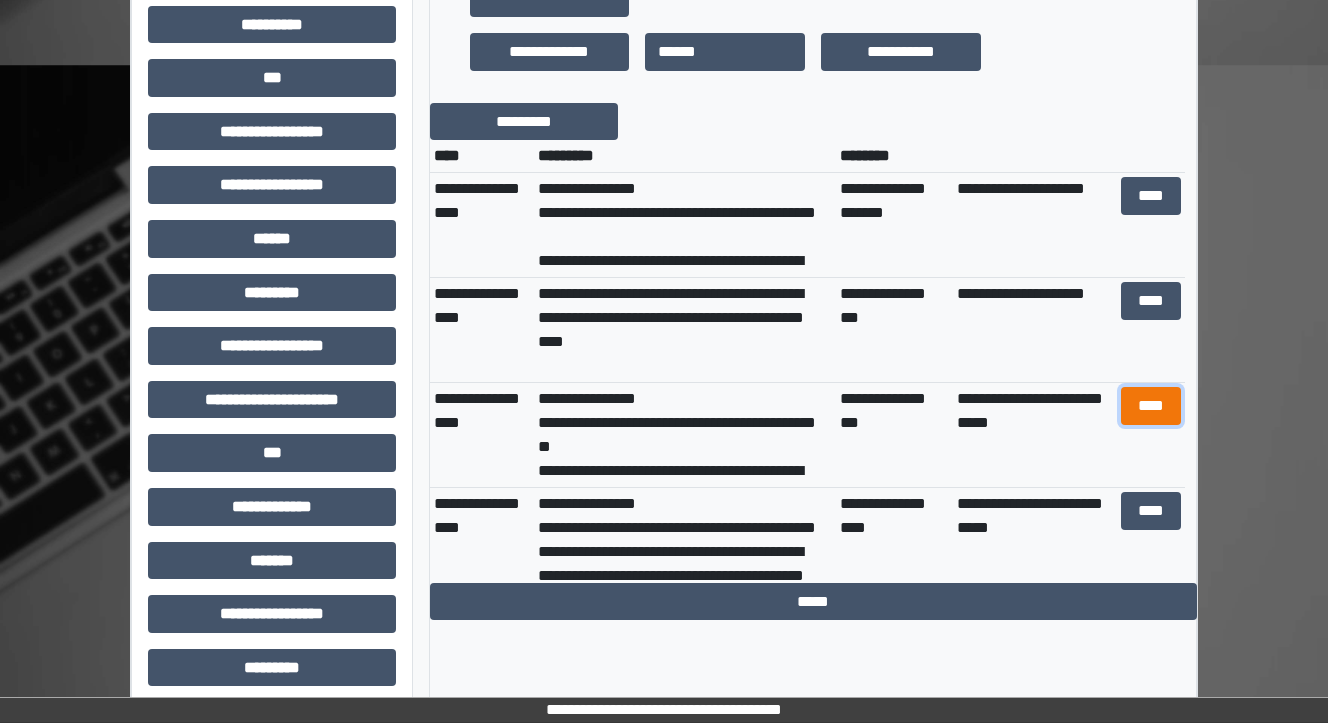 click on "****" at bounding box center [1150, 406] 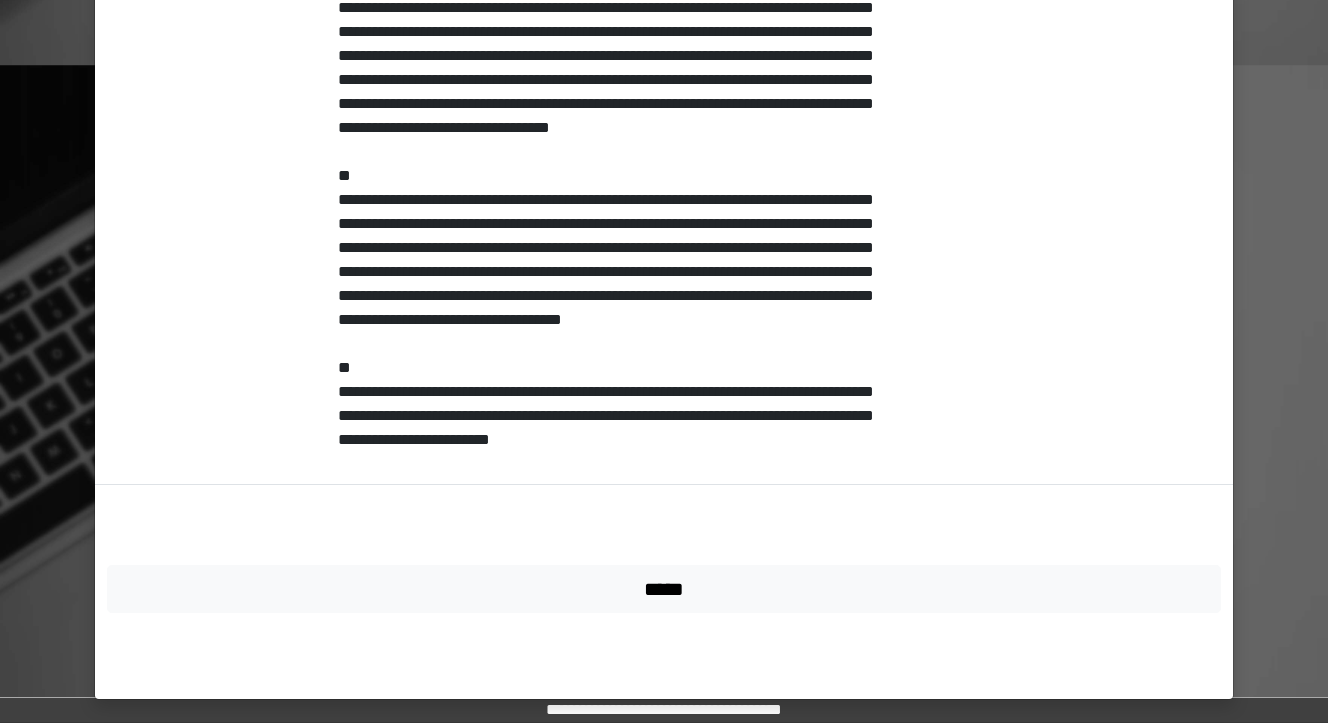 scroll, scrollTop: 662, scrollLeft: 0, axis: vertical 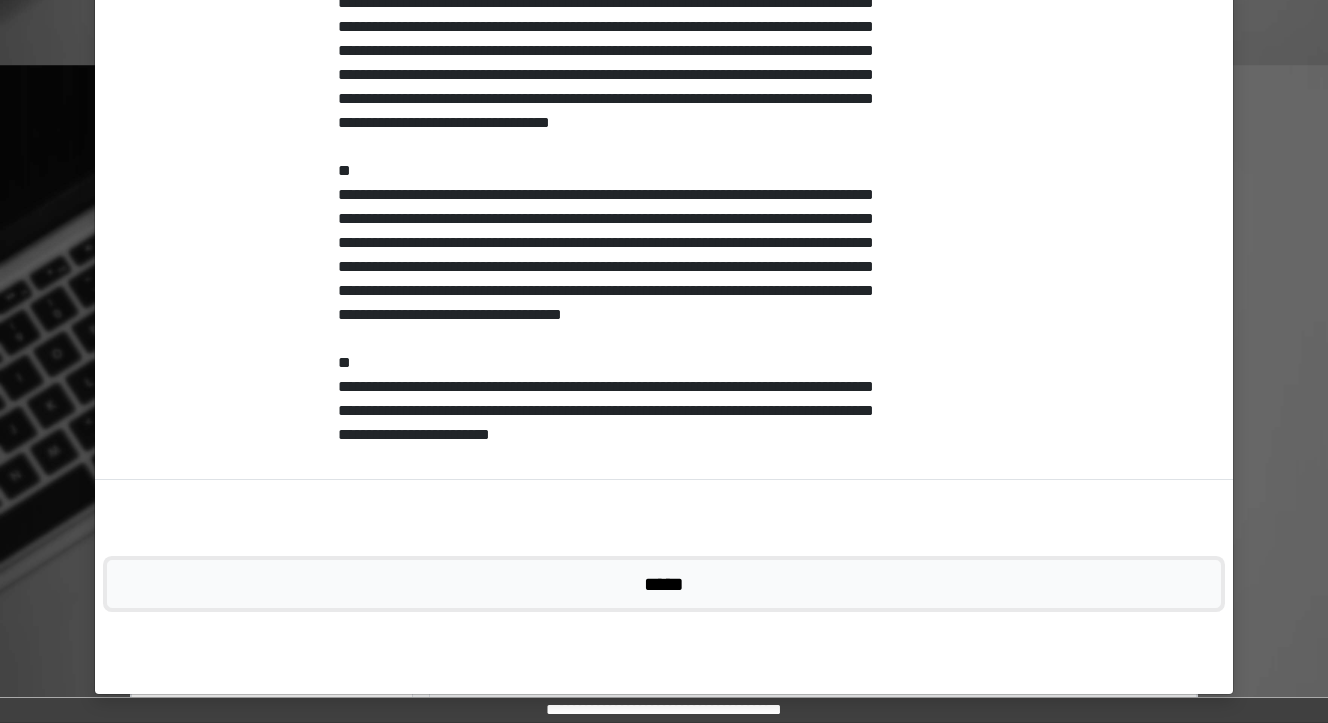 click on "*****" at bounding box center (664, 584) 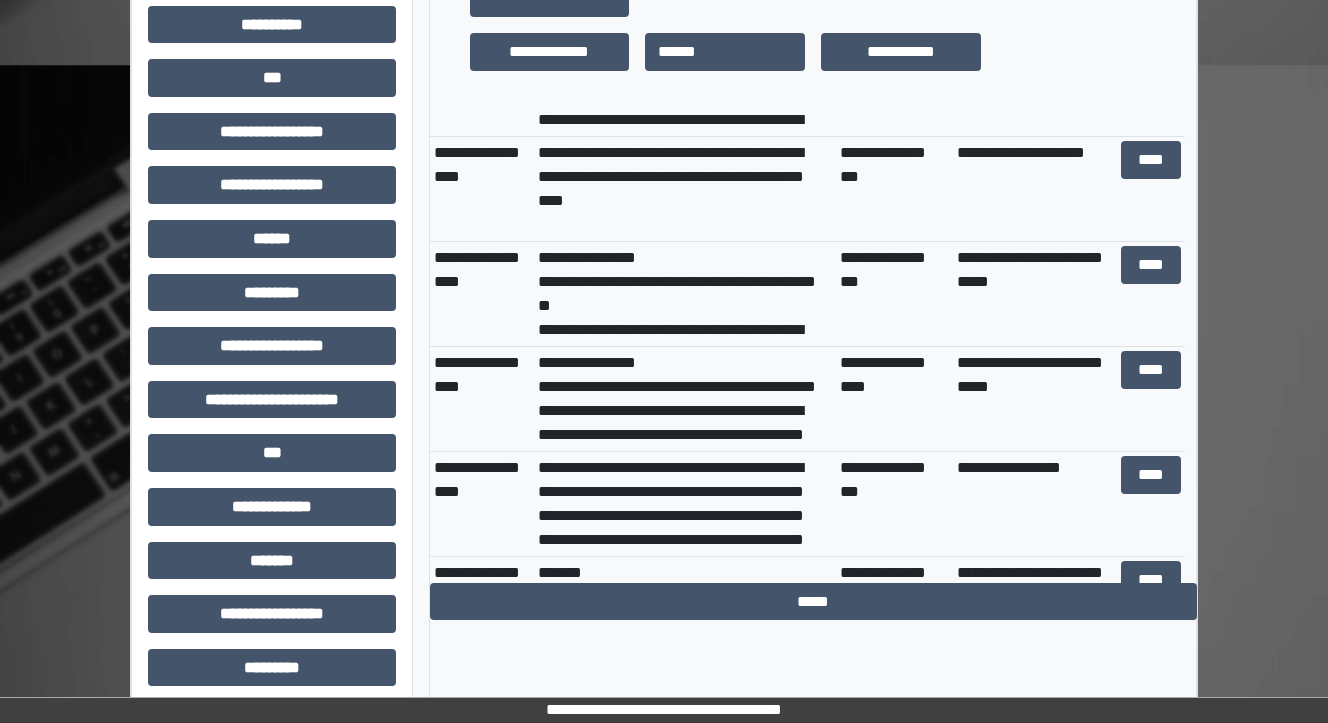 scroll, scrollTop: 160, scrollLeft: 0, axis: vertical 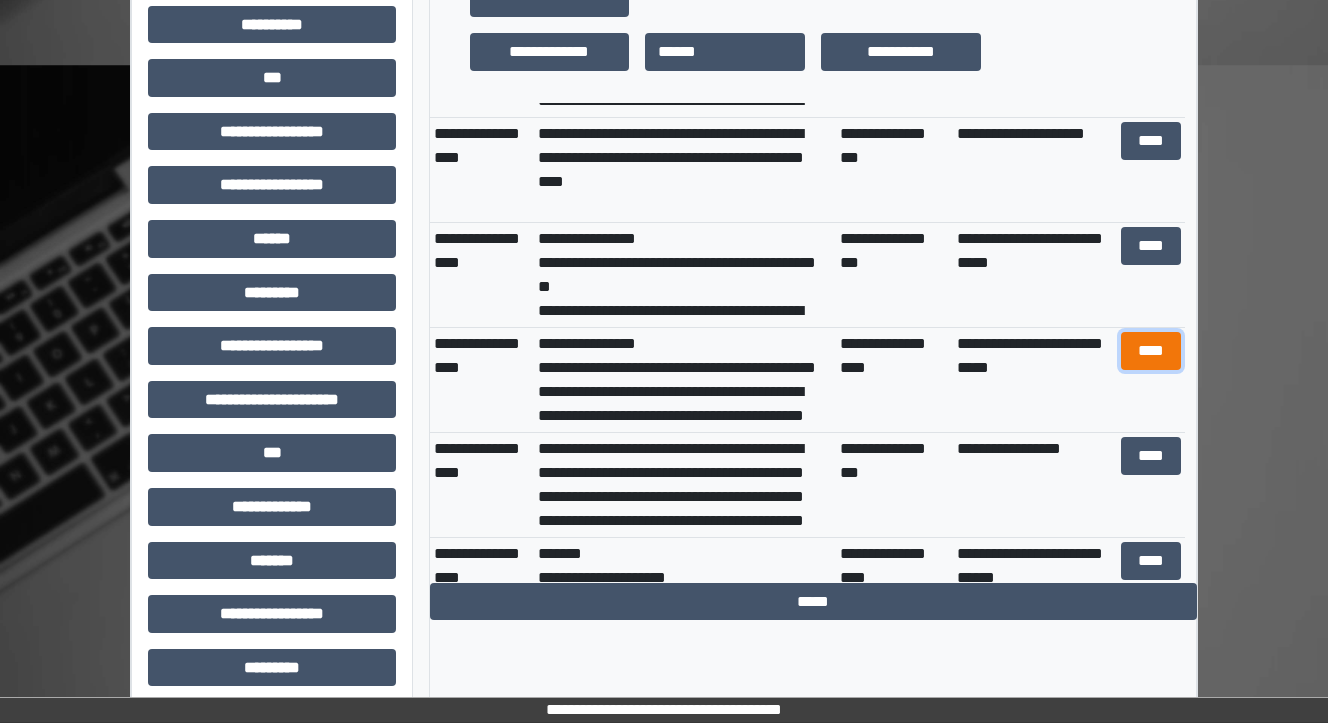click on "****" at bounding box center [1150, 351] 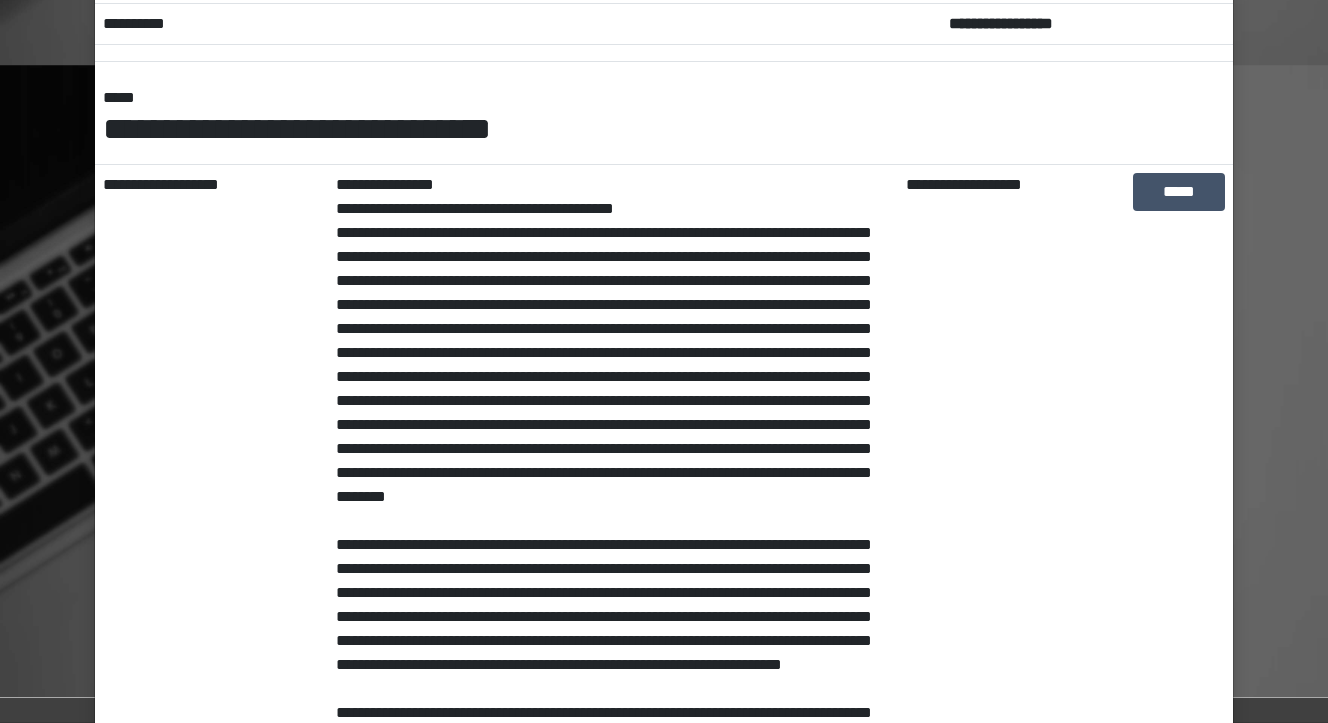 scroll, scrollTop: 494, scrollLeft: 0, axis: vertical 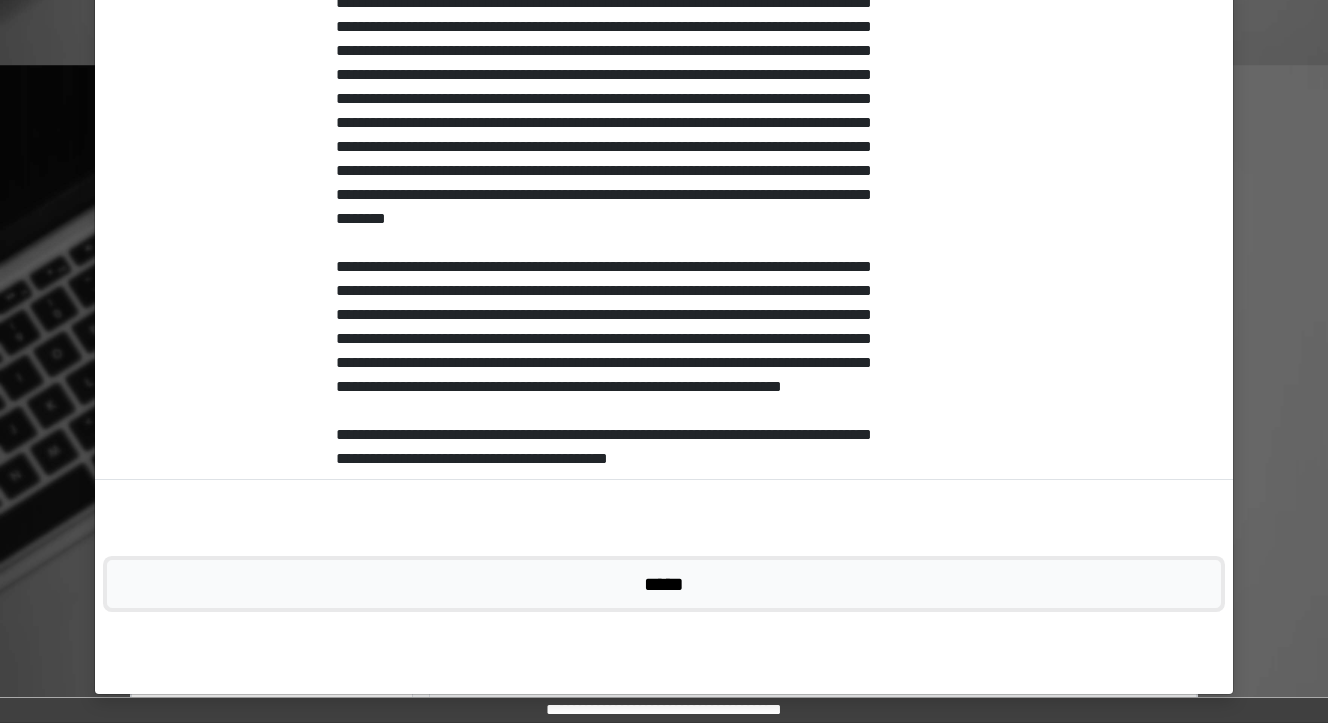 click on "*****" at bounding box center [664, 584] 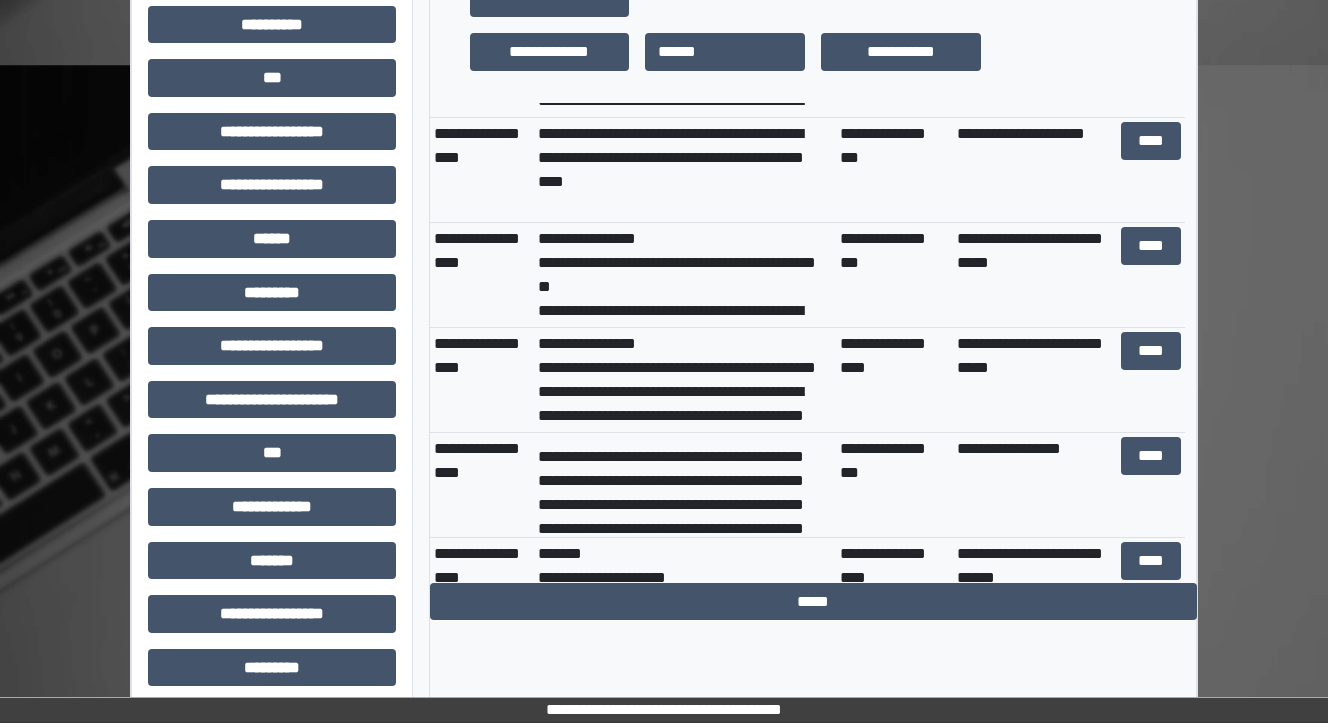 scroll, scrollTop: 80, scrollLeft: 0, axis: vertical 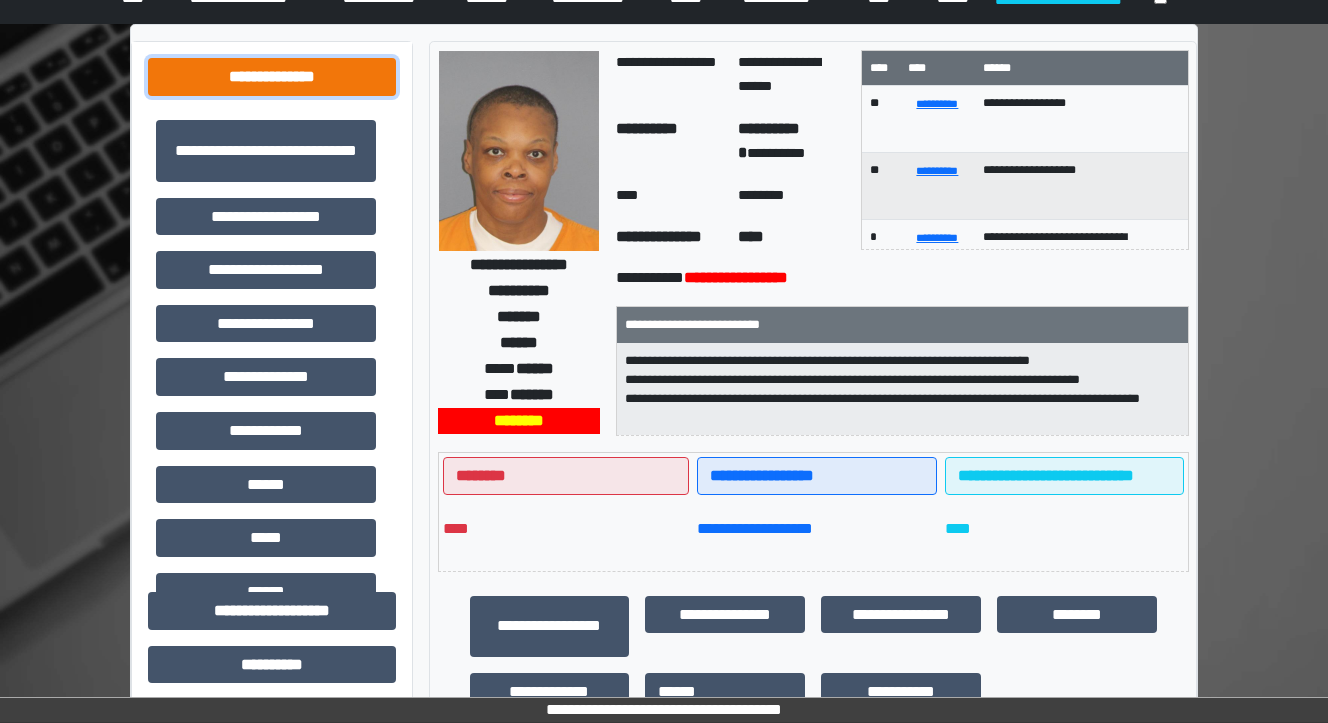 click on "**********" at bounding box center [272, 77] 